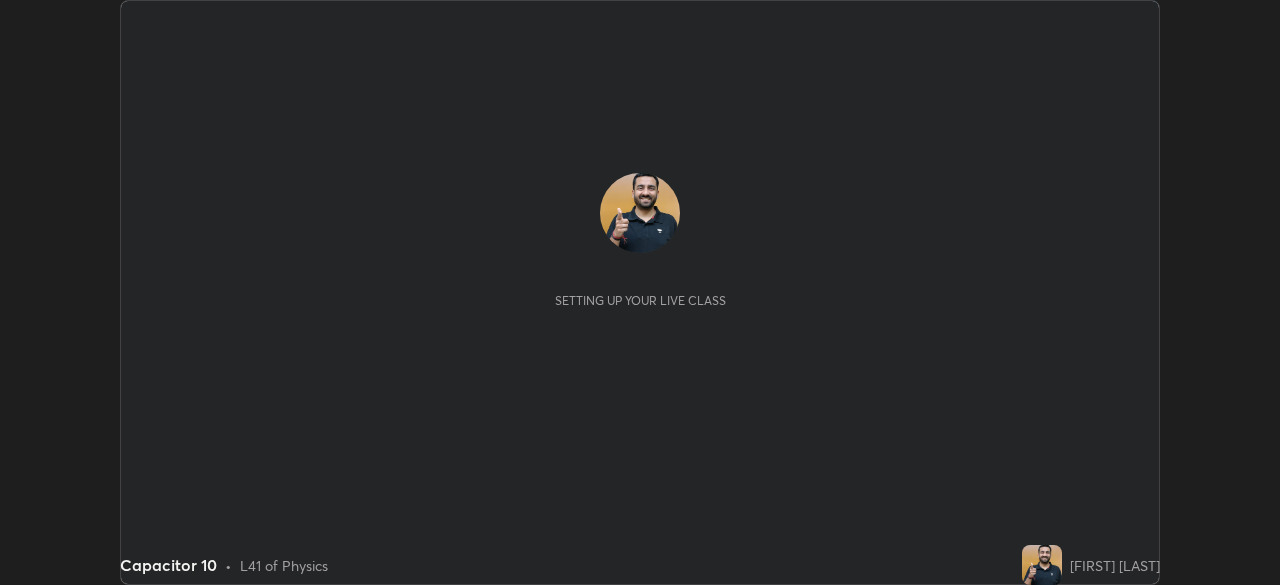 scroll, scrollTop: 0, scrollLeft: 0, axis: both 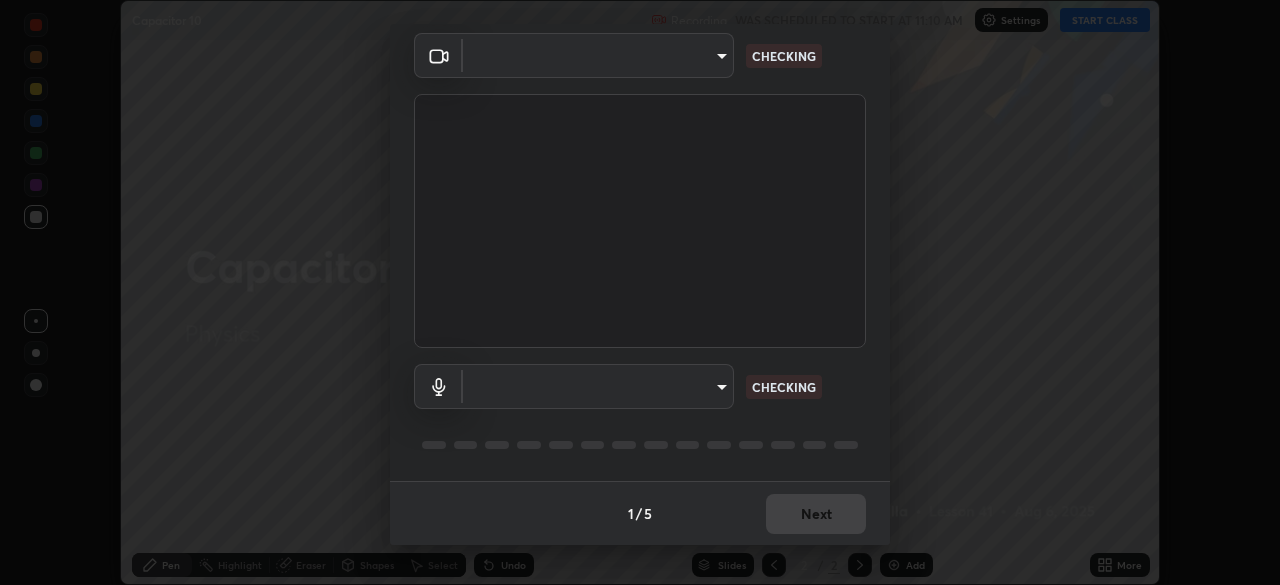 type on "b836b1746bc57e858dac7ff1eb7f6fa2ca3122fce8273d052bbc38d86990041a" 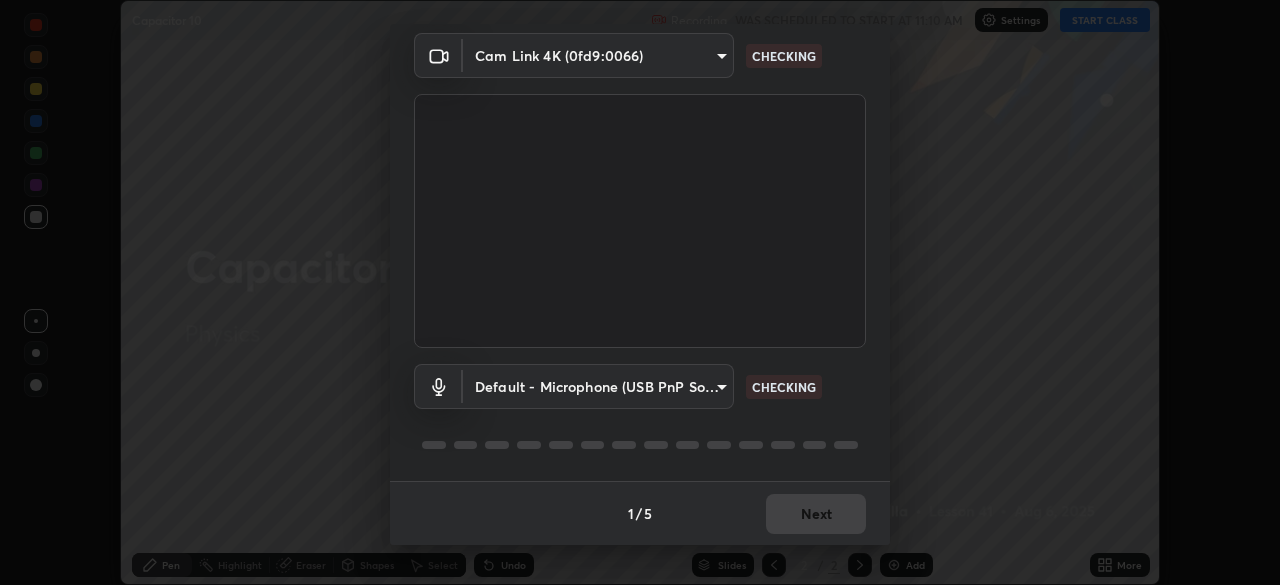 click on "Erase all Capacitor 10 Recording WAS SCHEDULED TO START AT  11:10 AM Settings START CLASS Setting up your live class Capacitor 10 • L41 of Physics [FIRST] [LAST] Pen Highlight Eraser Shapes Select Undo Slides 2 / 2 Add More No doubts shared Encourage your learners to ask a doubt for better clarity Report an issue Reason for reporting Buffering Chat not working Audio - Video sync issue Educator video quality low ​ Attach an image Report Media settings Cam Link 4K (0fd9:0066) [HASH] CHECKING Default - Microphone (USB PnP Sound Device) default CHECKING 1 / 5 Next" at bounding box center [640, 292] 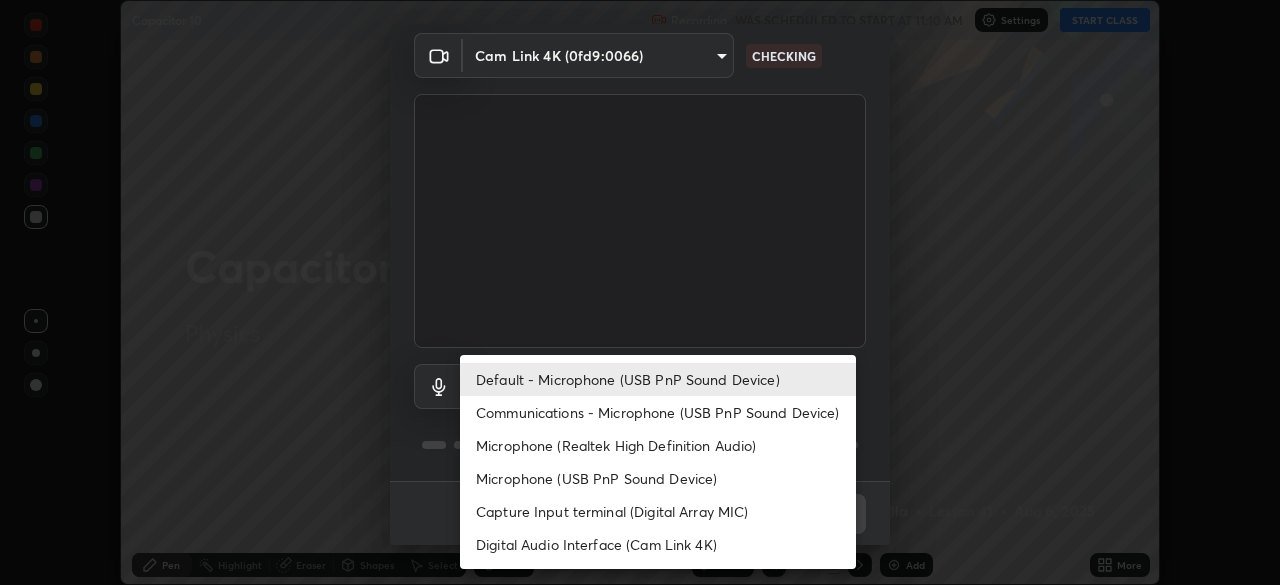 click on "Microphone (Realtek High Definition Audio)" at bounding box center [658, 445] 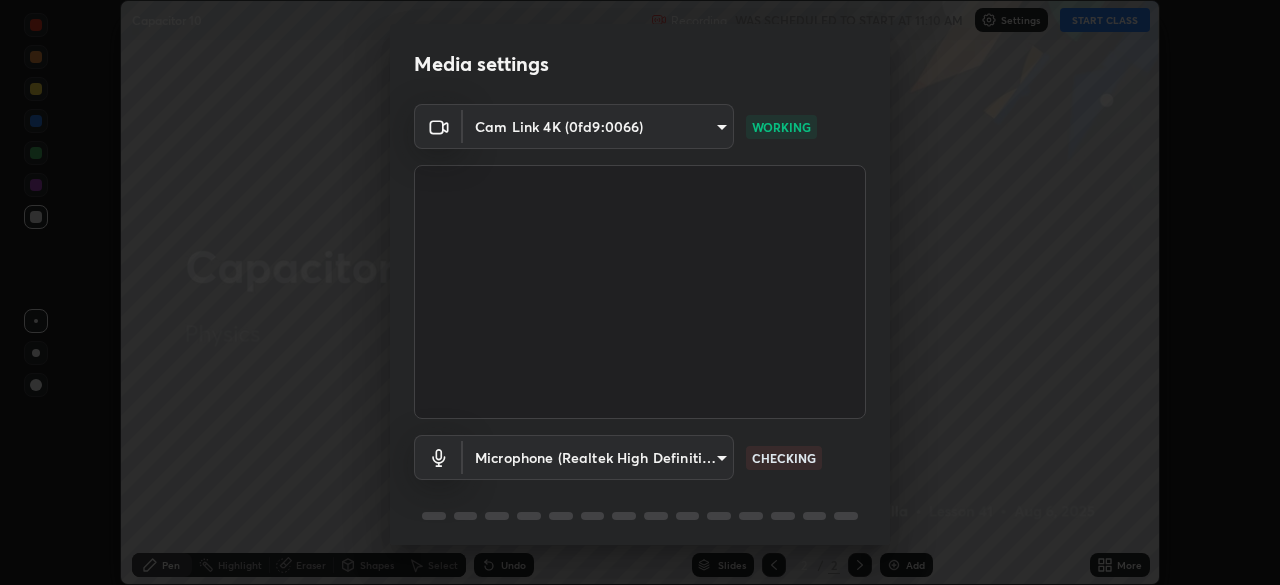 scroll, scrollTop: 71, scrollLeft: 0, axis: vertical 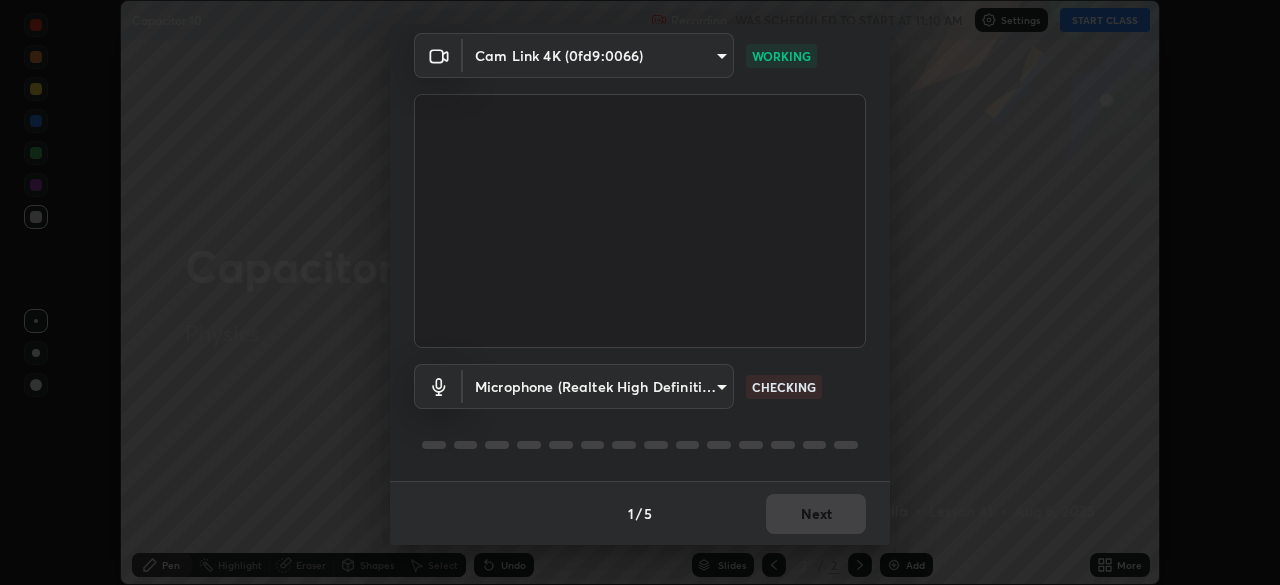 click on "Erase all Capacitor 10 Recording WAS SCHEDULED TO START AT  11:10 AM Settings START CLASS Setting up your live class Capacitor 10 • L41 of Physics [FIRST] [LAST] Pen Highlight Eraser Shapes Select Undo Slides 2 / 2 Add More No doubts shared Encourage your learners to ask a doubt for better clarity Report an issue Reason for reporting Buffering Chat not working Audio - Video sync issue Educator video quality low ​ Attach an image Report Media settings Cam Link 4K (0fd9:0066) [HASH] CHECKING 1 / 5 Next" at bounding box center (640, 292) 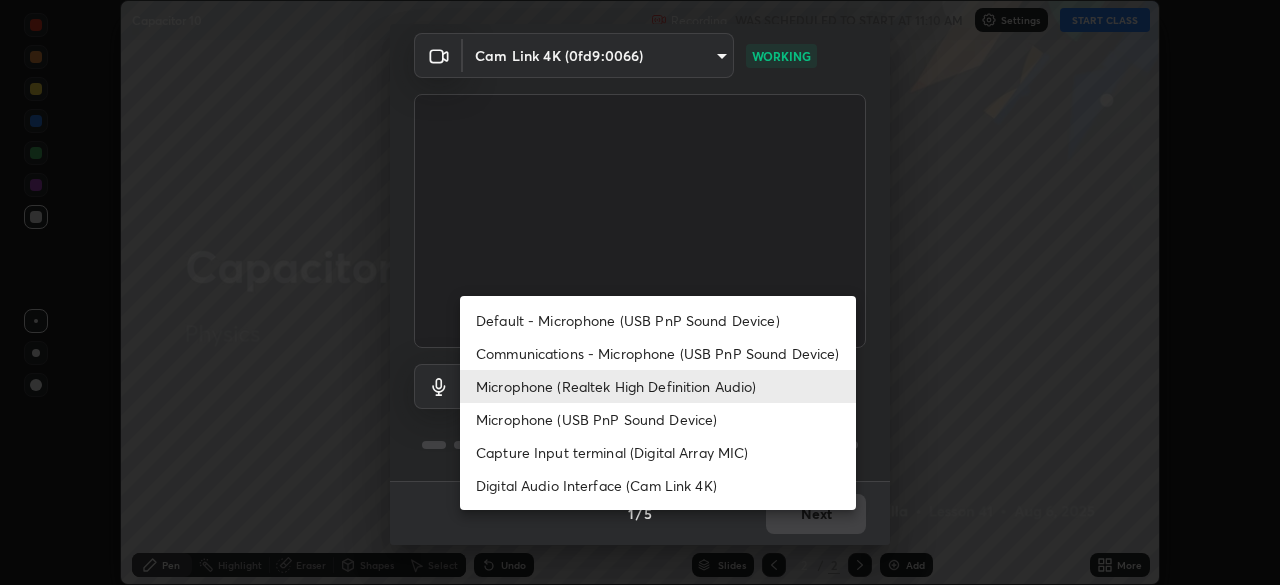 click on "Microphone (USB PnP Sound Device)" at bounding box center (658, 419) 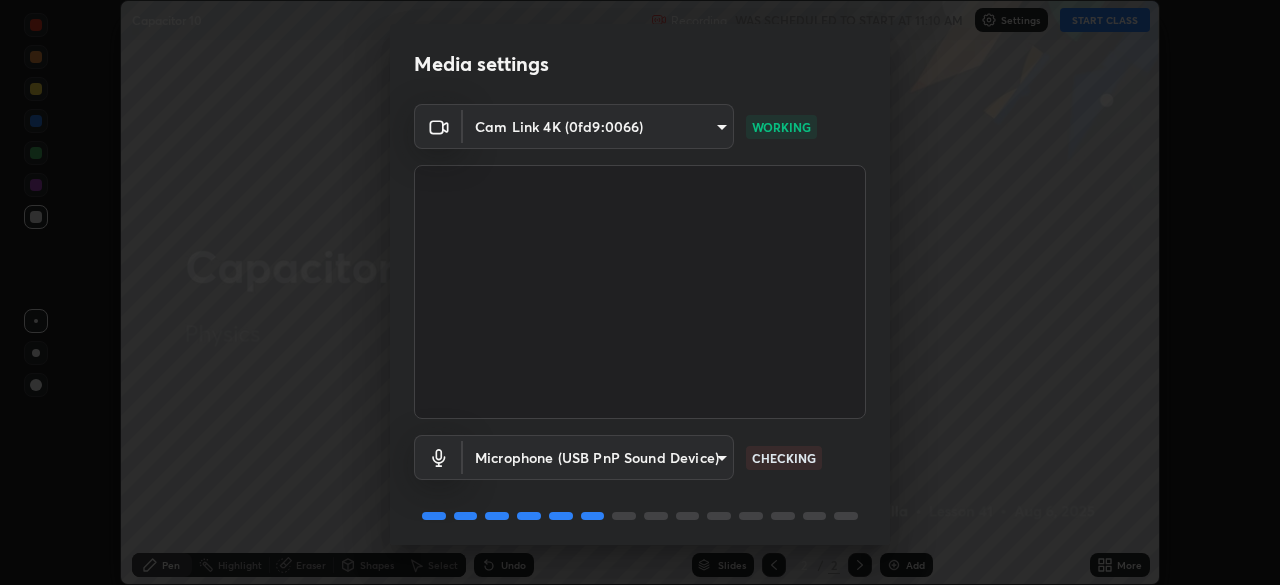scroll, scrollTop: 71, scrollLeft: 0, axis: vertical 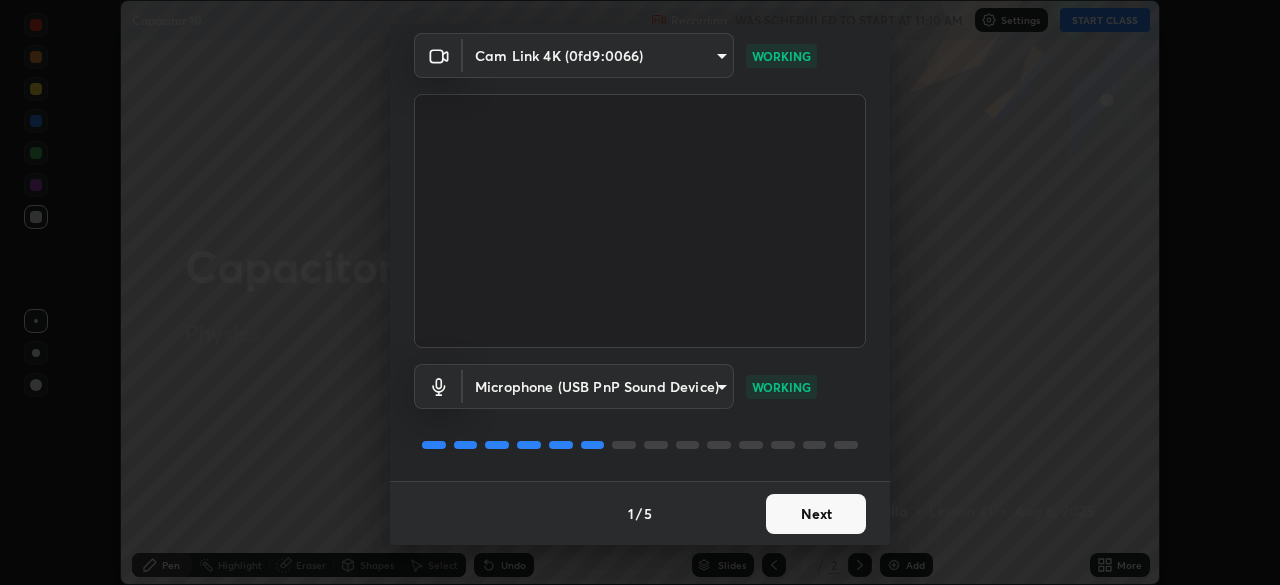 click on "Next" at bounding box center (816, 514) 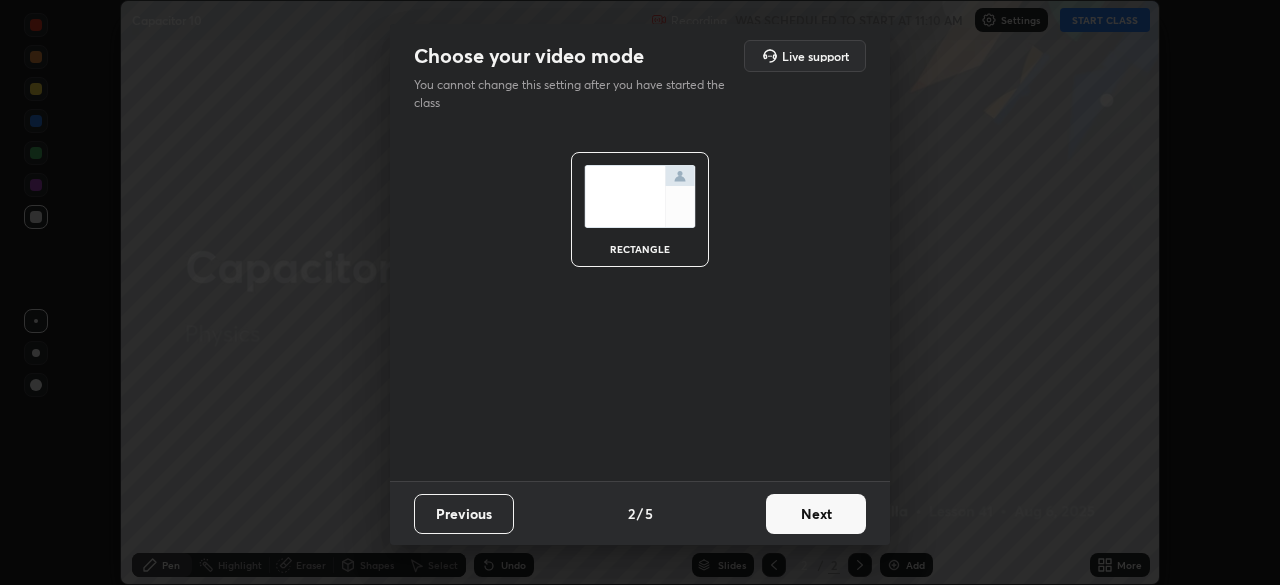 click on "Next" at bounding box center (816, 514) 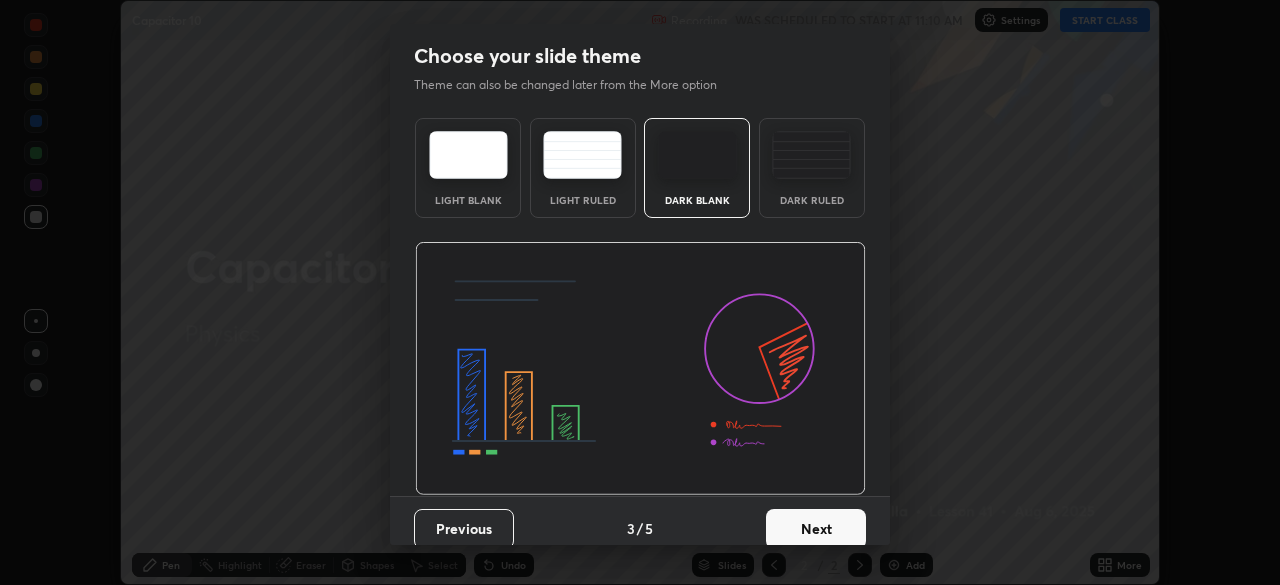 click on "Next" at bounding box center (816, 529) 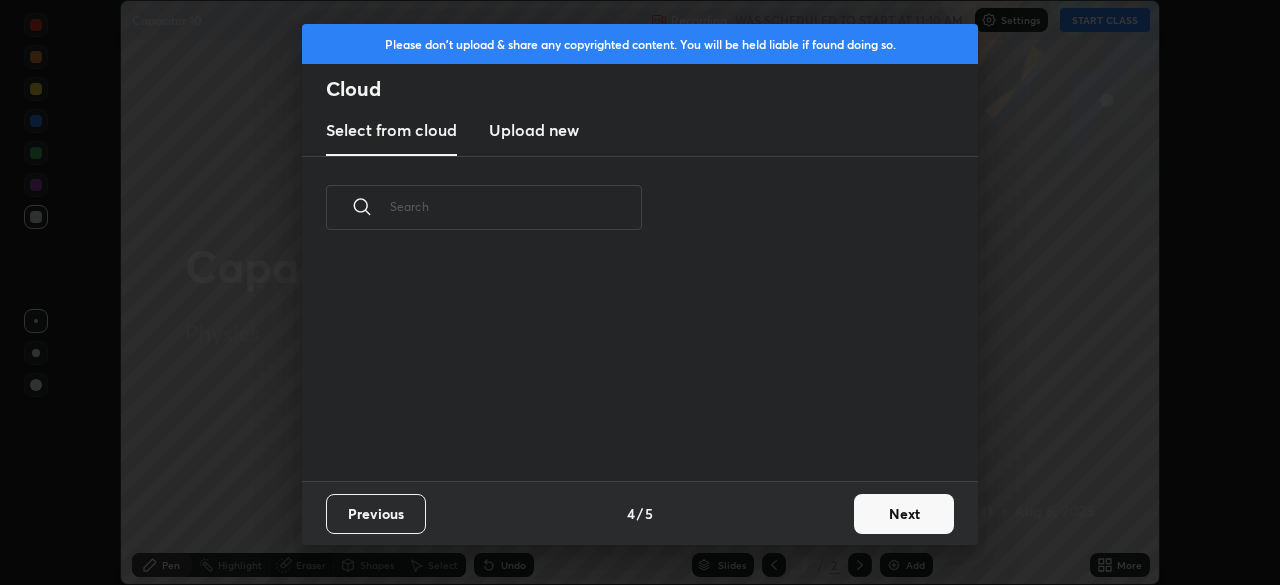 click on "Next" at bounding box center [904, 514] 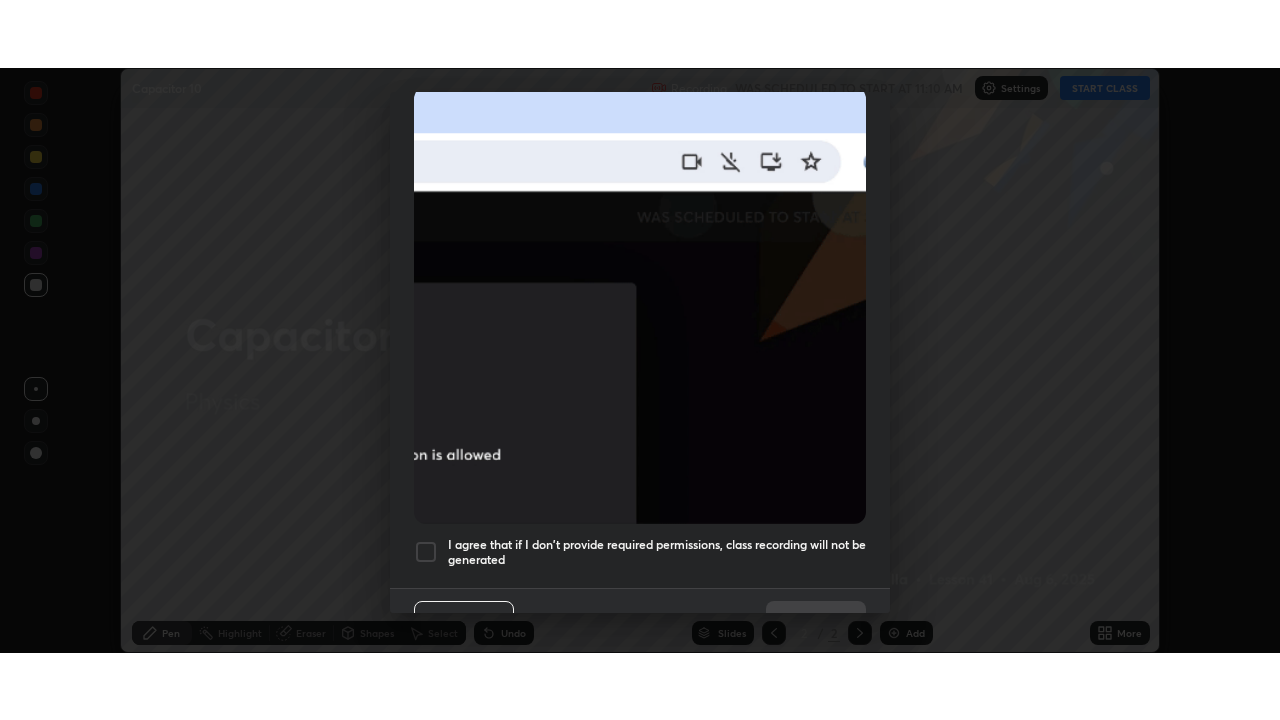 scroll, scrollTop: 479, scrollLeft: 0, axis: vertical 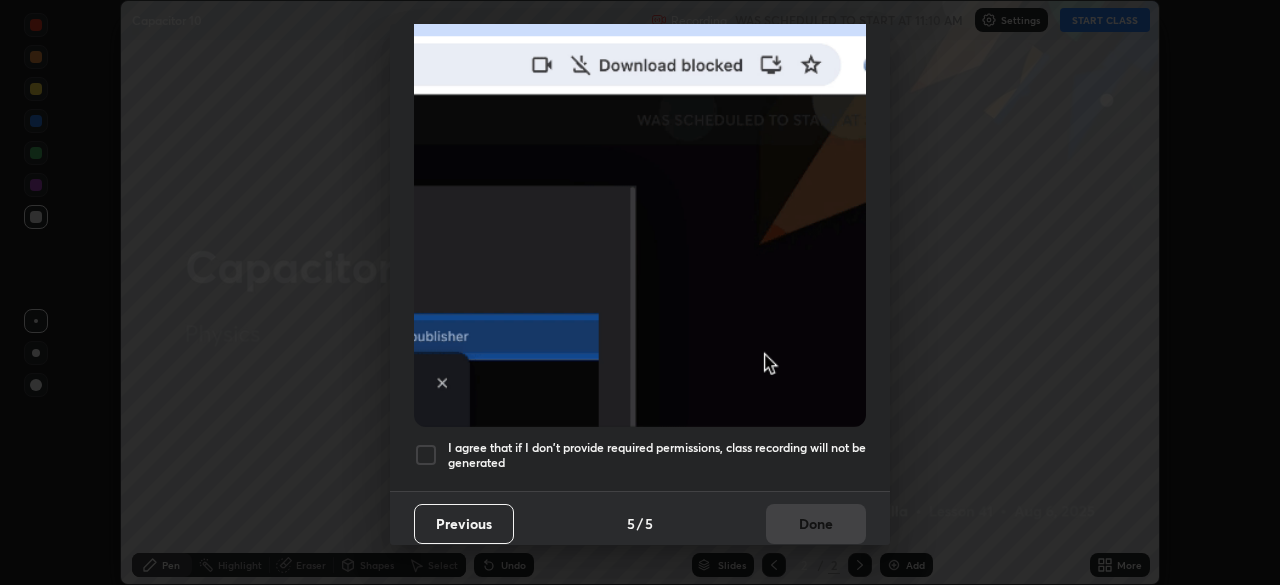 click on "I agree that if I don't provide required permissions, class recording will not be generated" at bounding box center [657, 455] 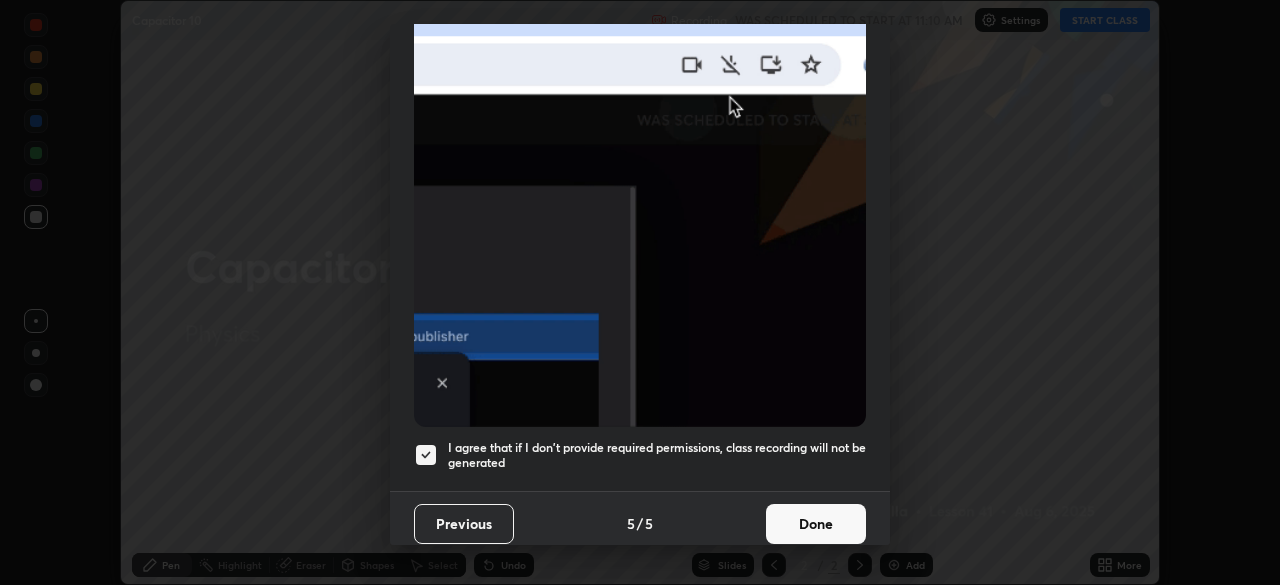 click on "Done" at bounding box center [816, 524] 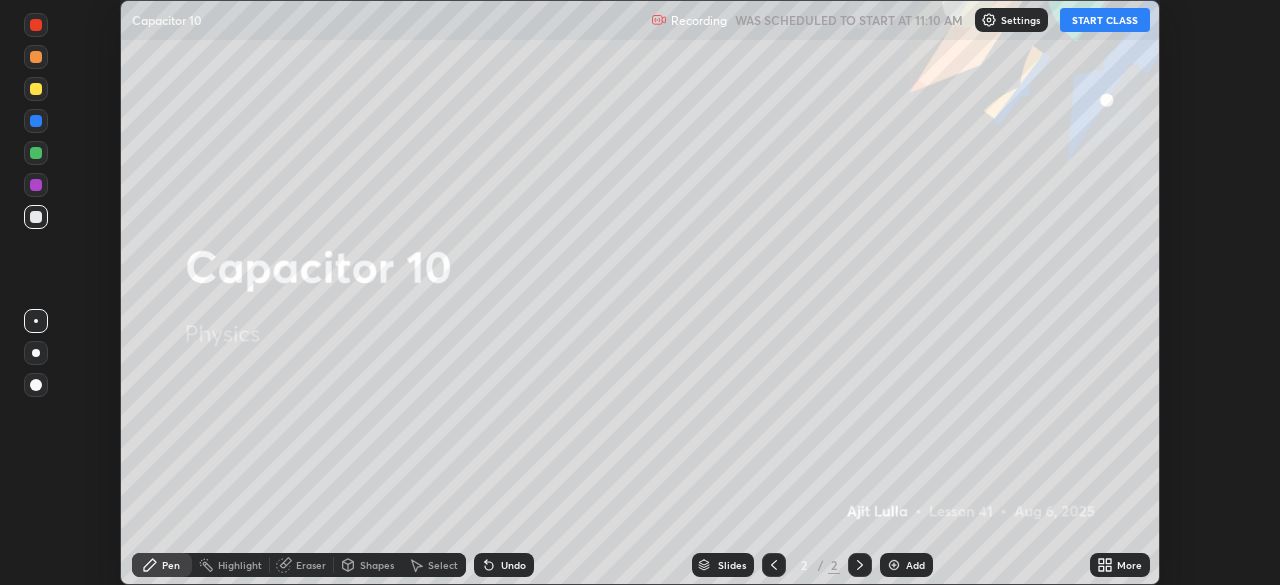 click on "START CLASS" at bounding box center (1105, 20) 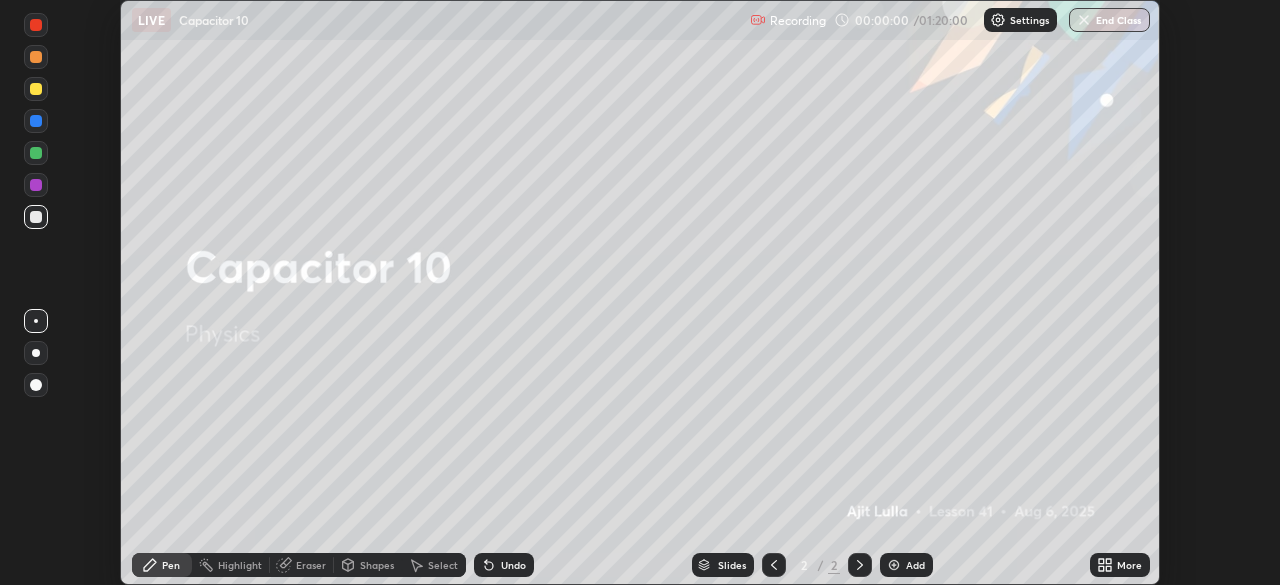 click on "More" at bounding box center [1120, 565] 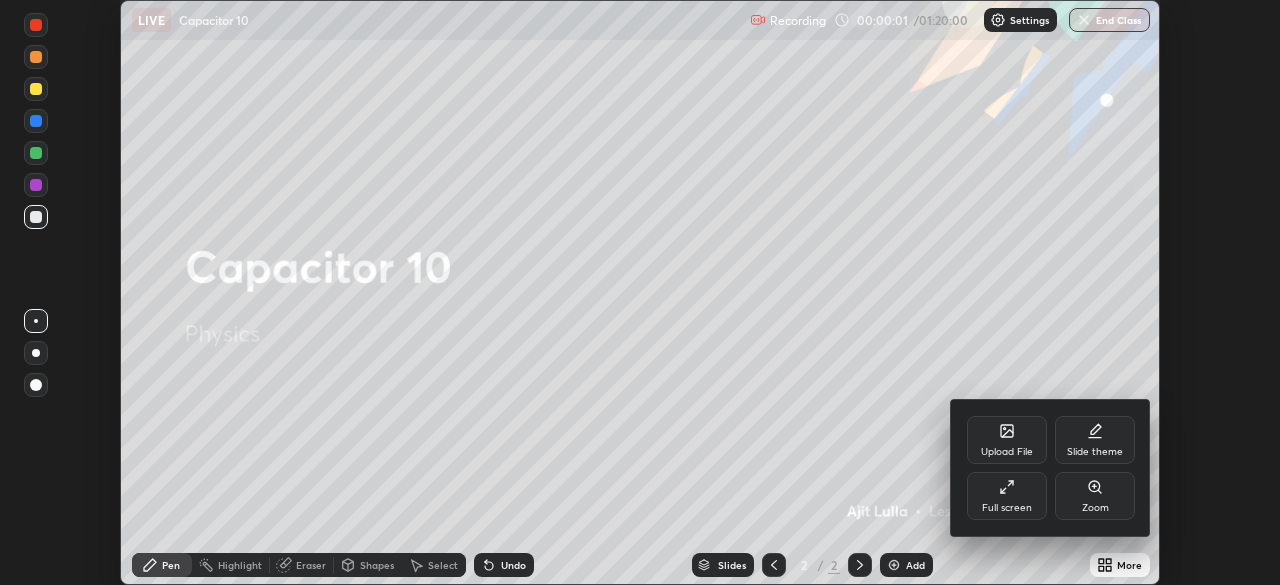 click on "Full screen" at bounding box center [1007, 496] 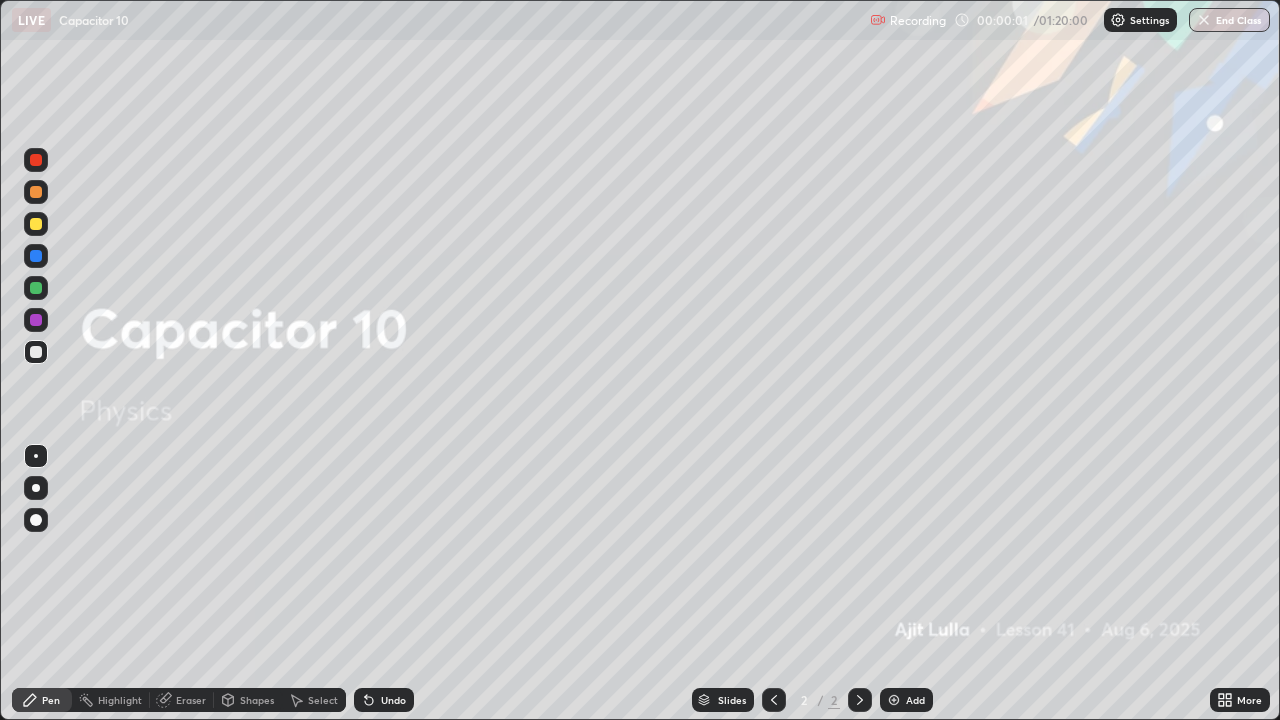 scroll, scrollTop: 99280, scrollLeft: 98720, axis: both 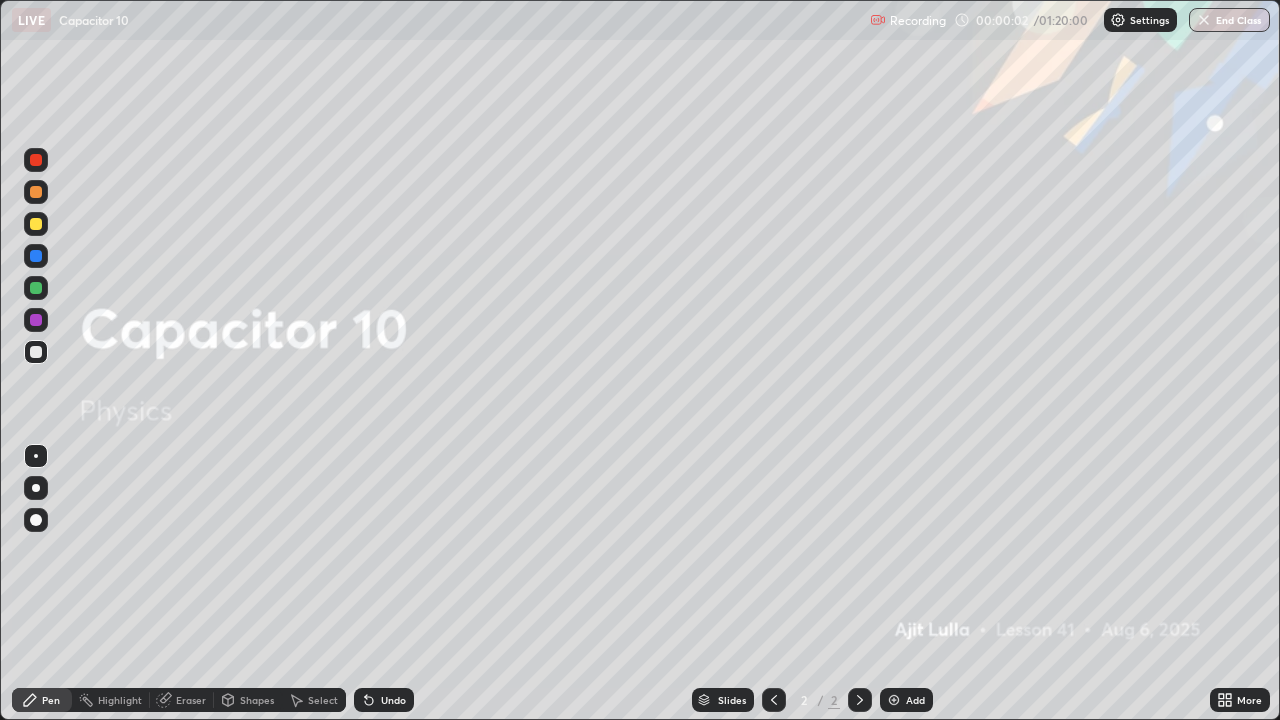 click on "Add" at bounding box center (906, 700) 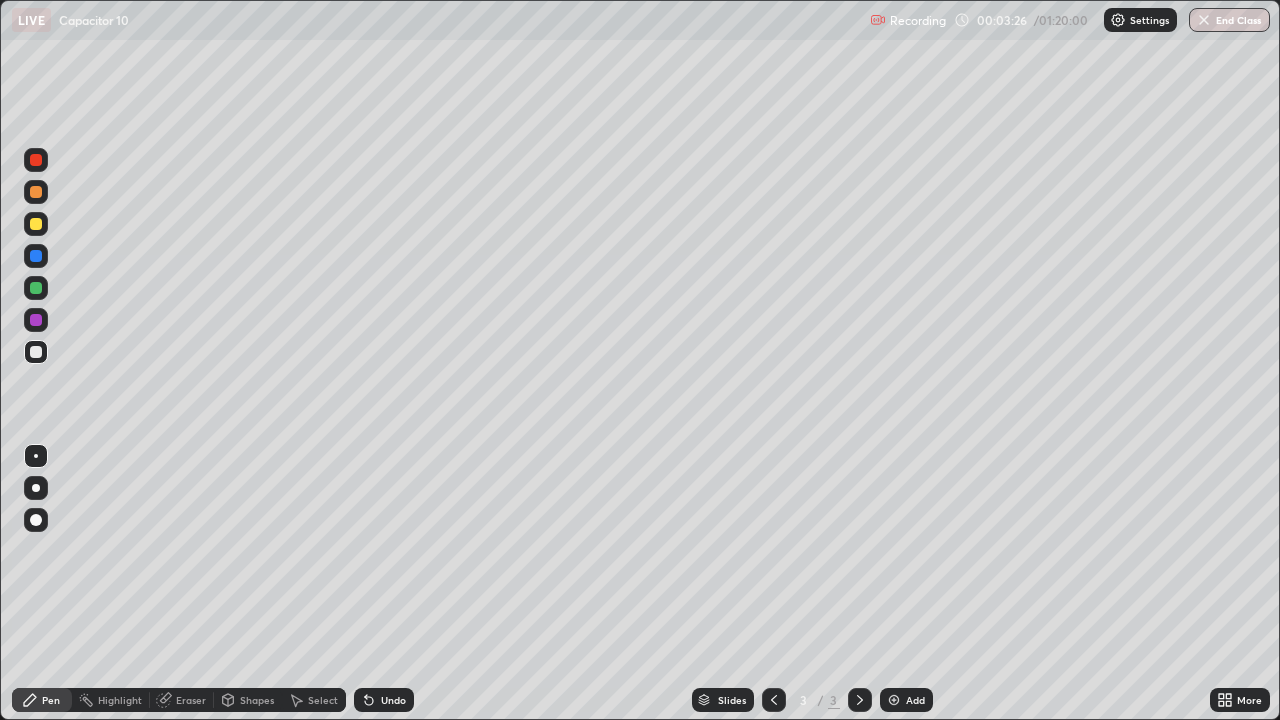 click at bounding box center (36, 224) 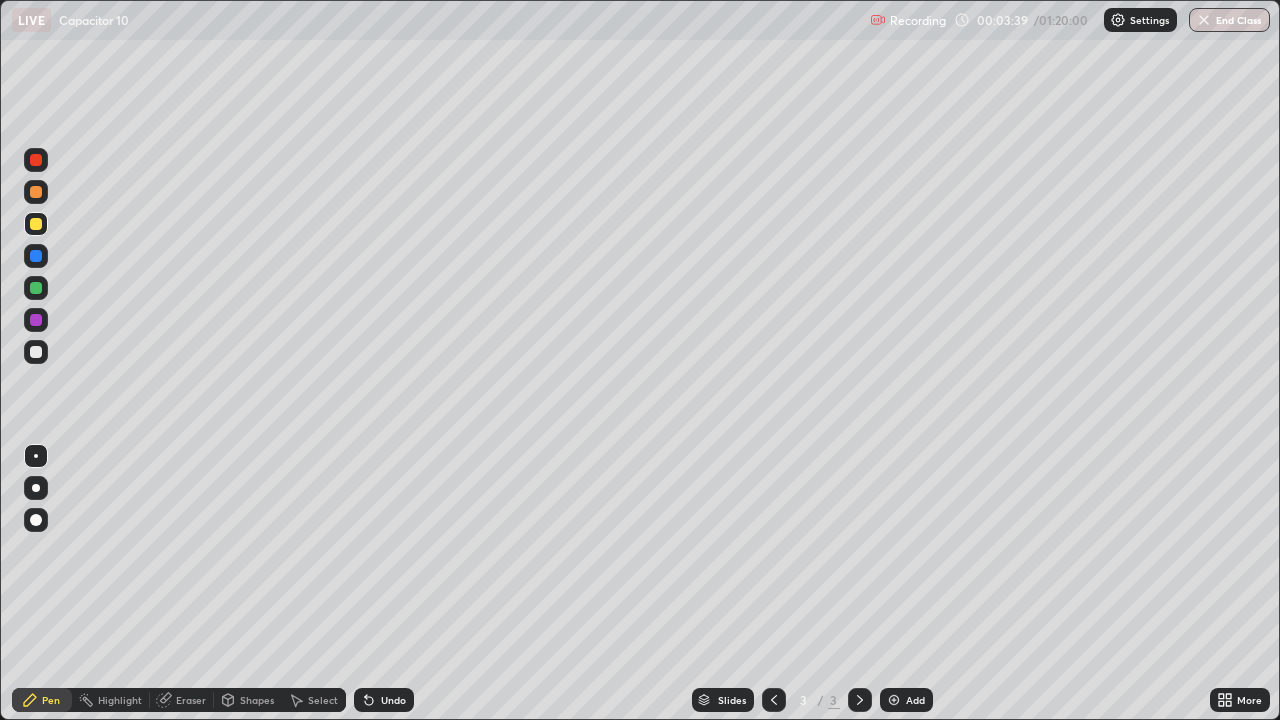 click on "Undo" at bounding box center [384, 700] 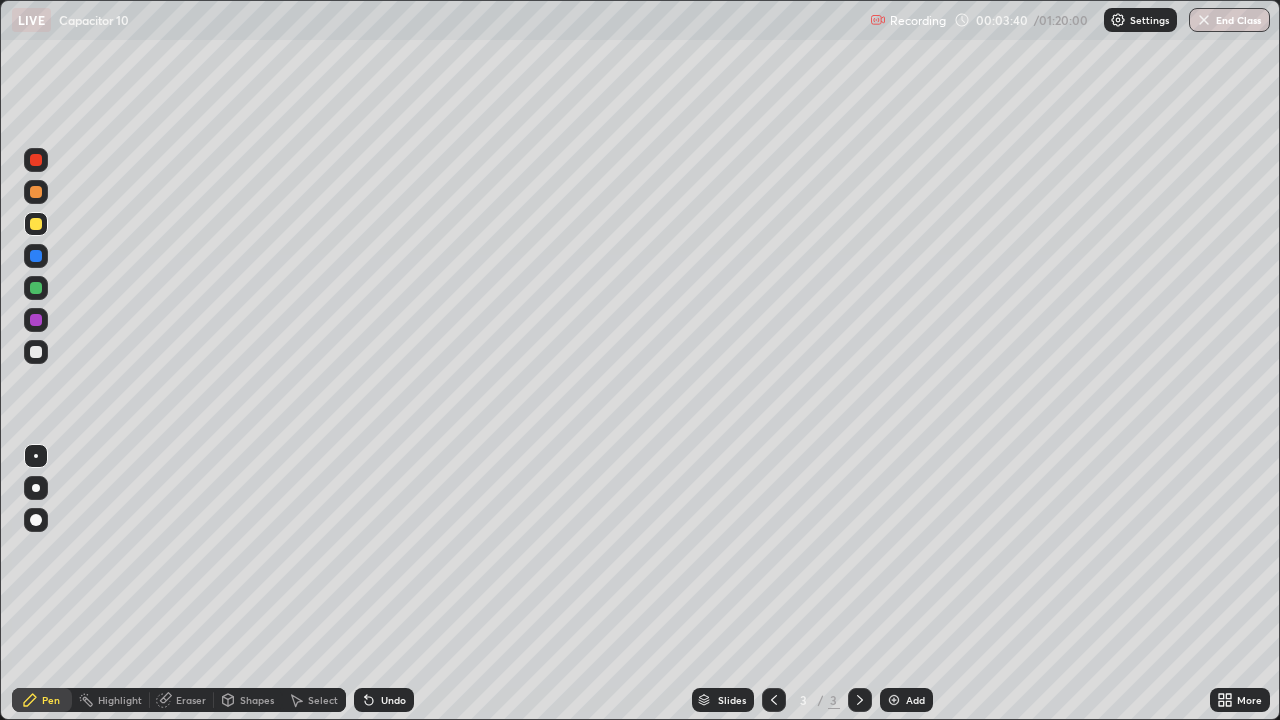 click at bounding box center (36, 352) 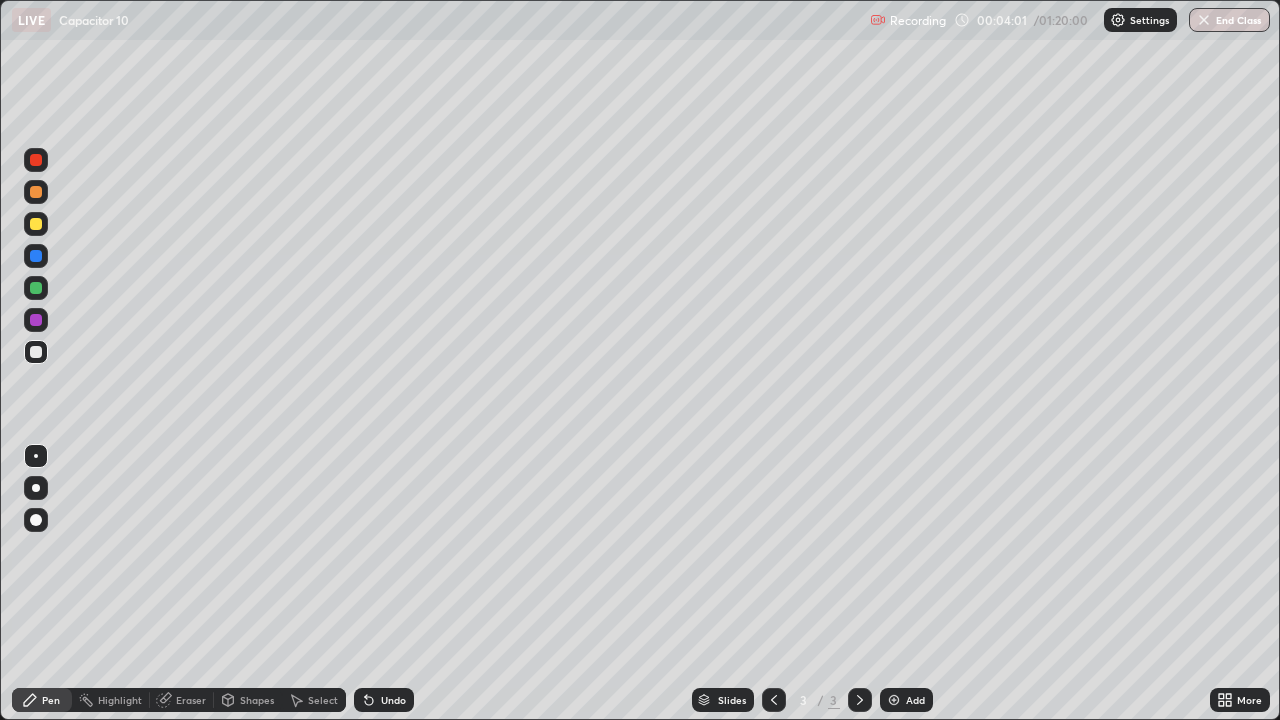 click on "Undo" at bounding box center [384, 700] 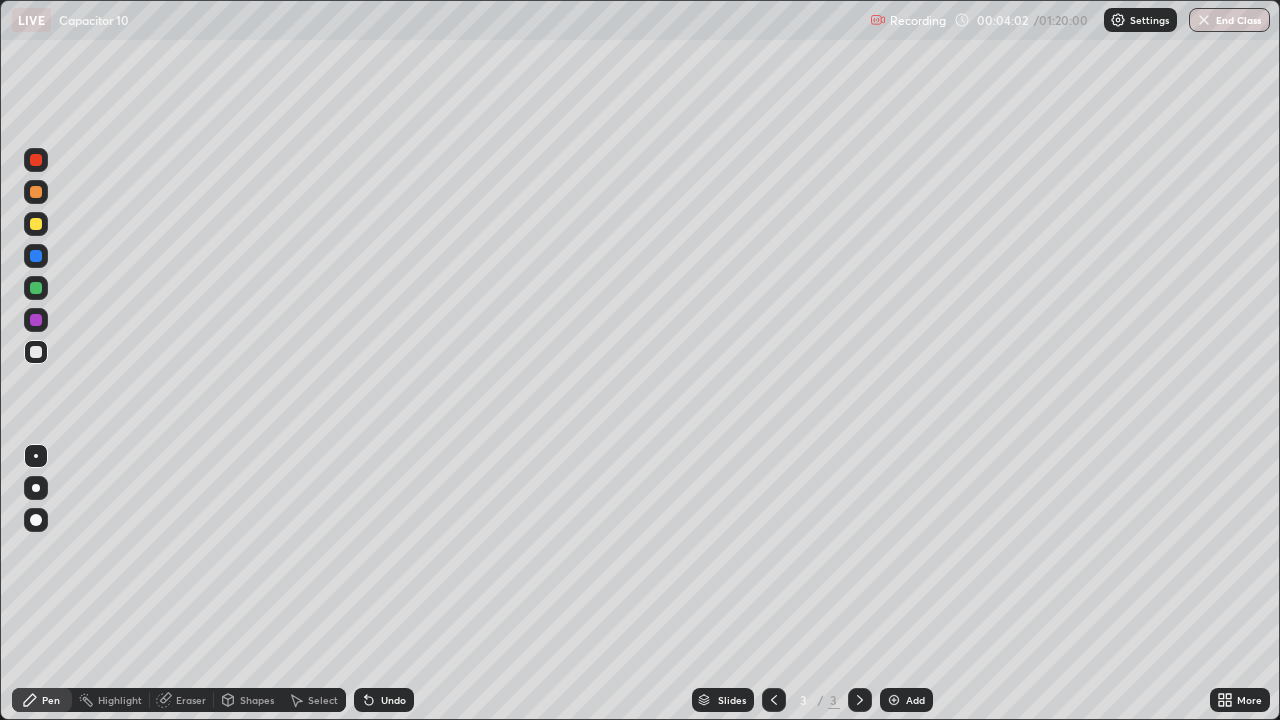 click 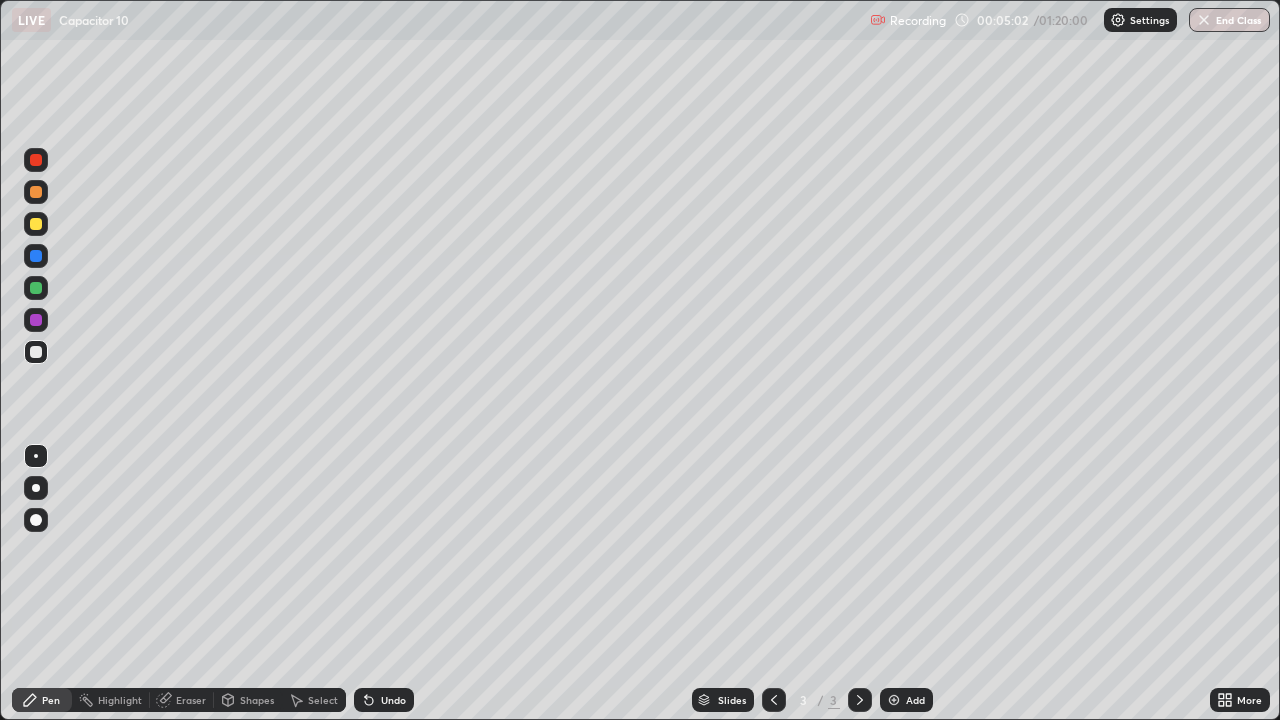 click at bounding box center [36, 288] 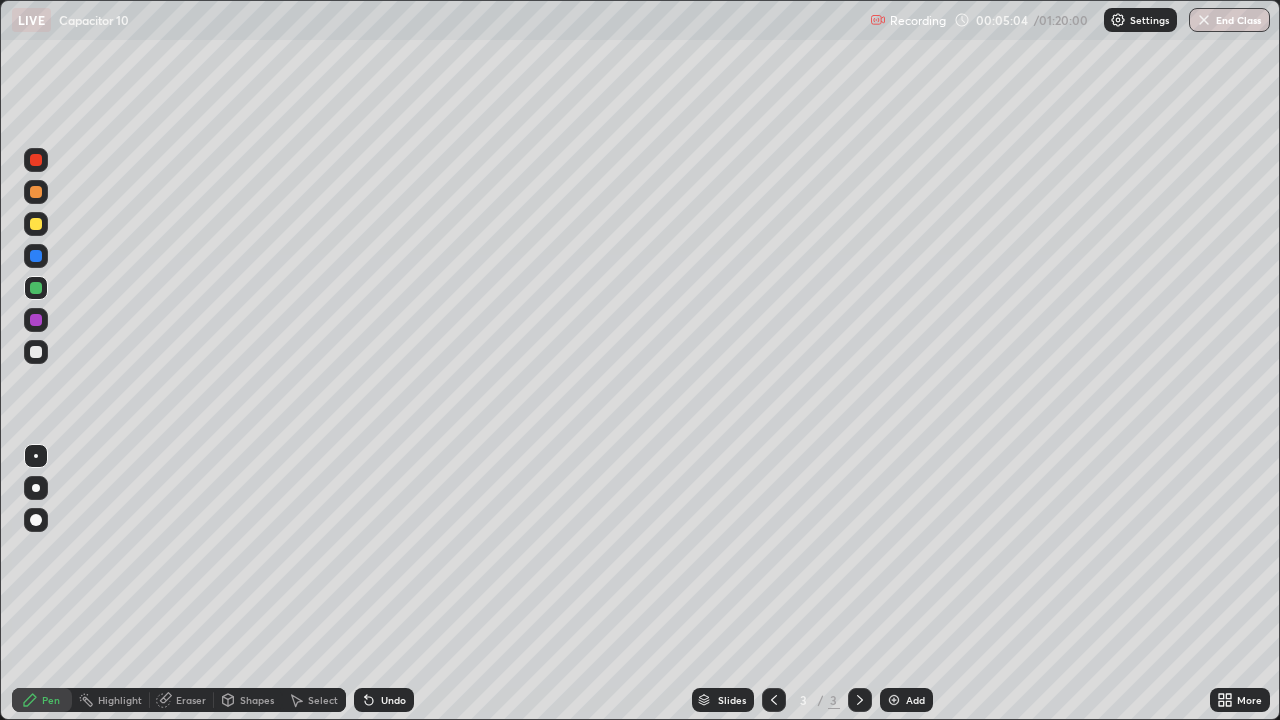 click on "Highlight" at bounding box center [120, 700] 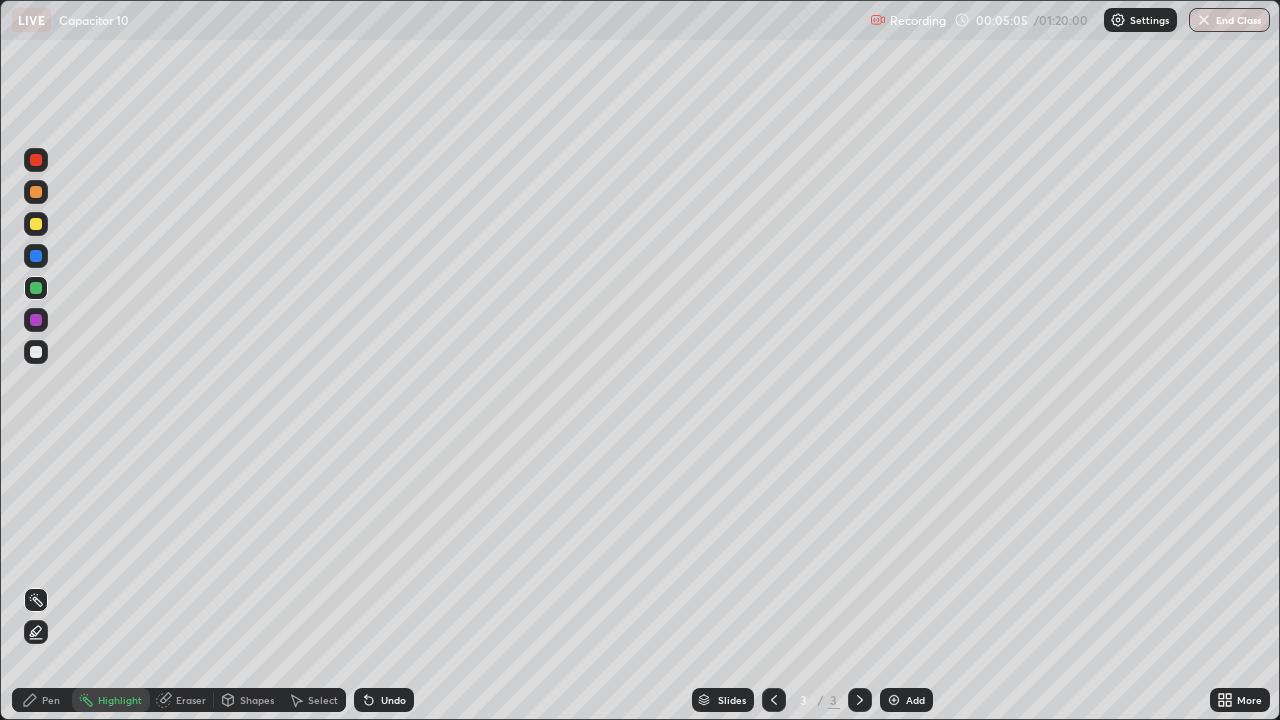 click on "Eraser" at bounding box center [191, 700] 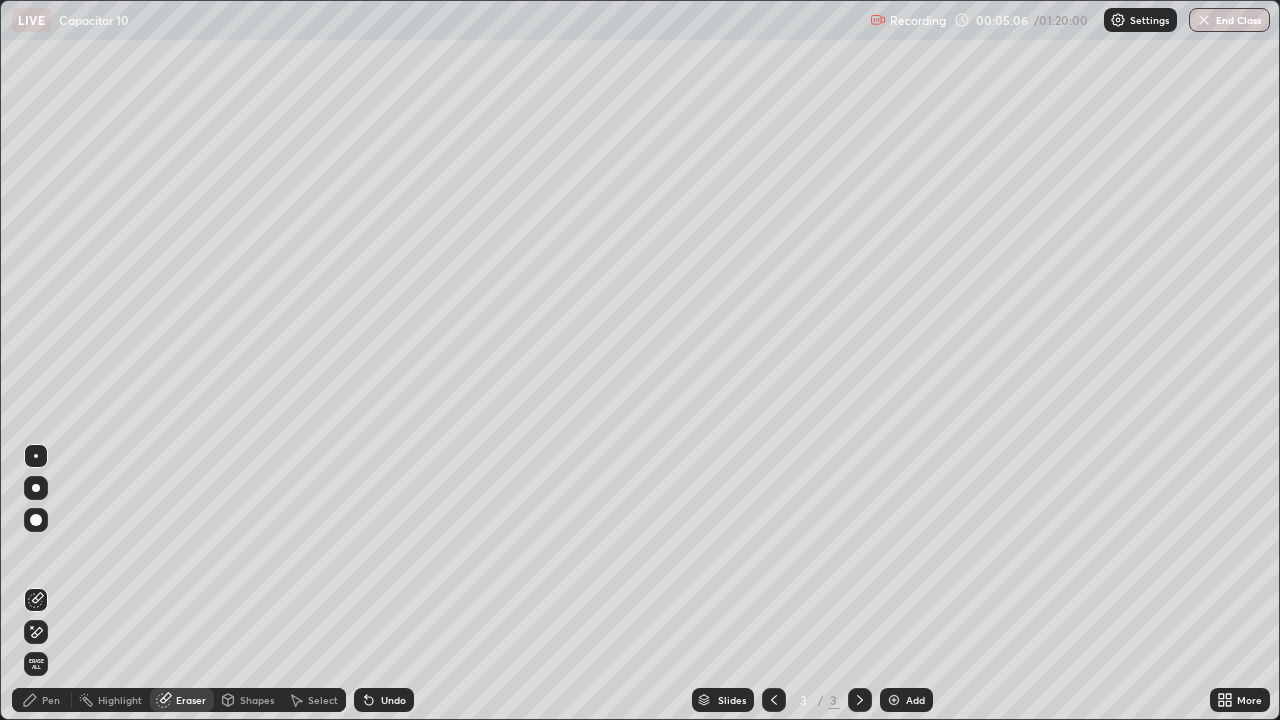 click 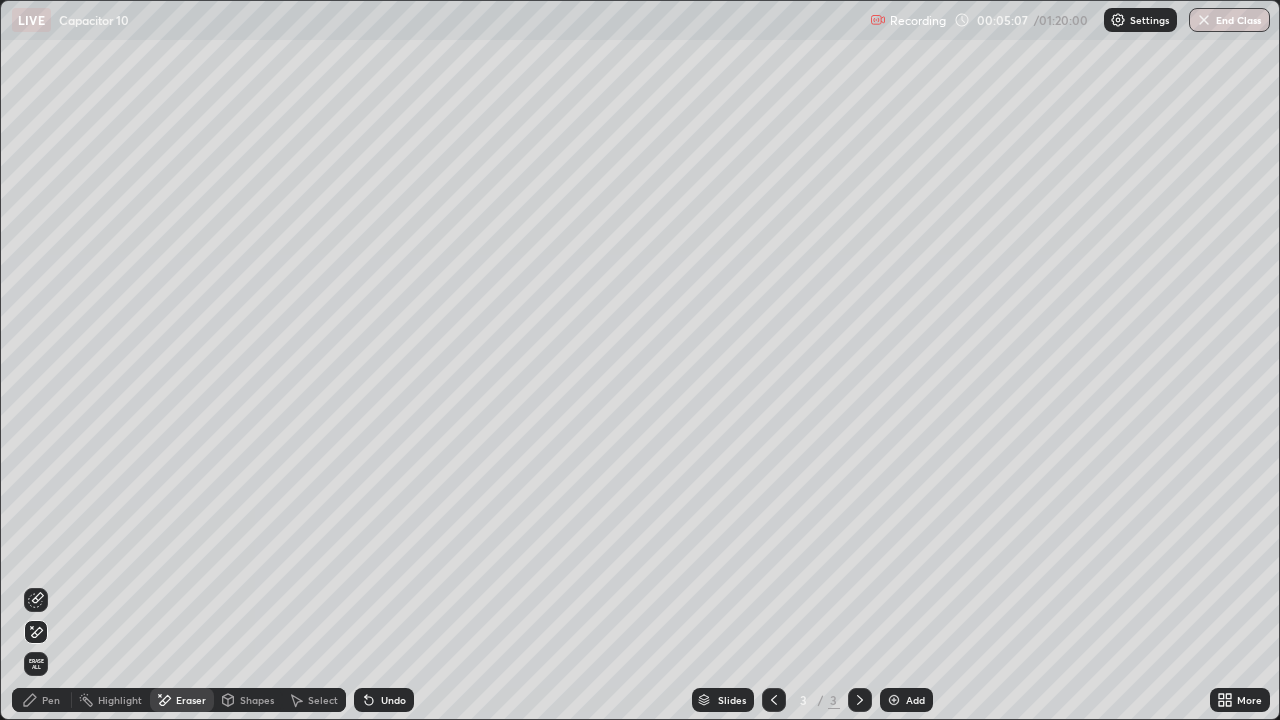 click on "Pen" at bounding box center (42, 700) 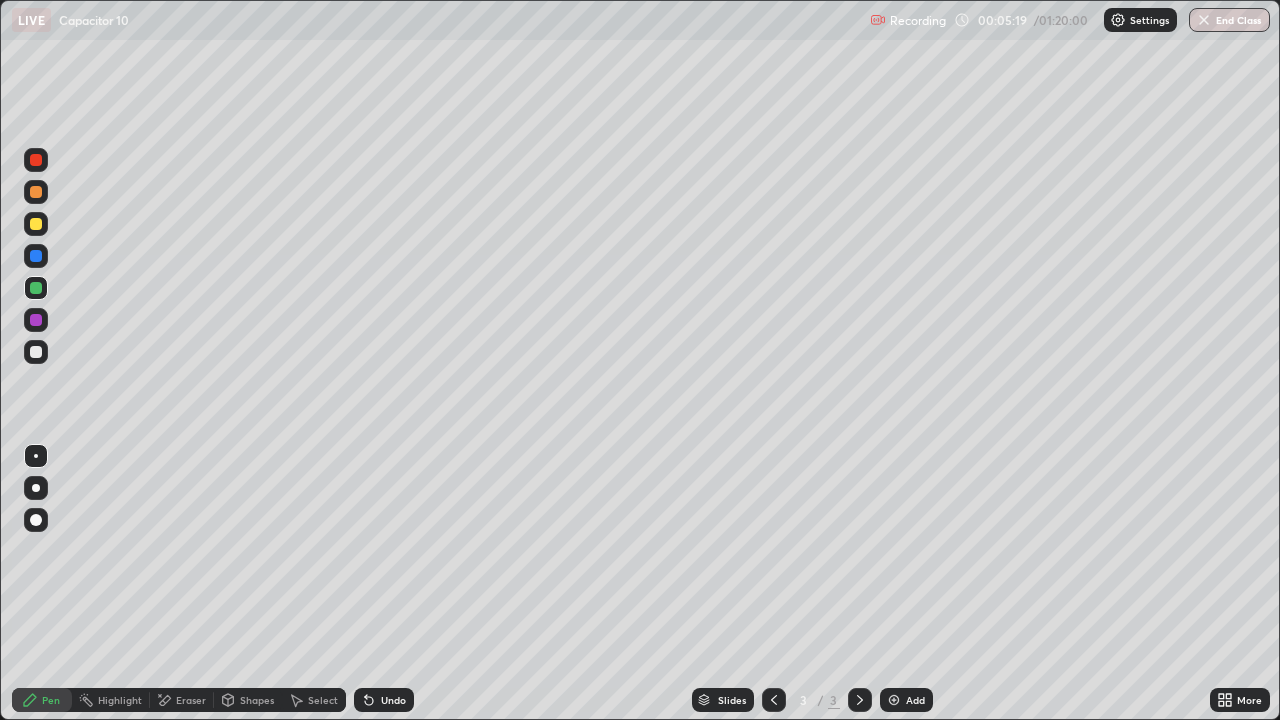 click at bounding box center (36, 352) 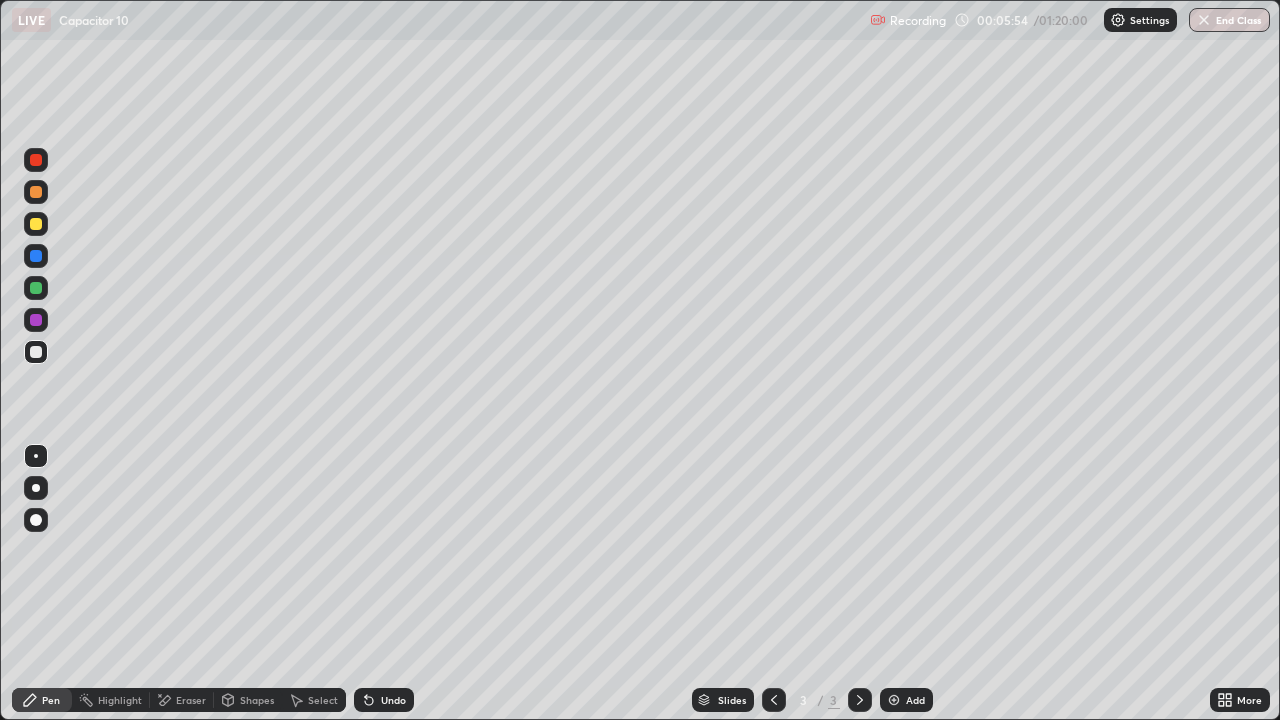 click at bounding box center (36, 288) 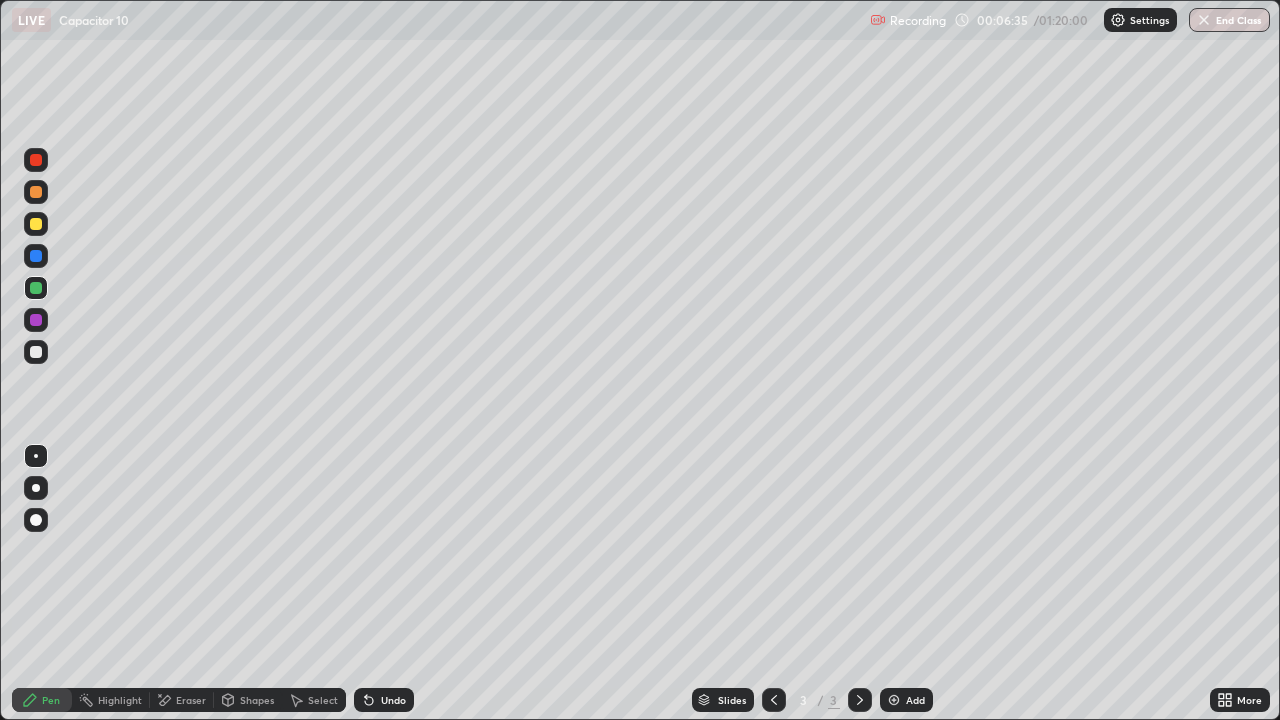 click on "Eraser" at bounding box center (191, 700) 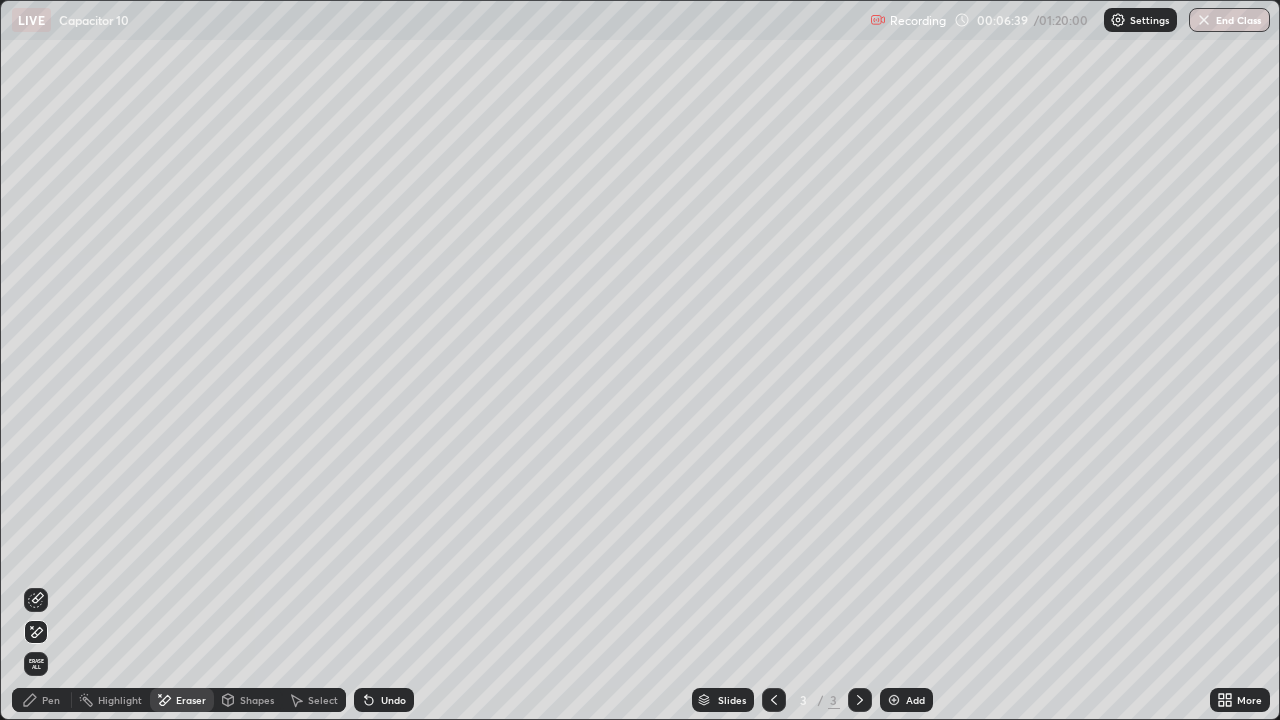 click on "Pen" at bounding box center (51, 700) 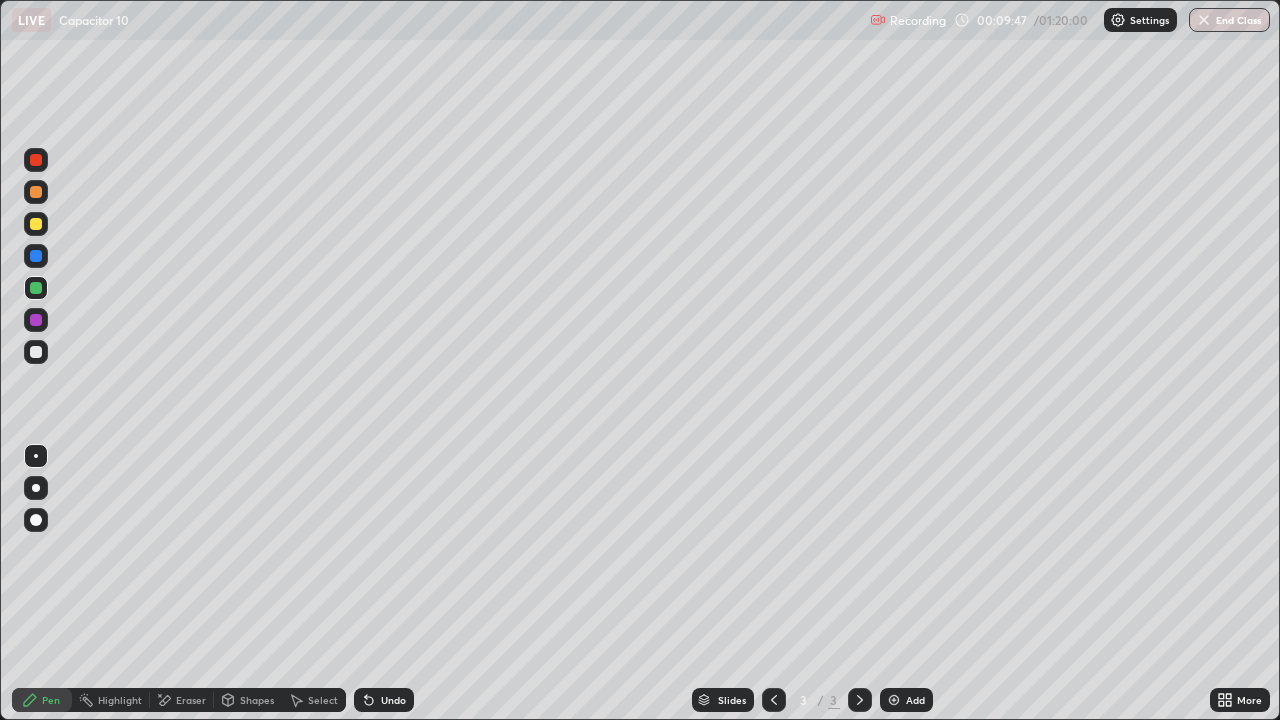 click at bounding box center (36, 352) 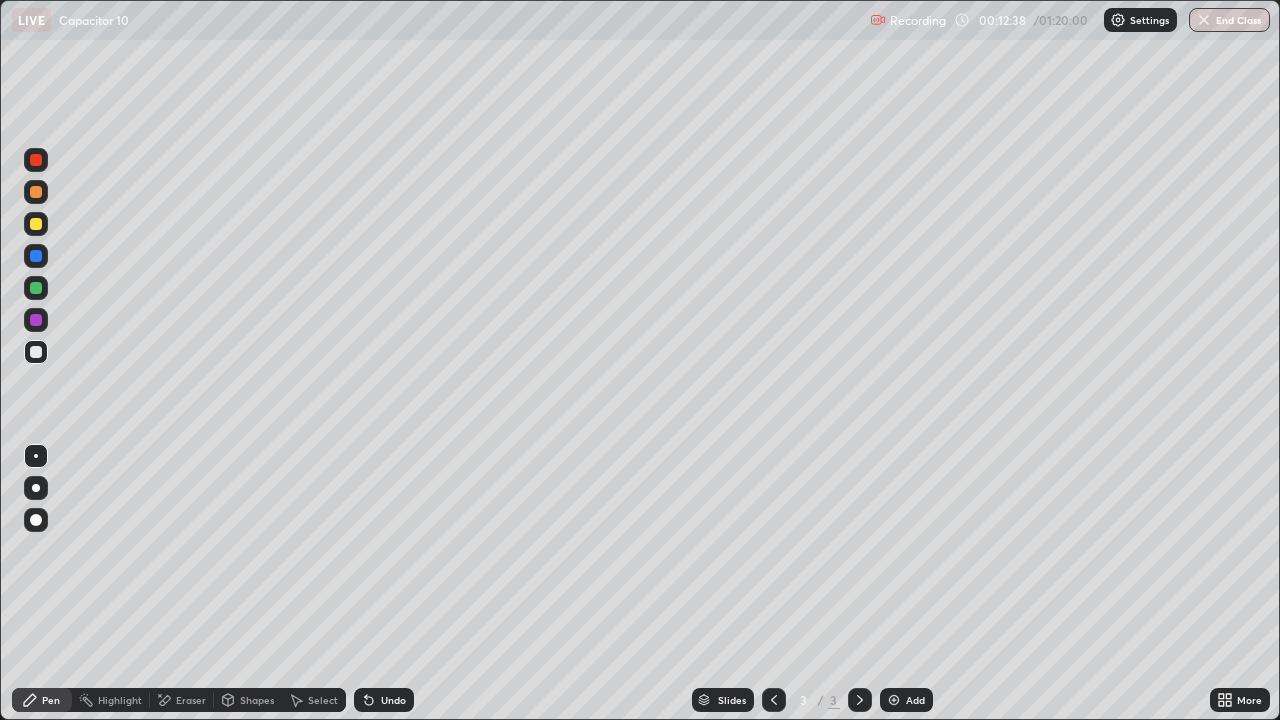 click on "Add" at bounding box center [915, 700] 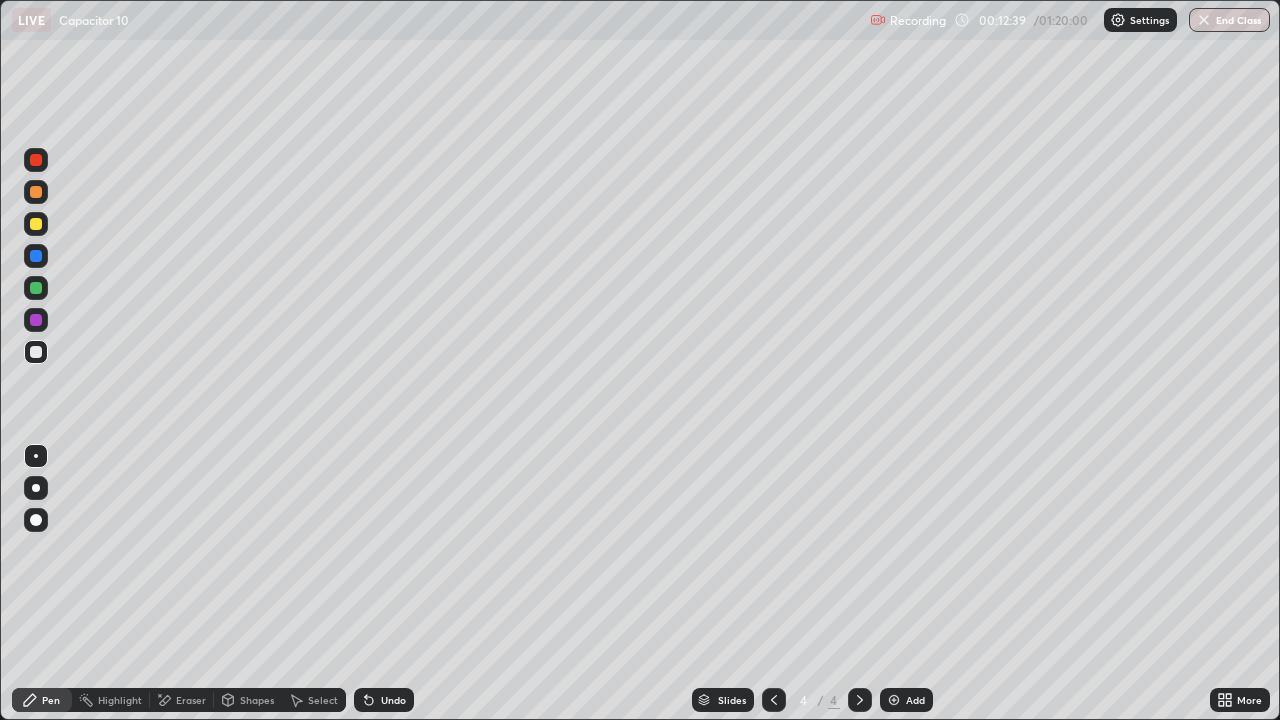 click at bounding box center (36, 224) 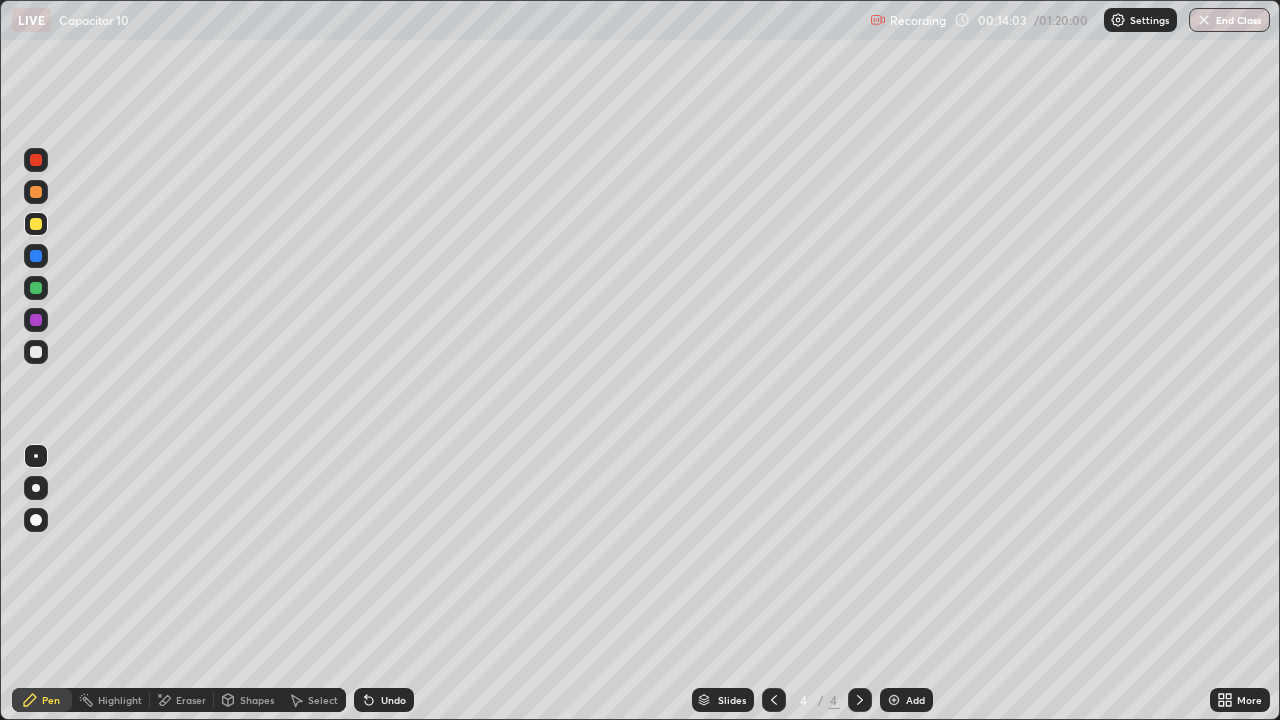 click on "Eraser" at bounding box center [191, 700] 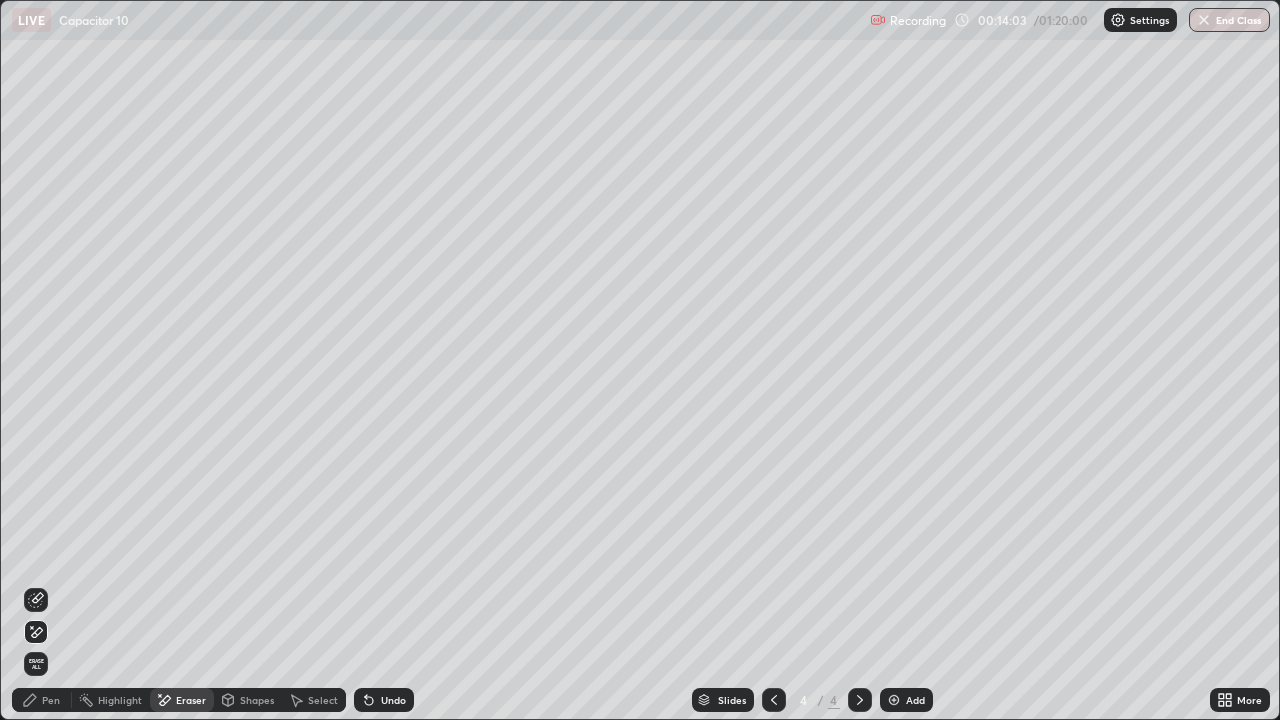 click 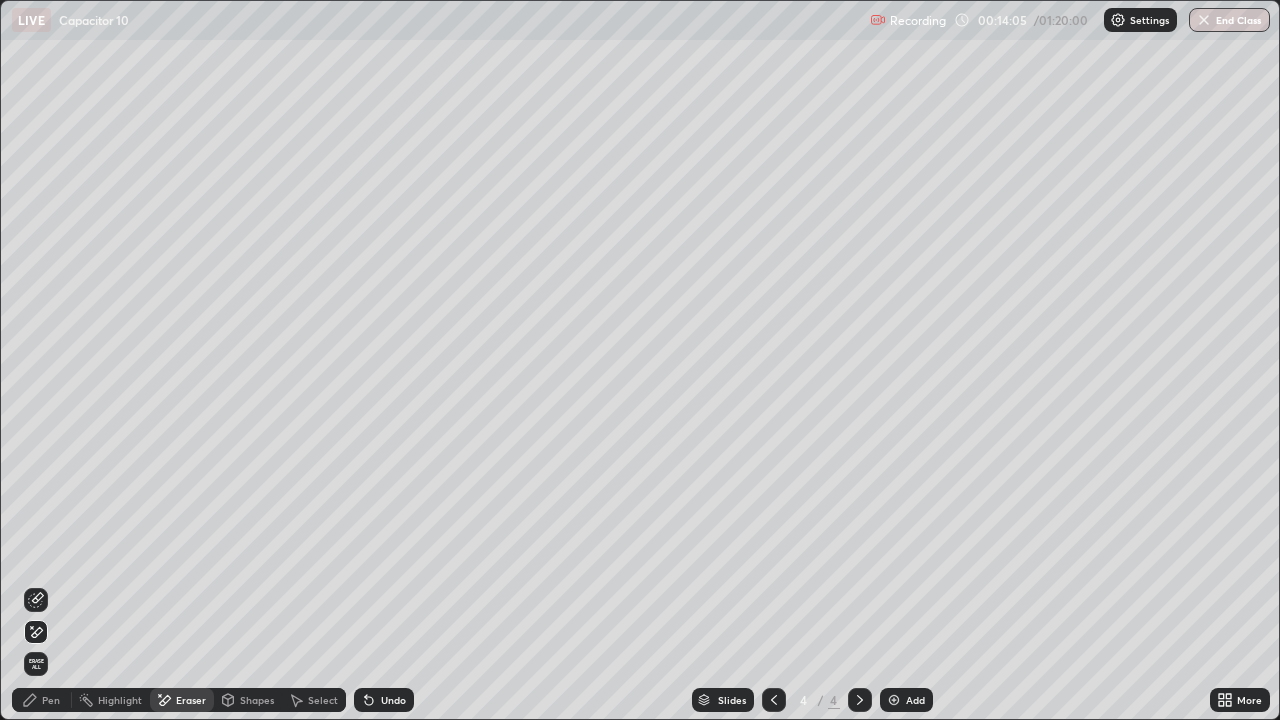 click on "Pen" at bounding box center (42, 700) 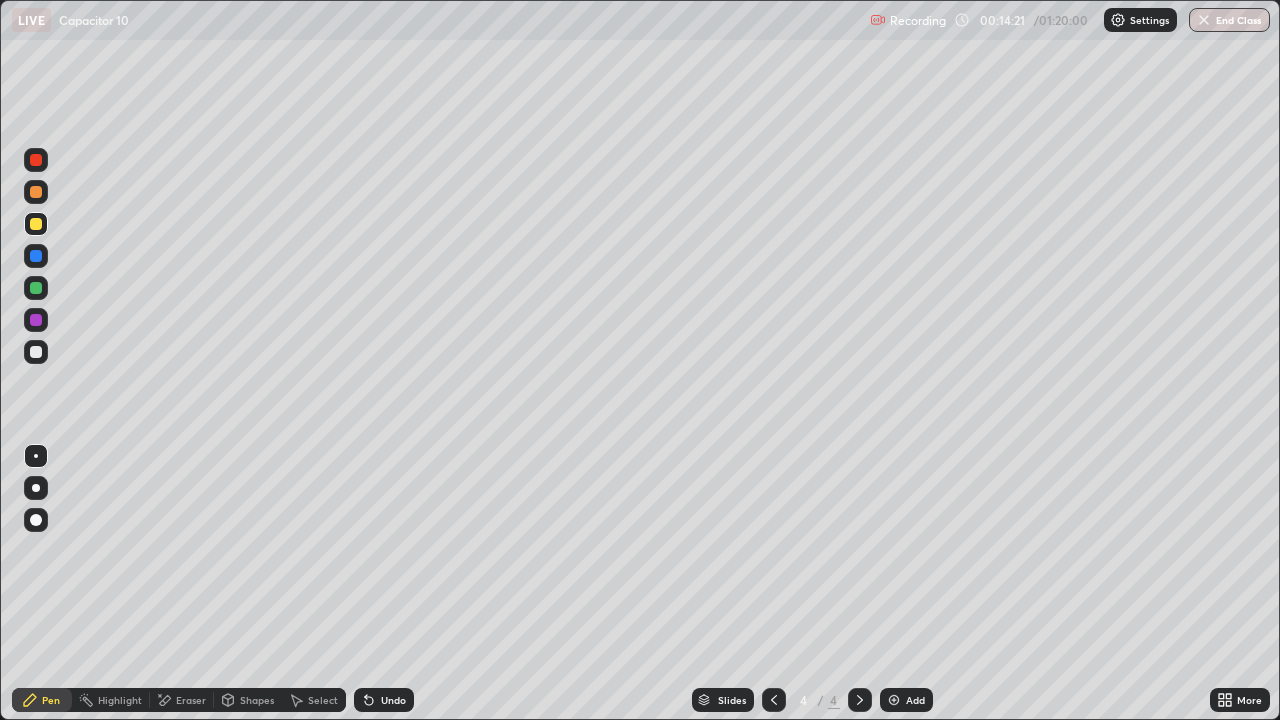 click at bounding box center [36, 352] 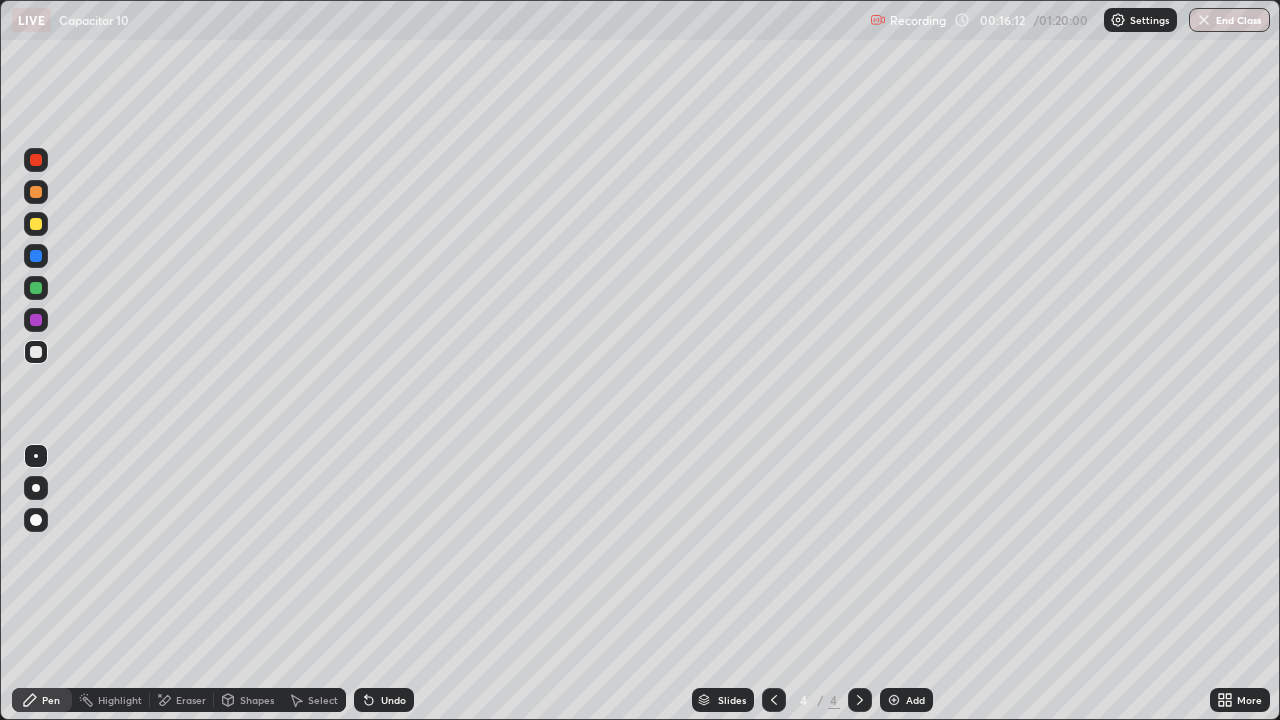 click on "Eraser" at bounding box center (191, 700) 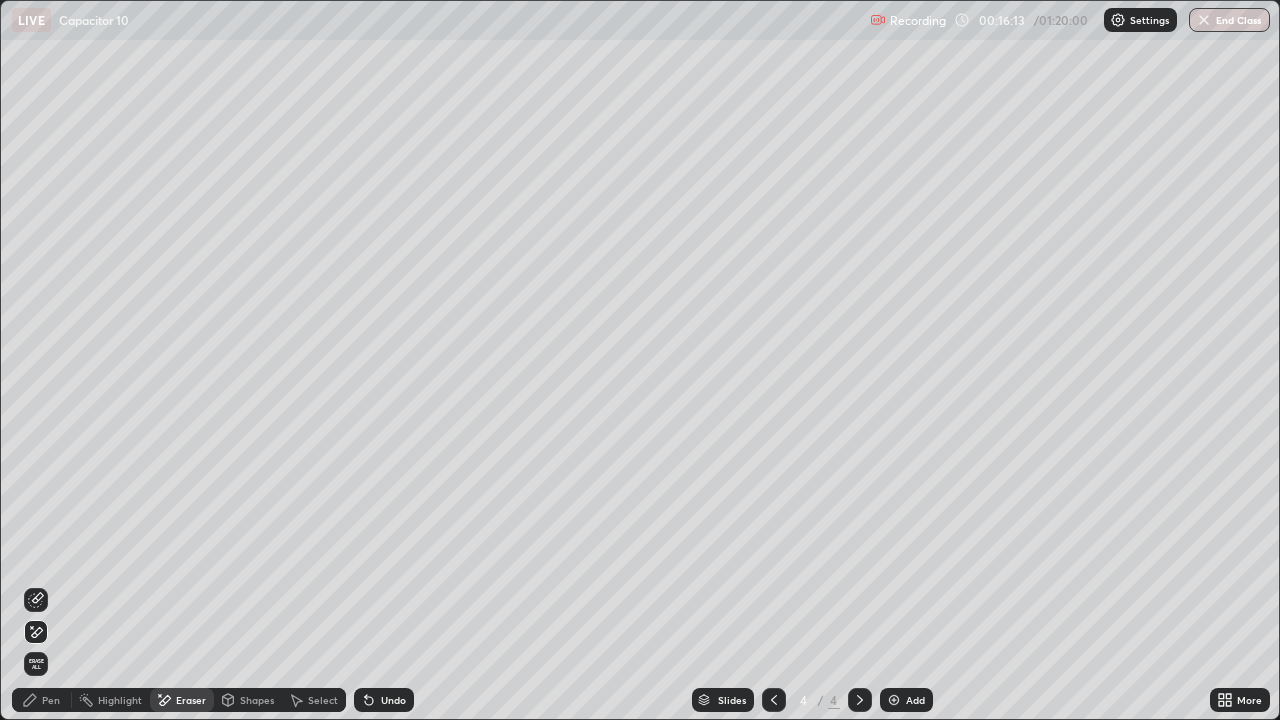click at bounding box center (36, 632) 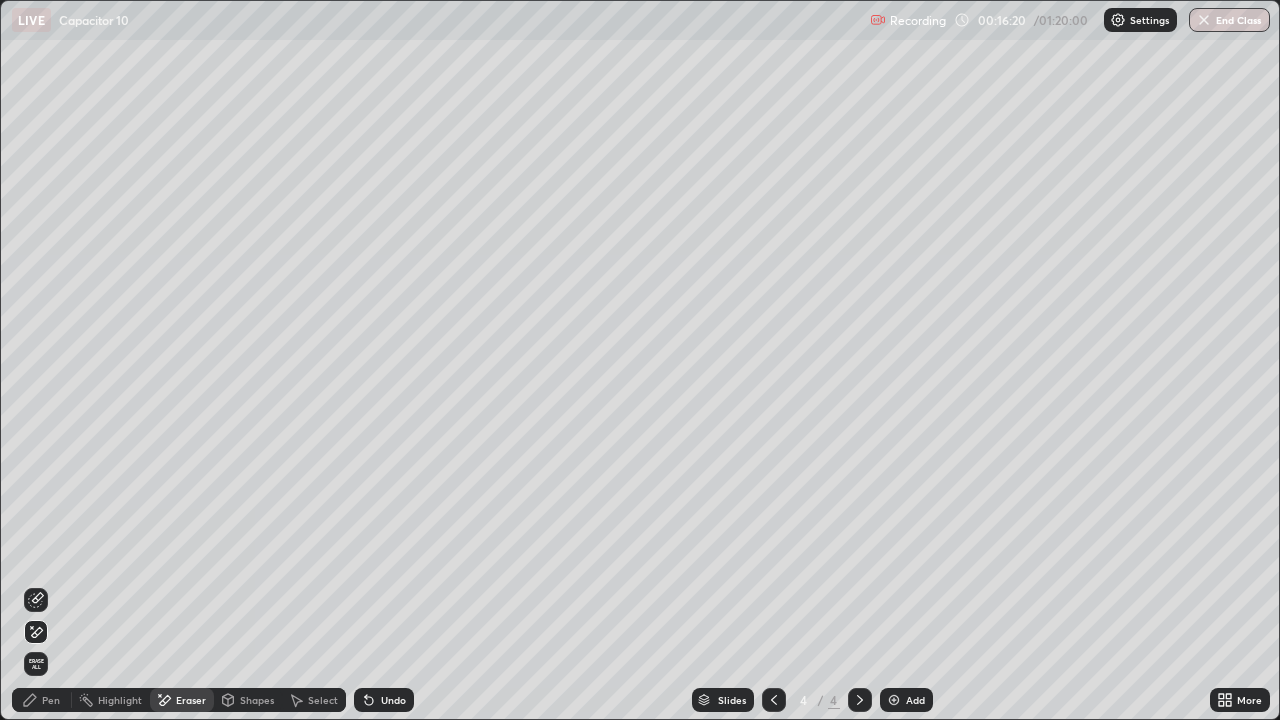 click on "Pen" at bounding box center [51, 700] 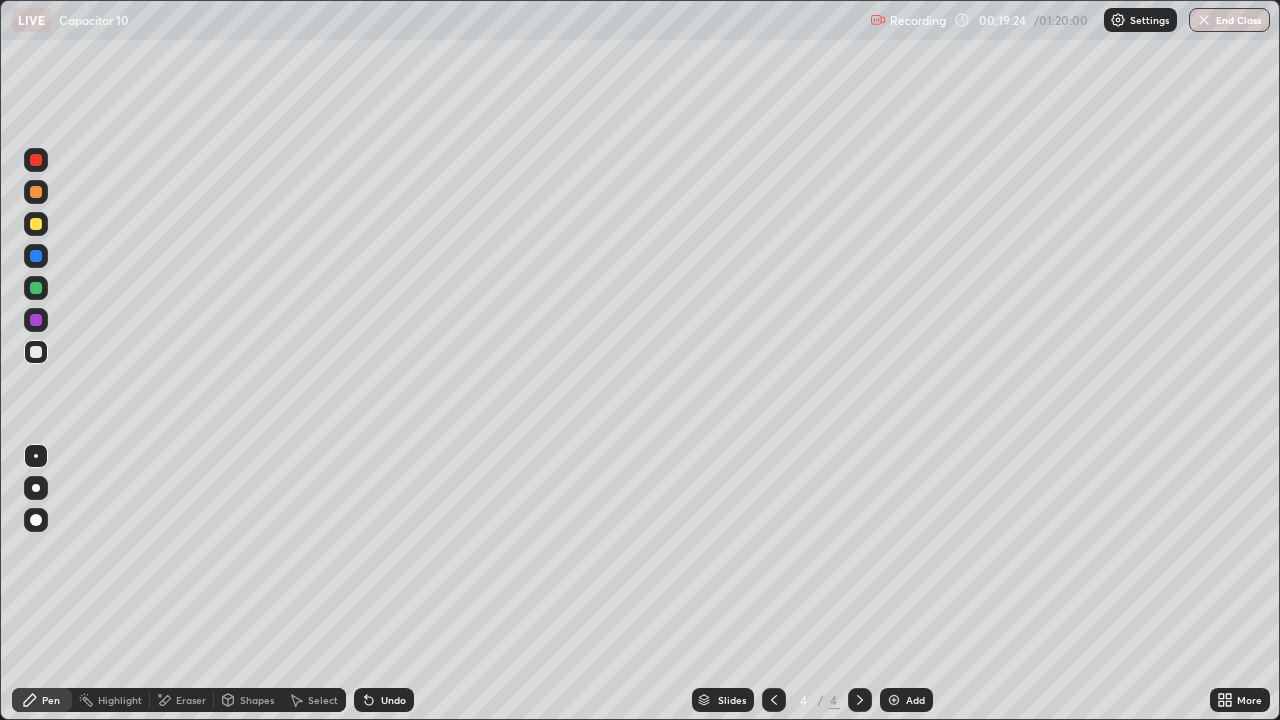 click on "Eraser" at bounding box center [191, 700] 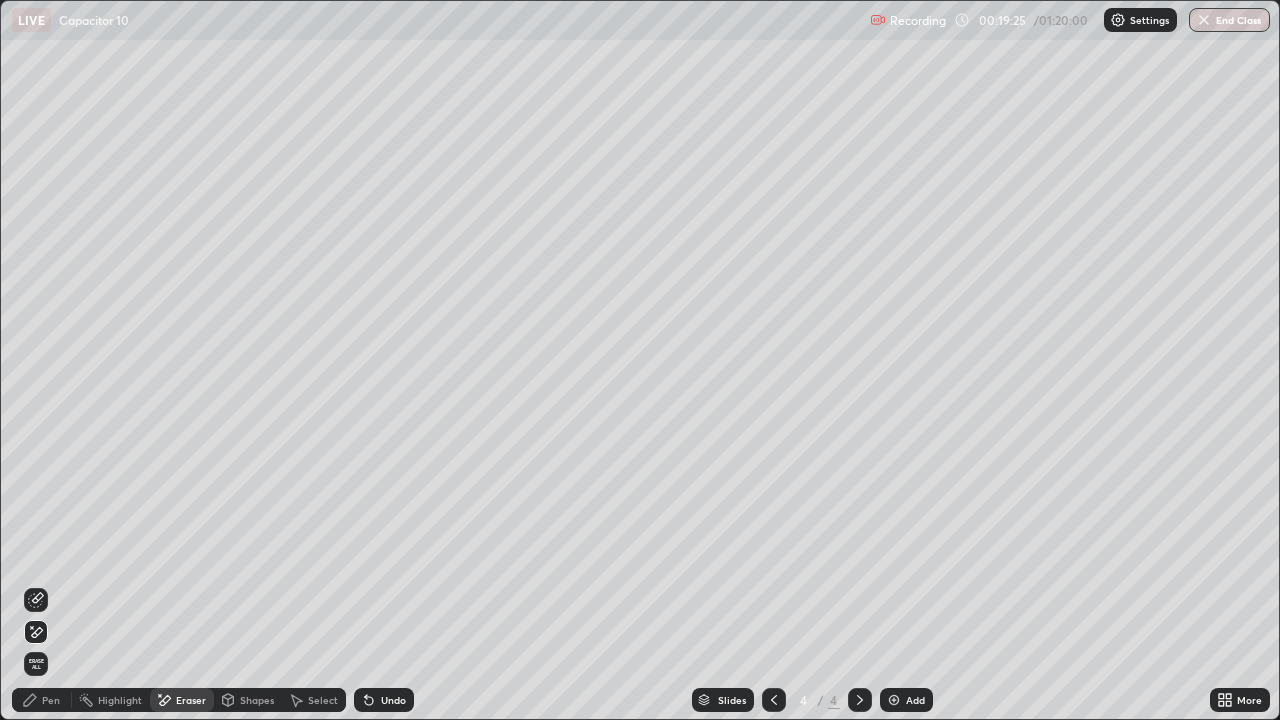 click 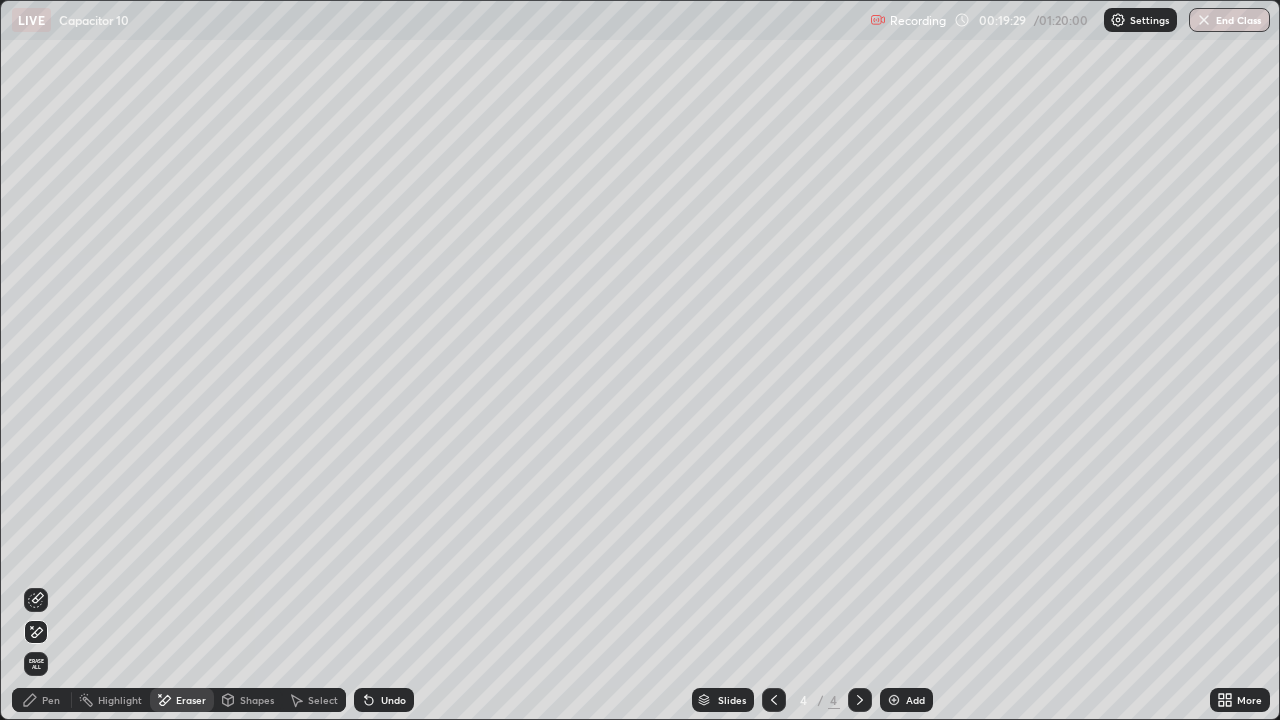 click 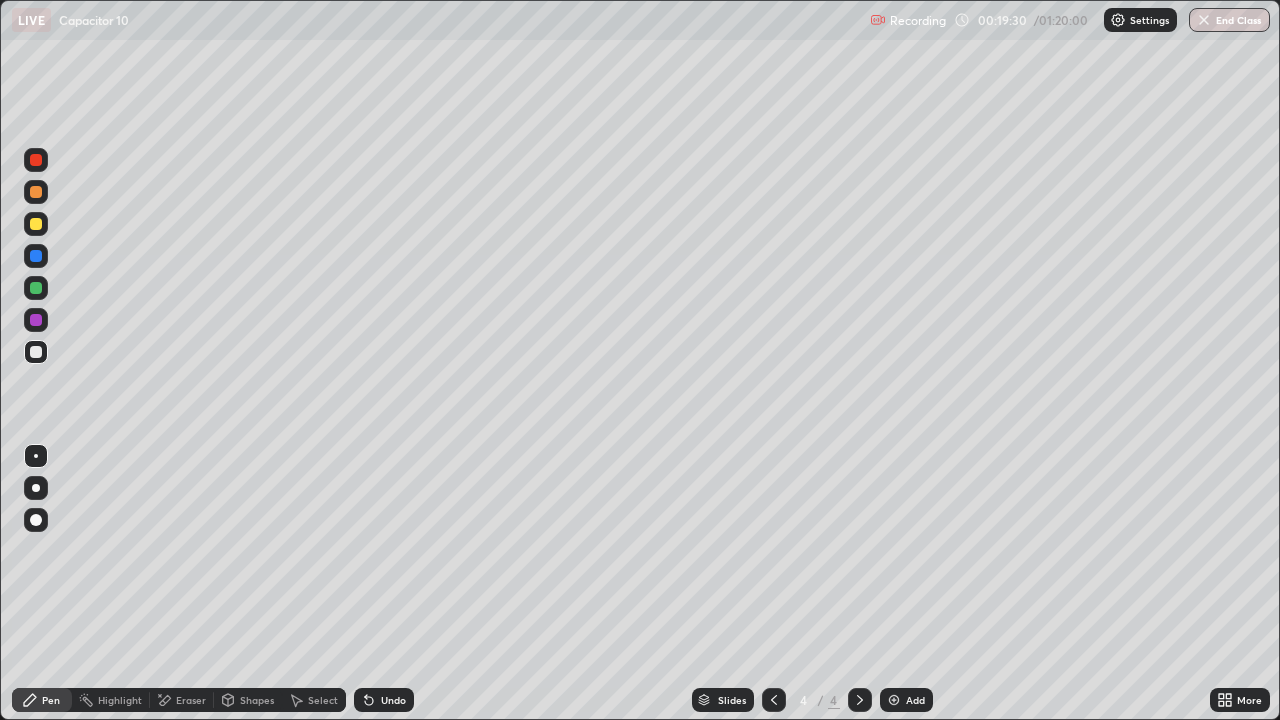 click at bounding box center [36, 352] 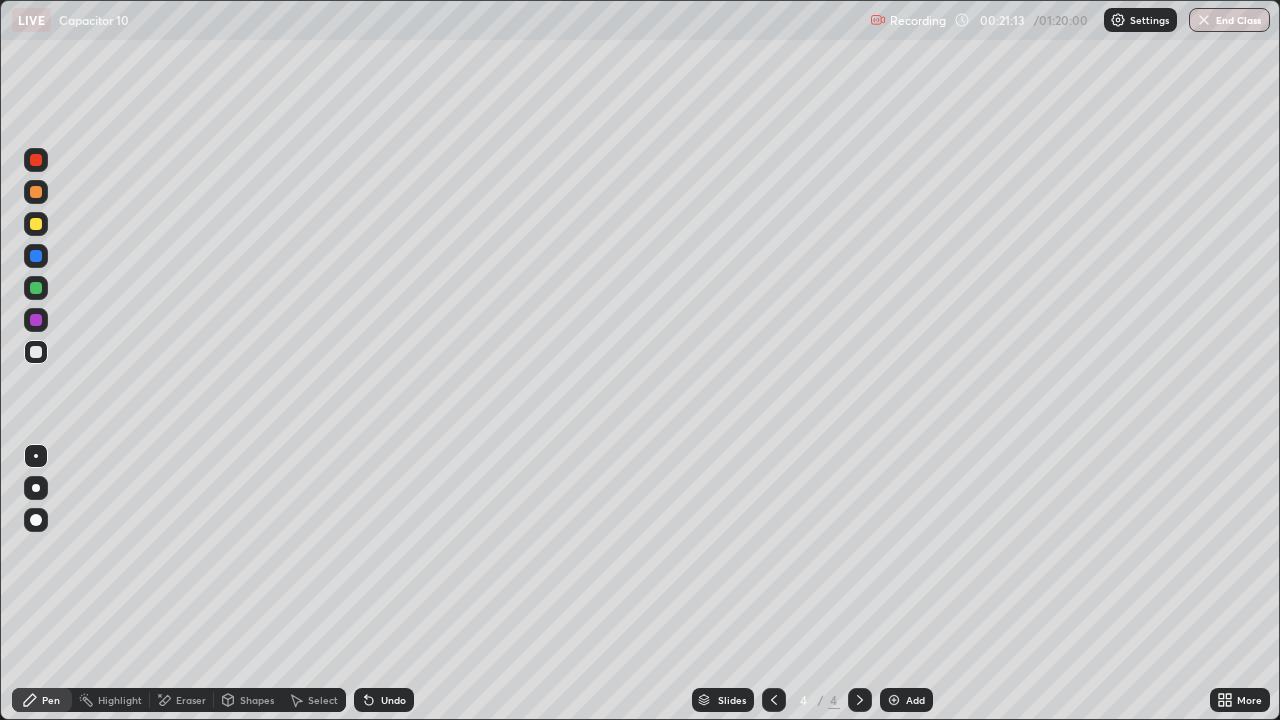 click at bounding box center [894, 700] 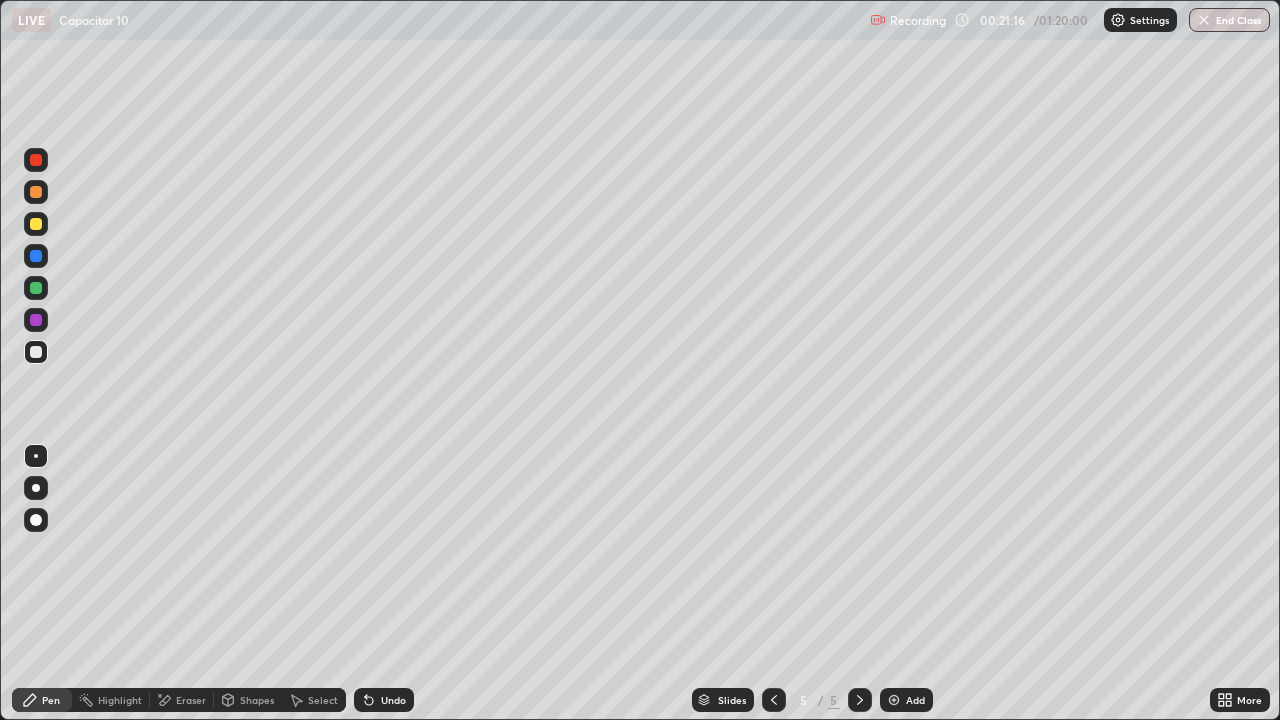 click at bounding box center (36, 224) 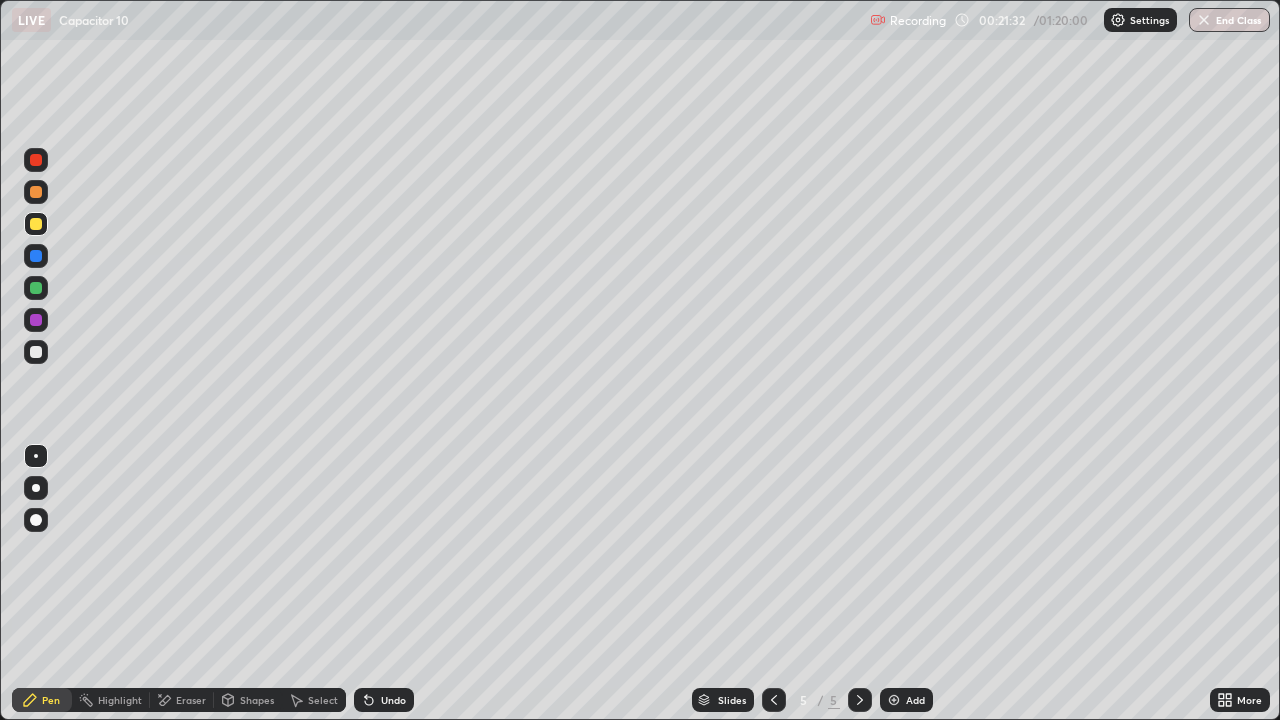 click at bounding box center (36, 352) 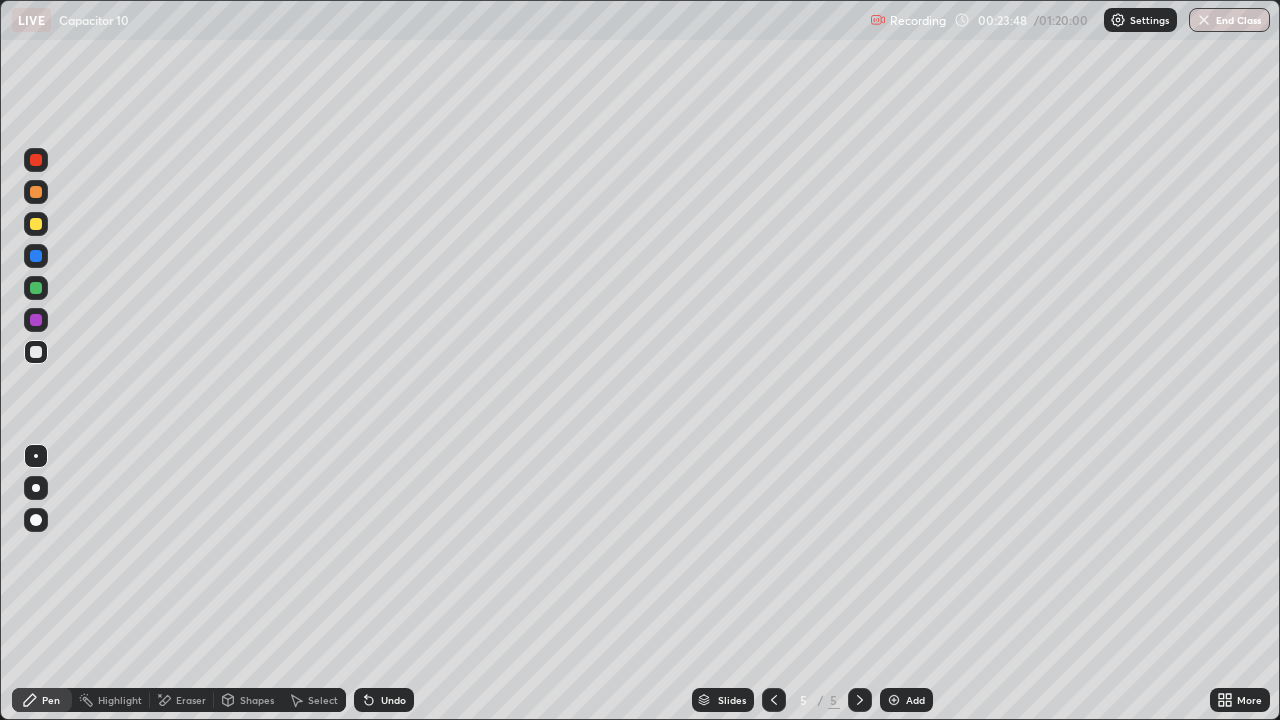 click at bounding box center (36, 288) 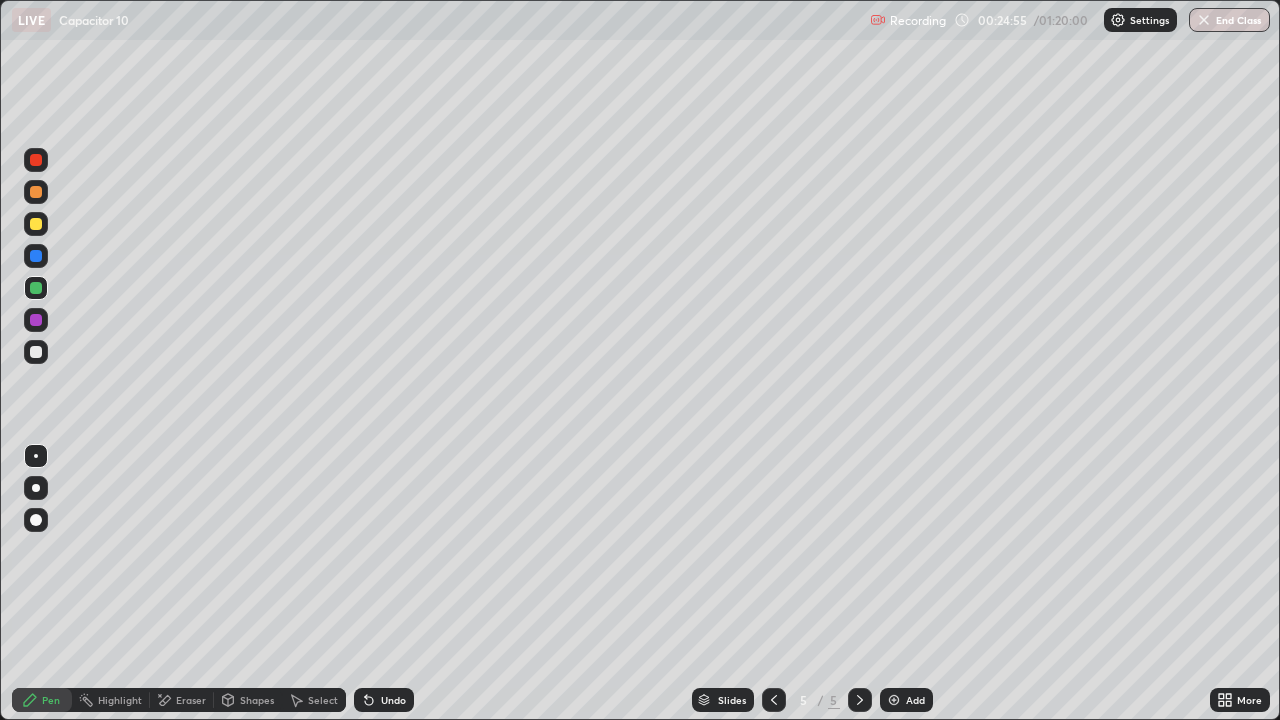 click at bounding box center [36, 352] 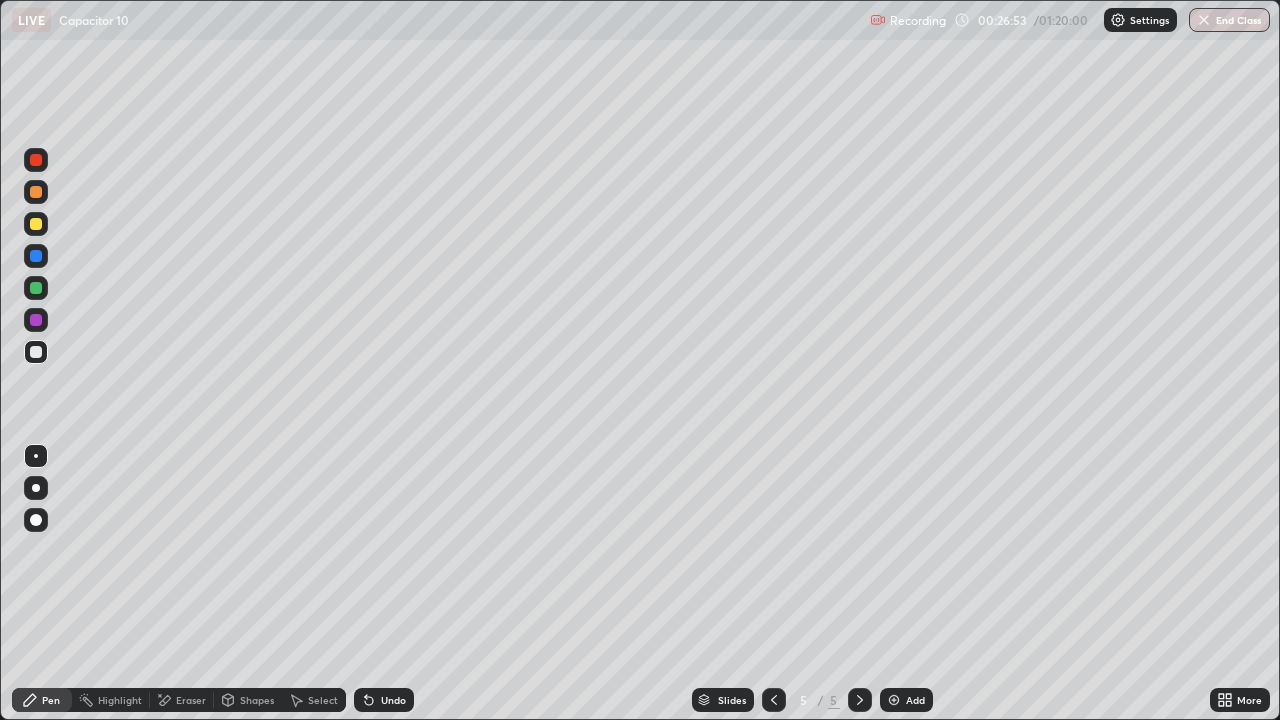 click on "Add" at bounding box center [906, 700] 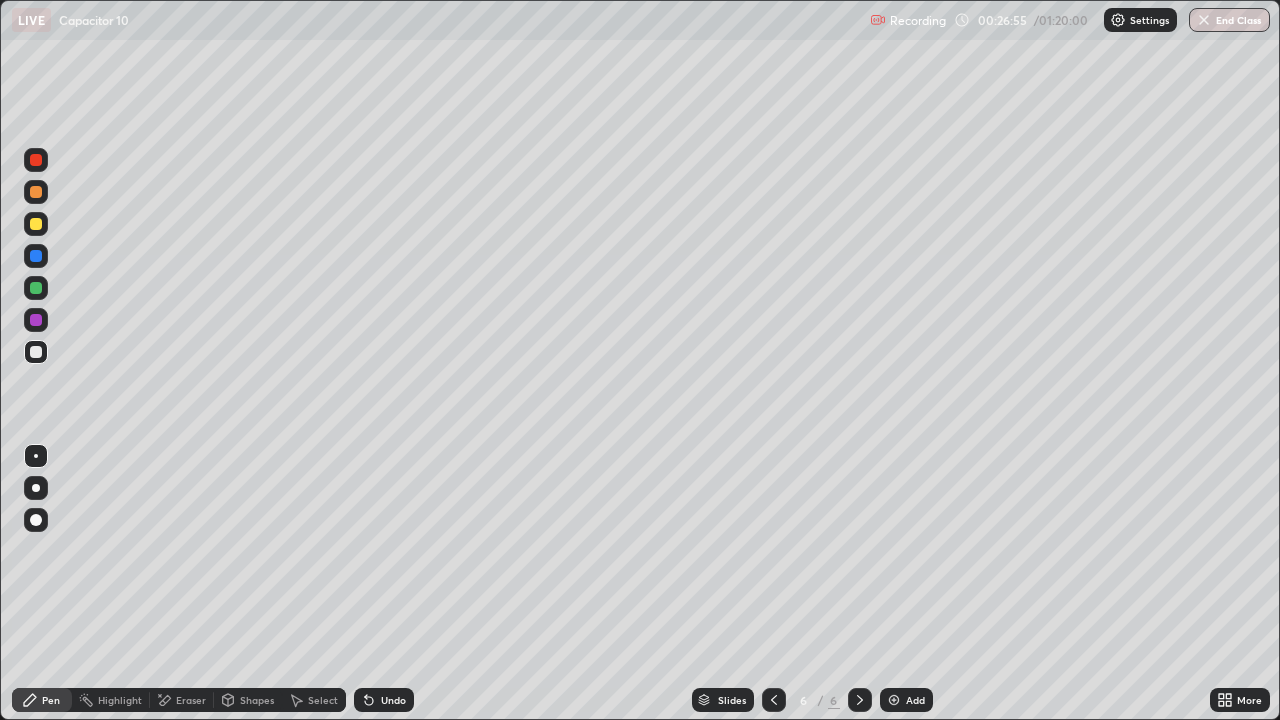 click at bounding box center (36, 224) 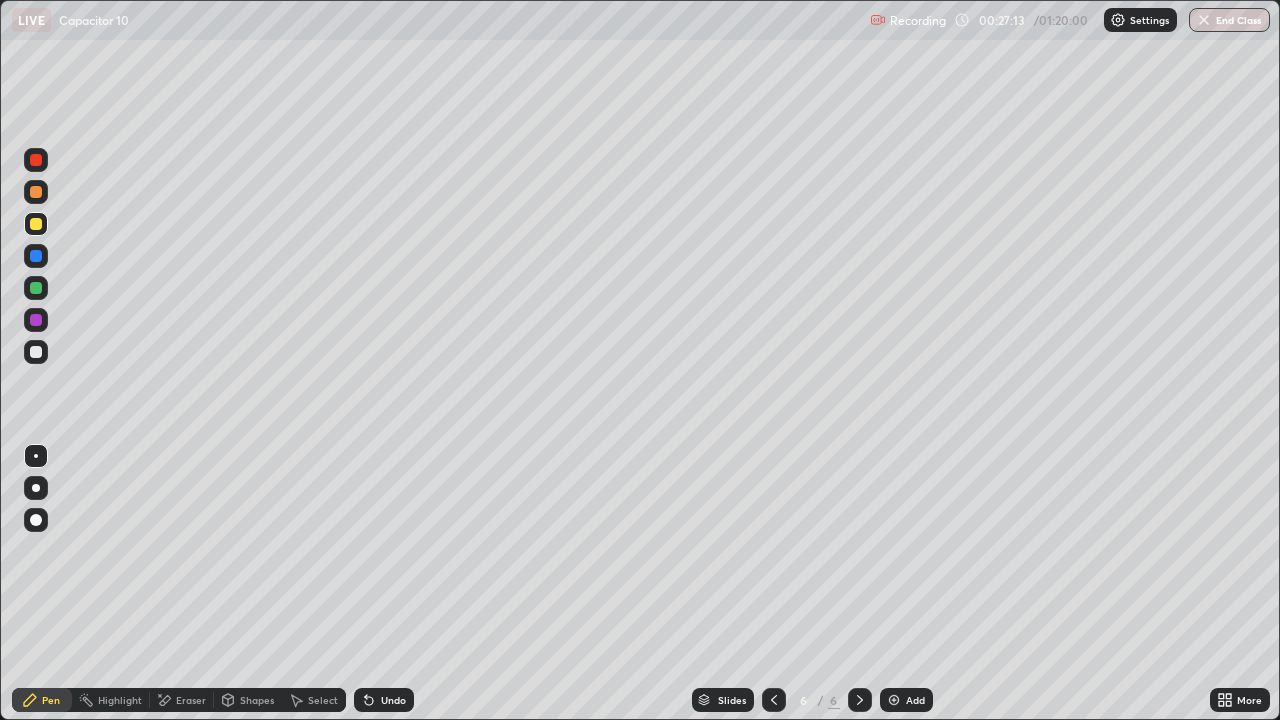 click at bounding box center [36, 352] 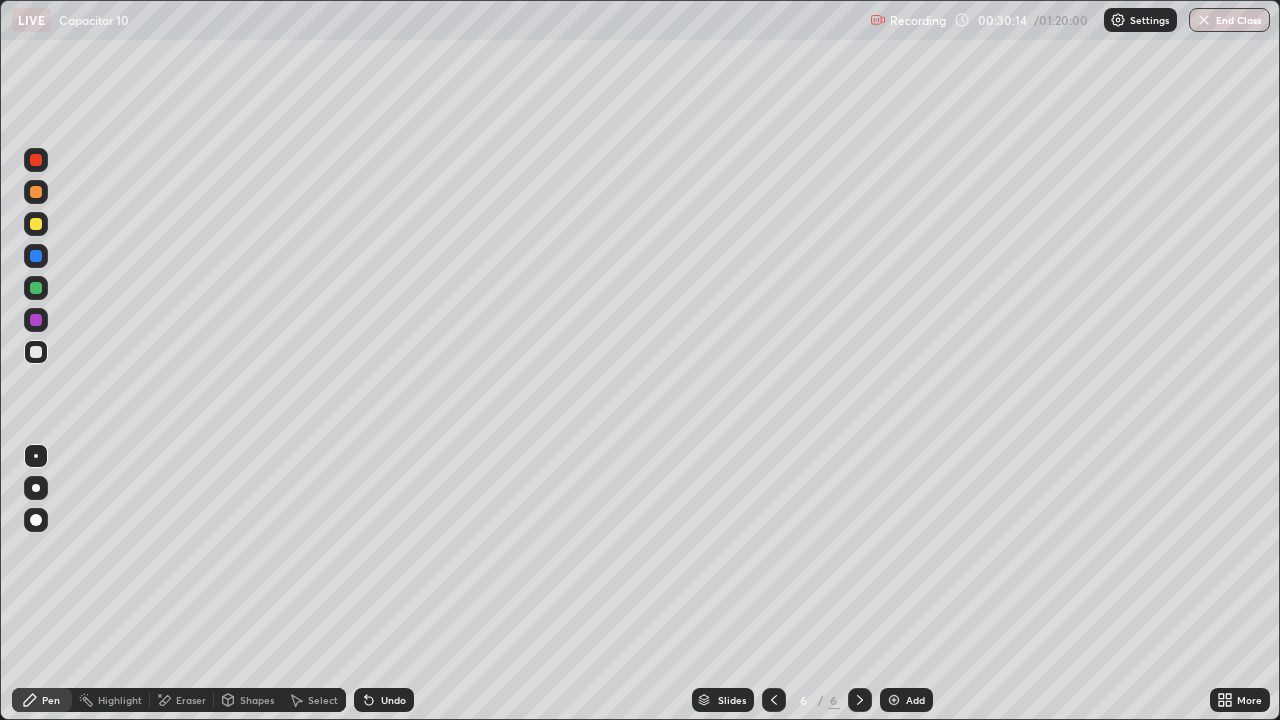 click on "Eraser" at bounding box center [182, 700] 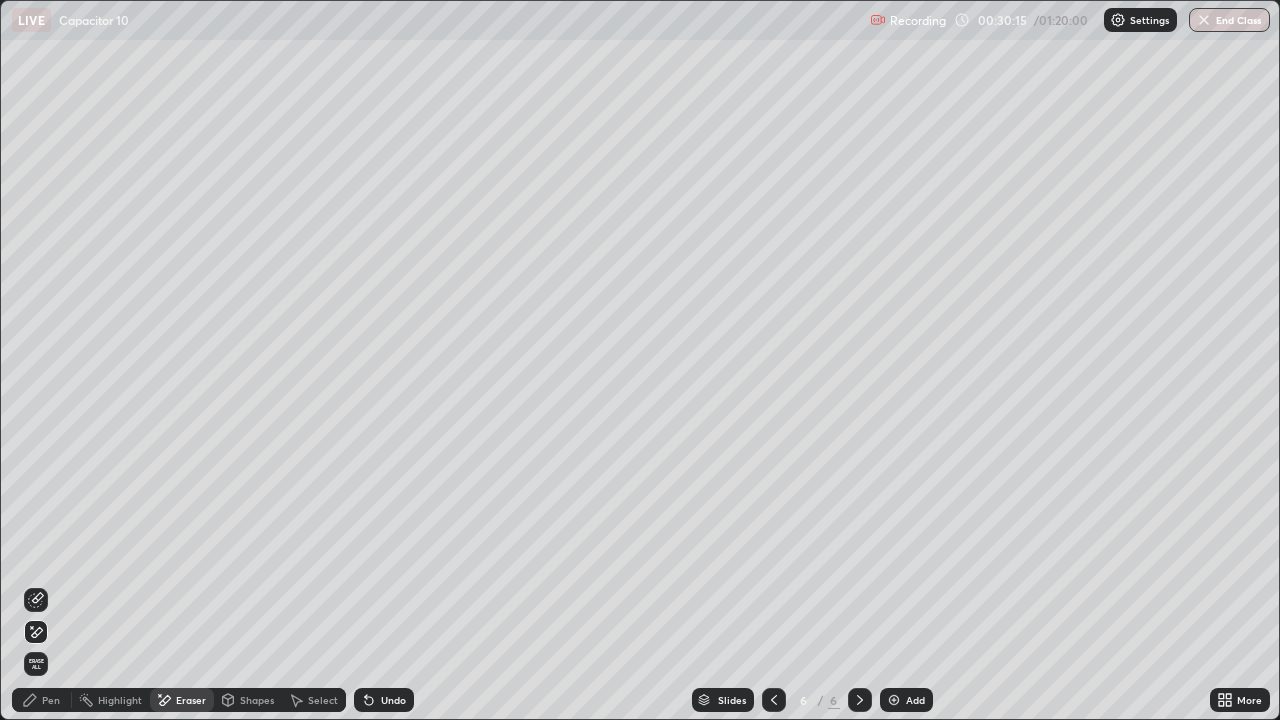 click at bounding box center (36, 632) 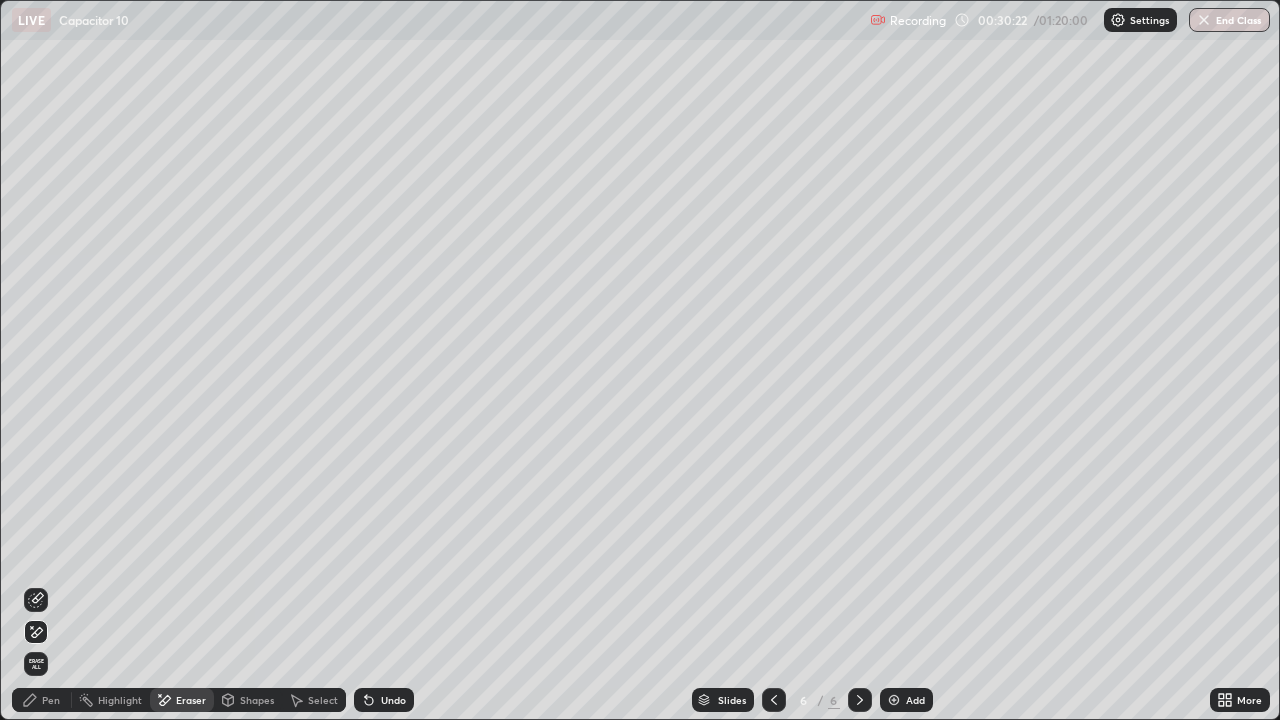 click on "Pen" at bounding box center (51, 700) 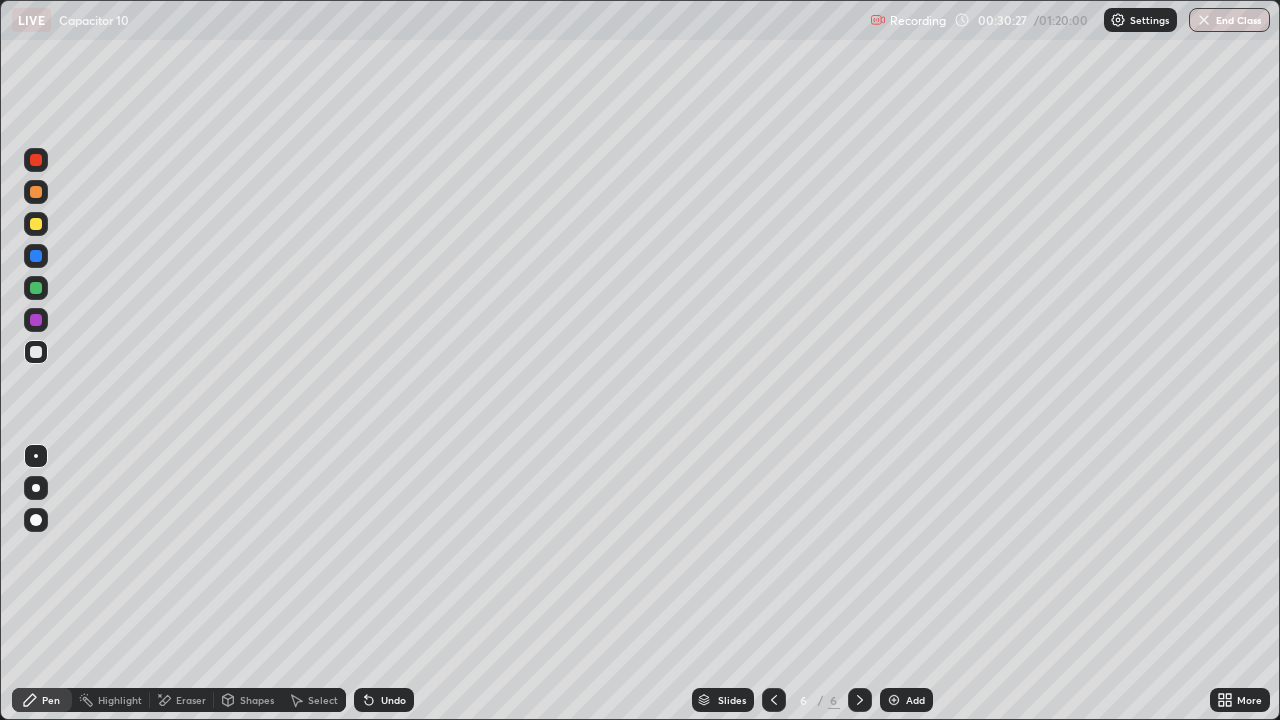 click on "Eraser" at bounding box center [191, 700] 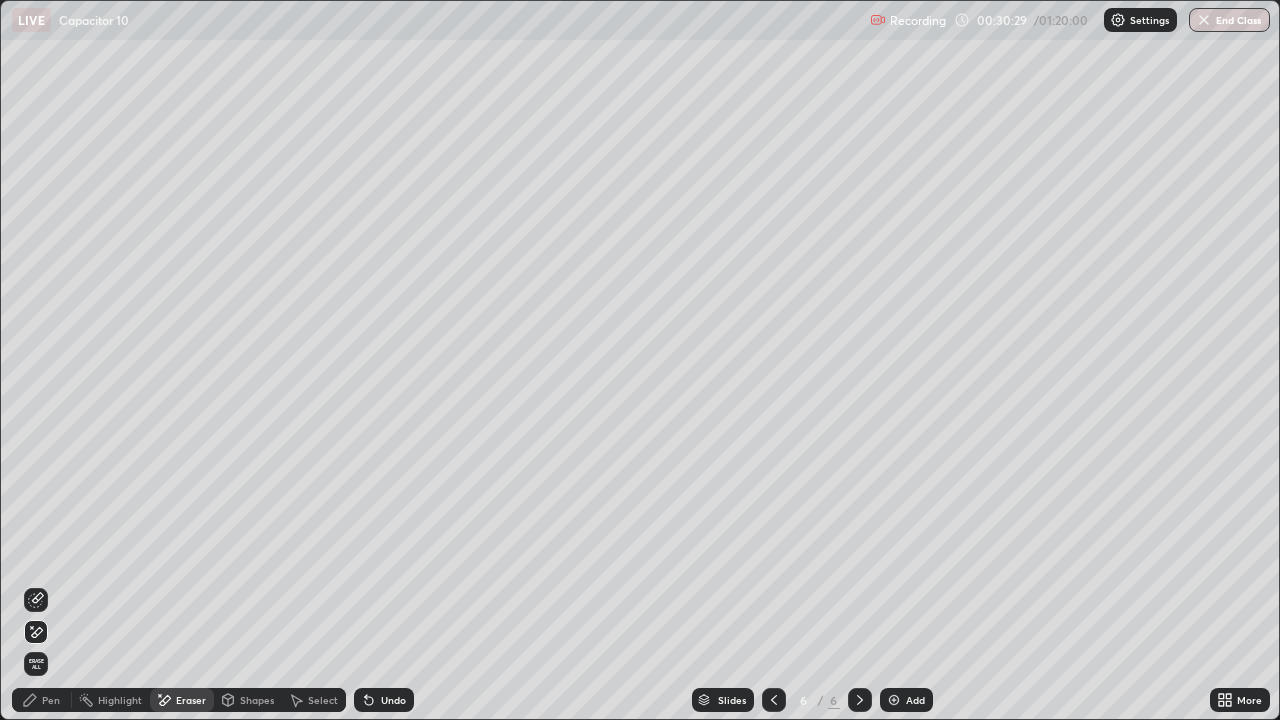 click on "Pen" at bounding box center (51, 700) 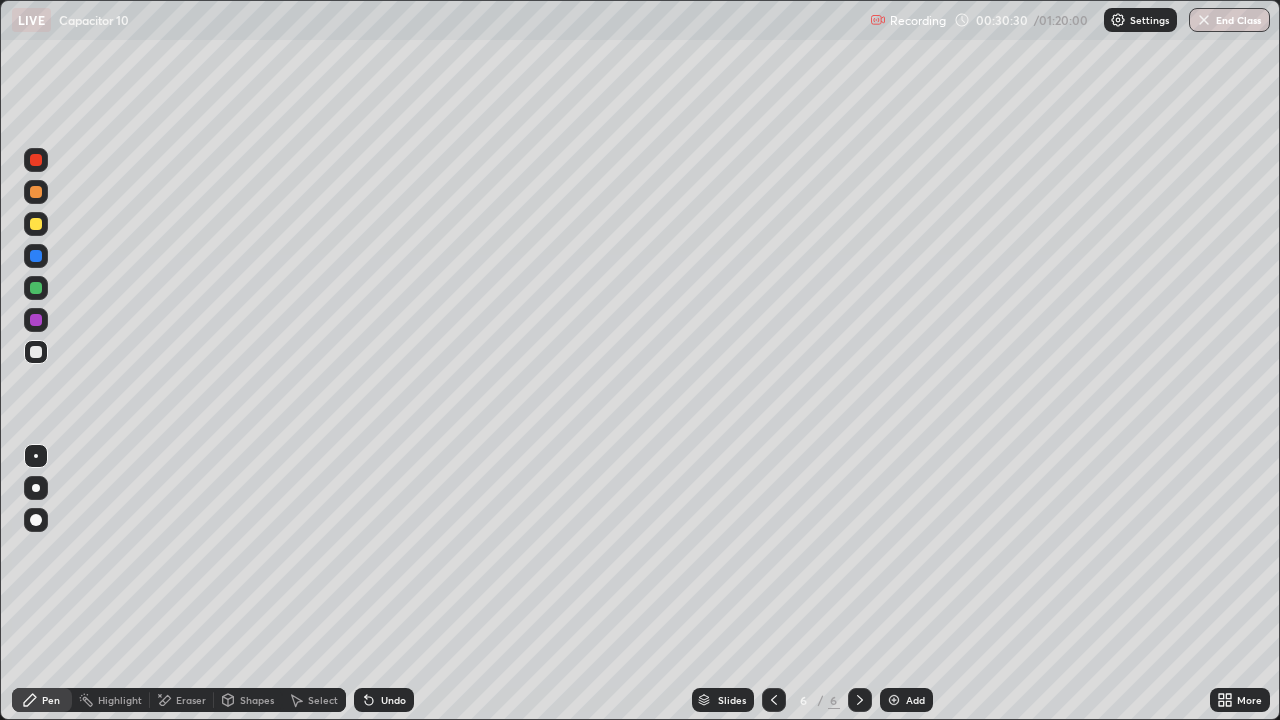 click at bounding box center [36, 288] 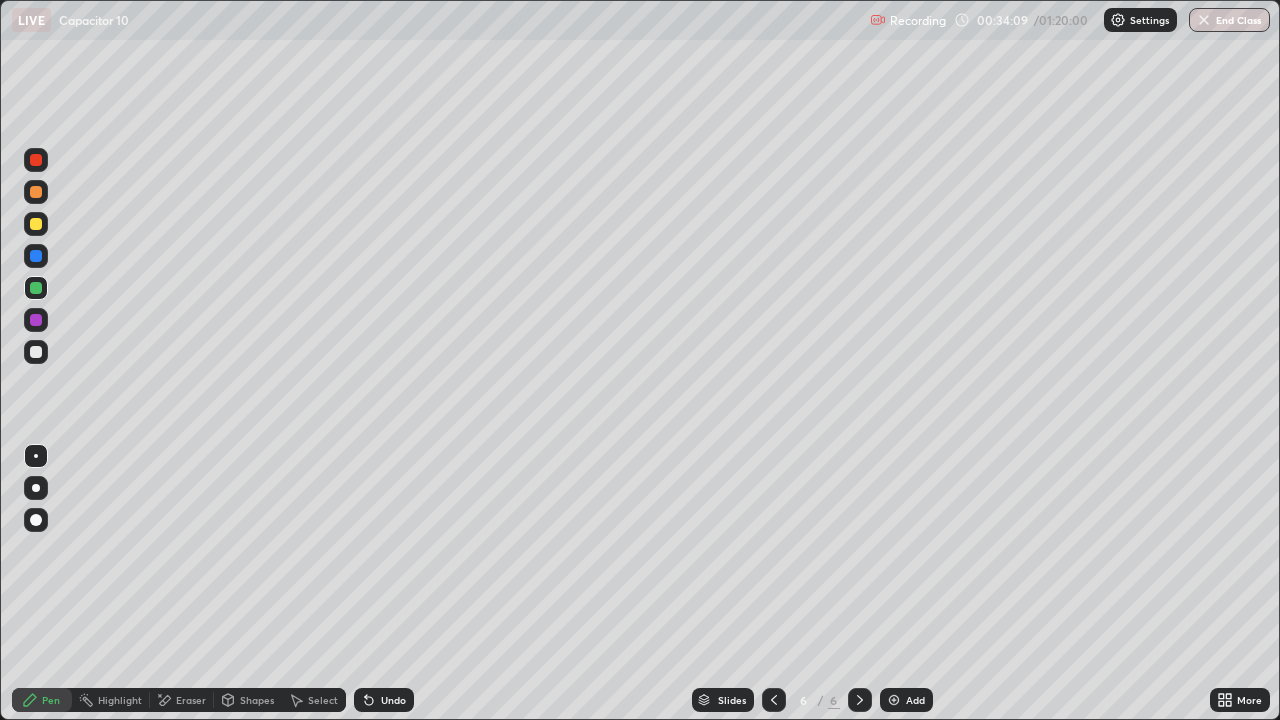 click at bounding box center [36, 352] 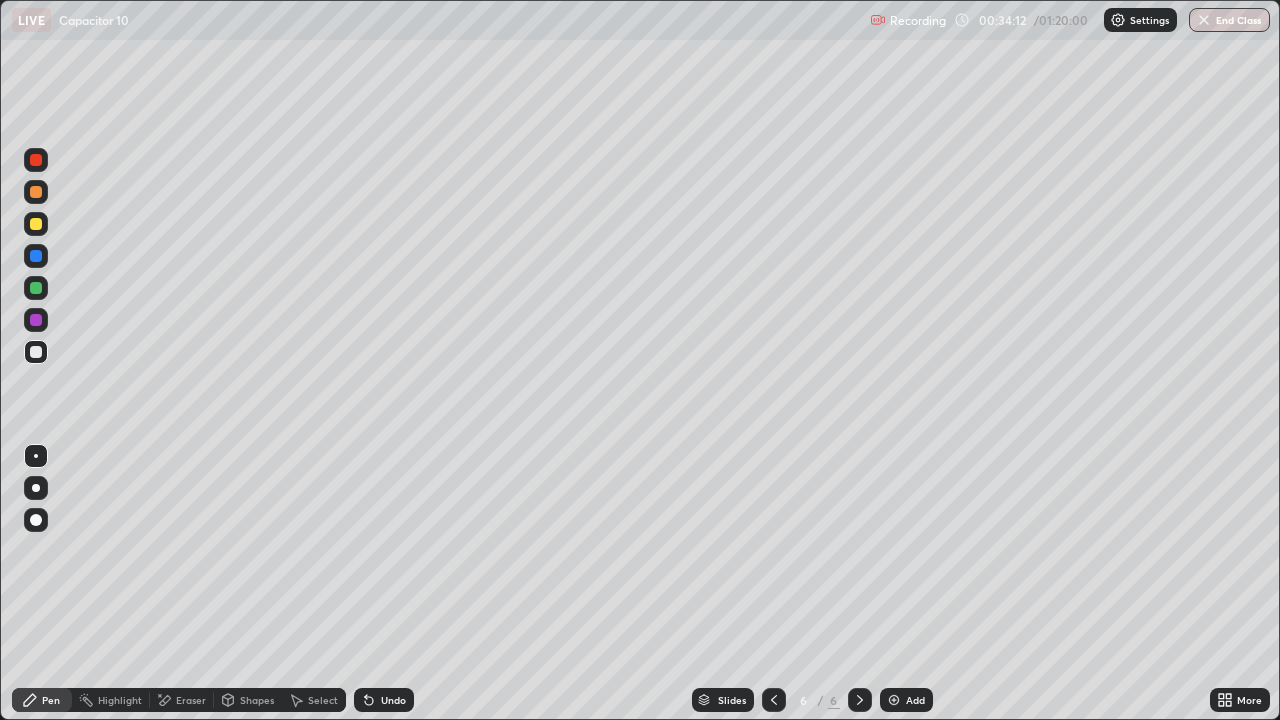 click 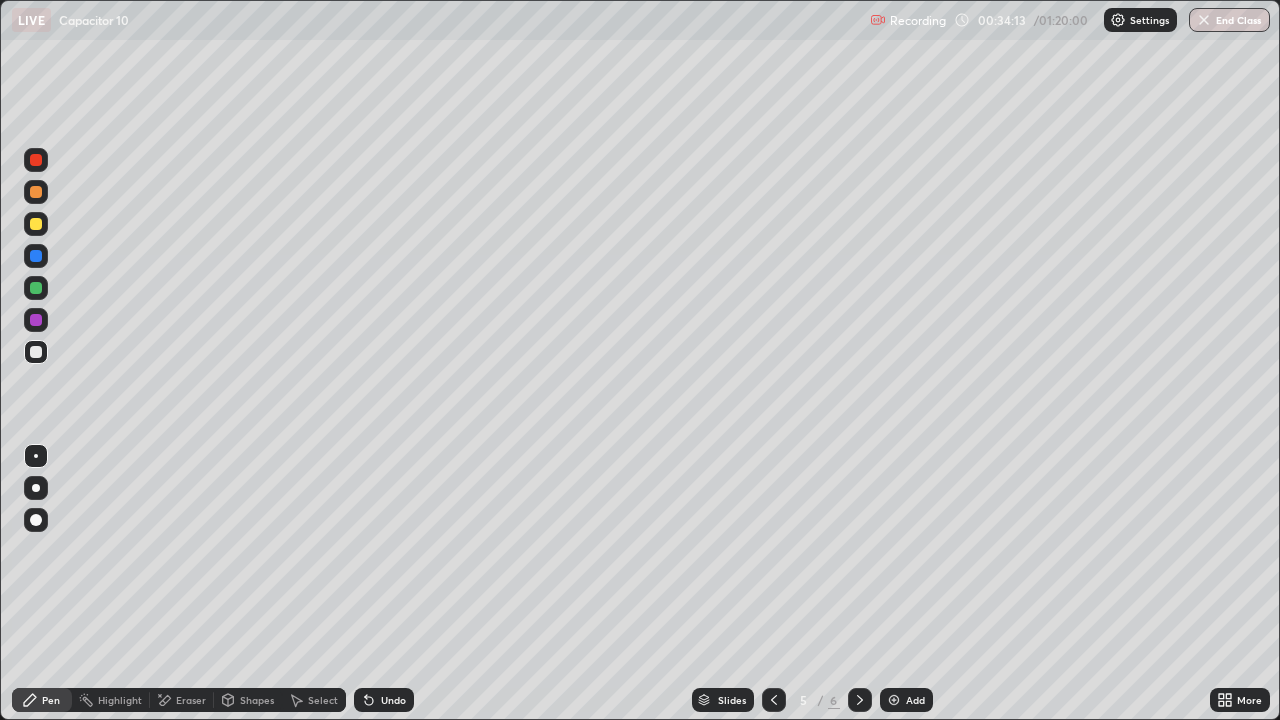 click 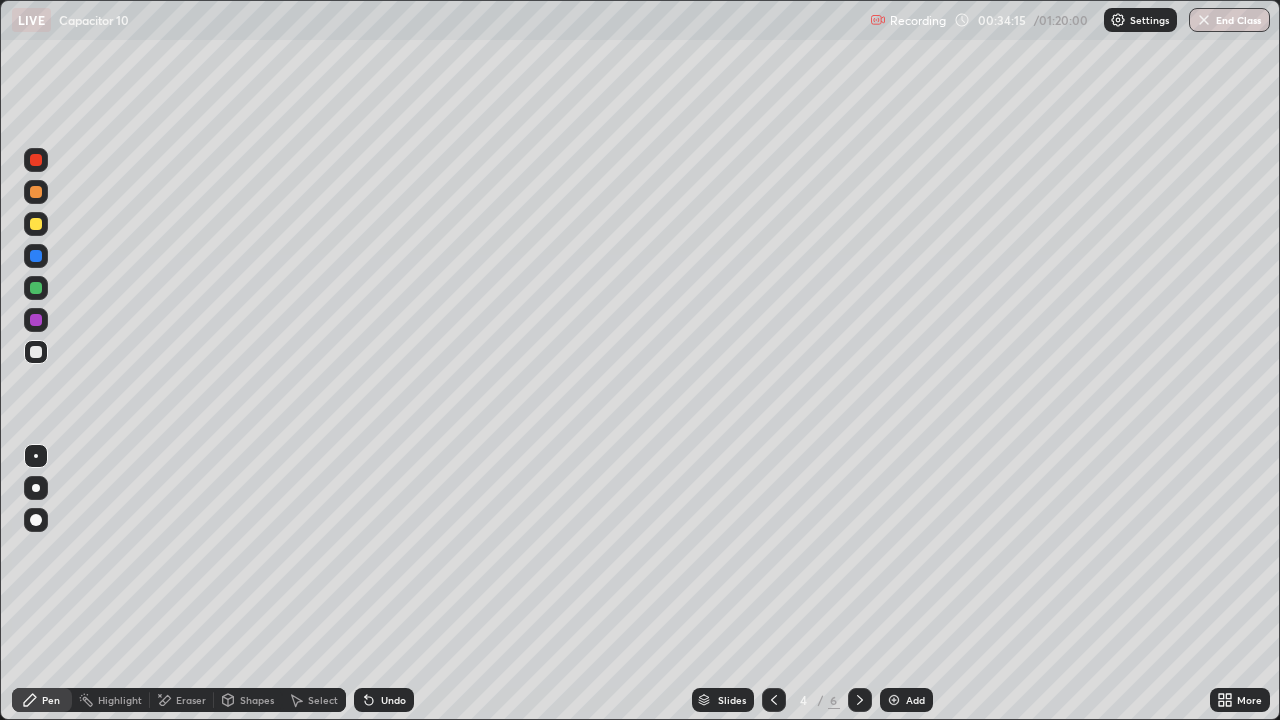 click at bounding box center (860, 700) 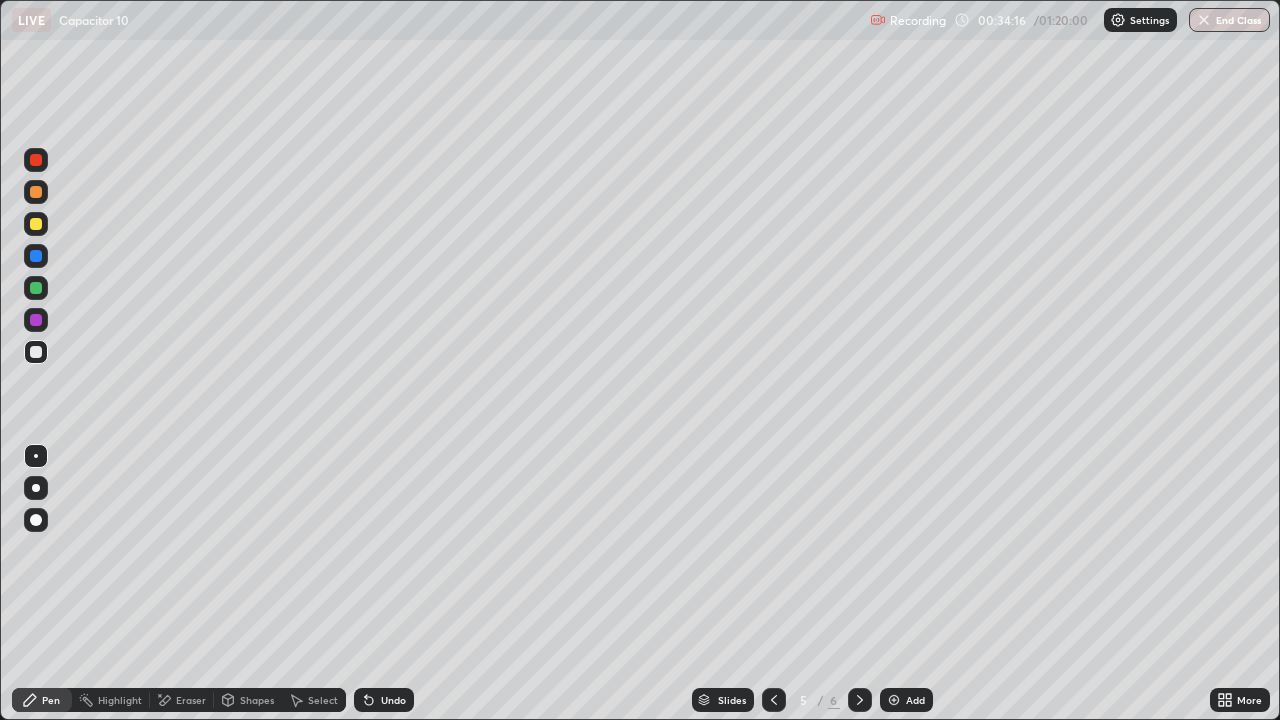 click 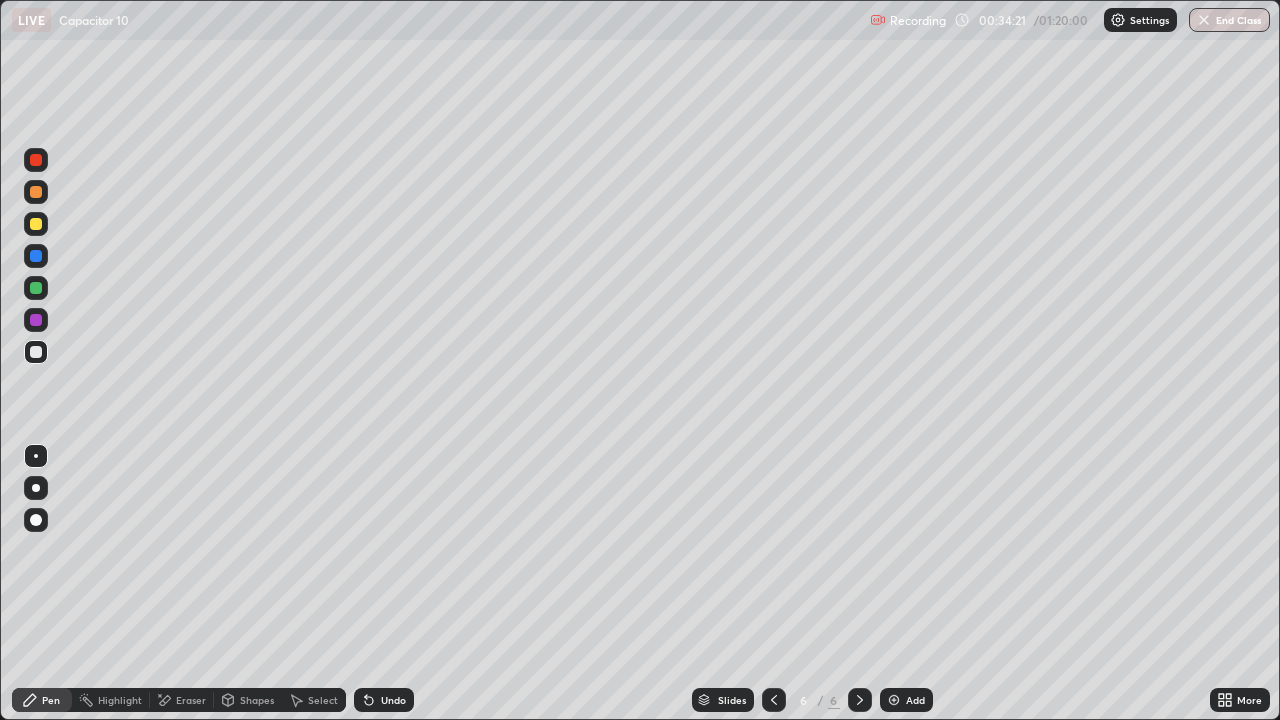 click on "Add" at bounding box center (915, 700) 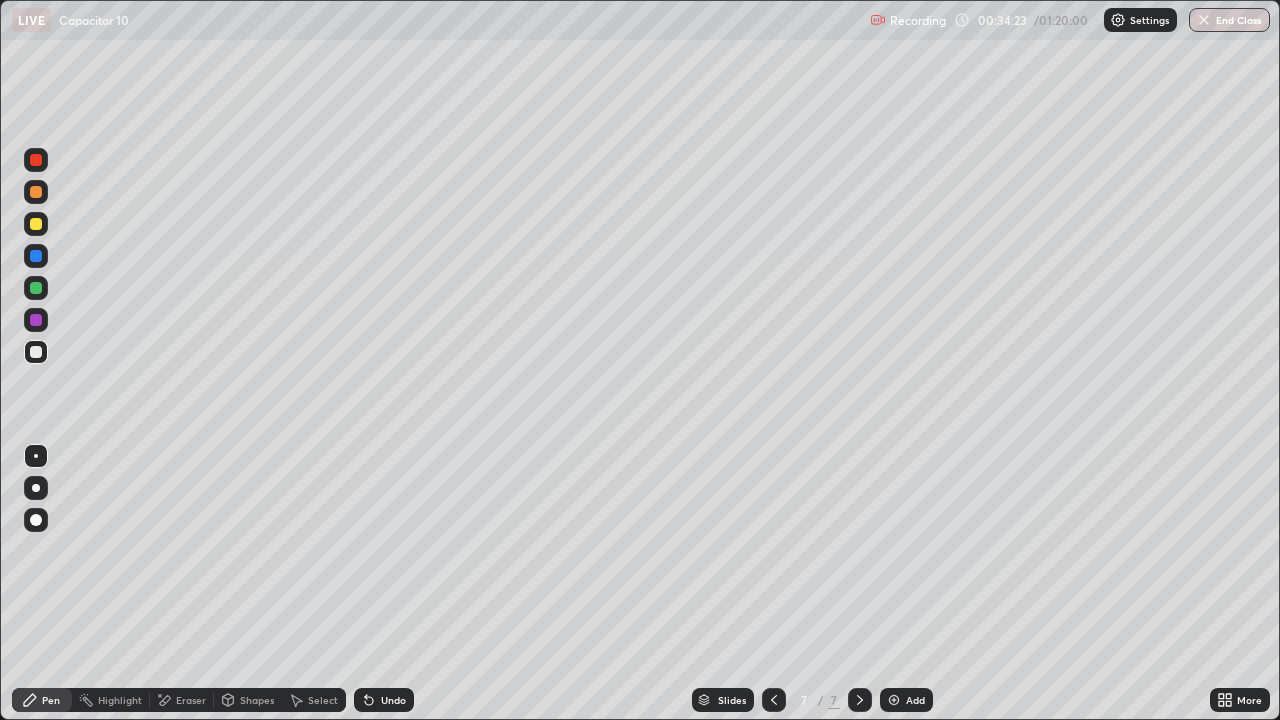 click at bounding box center (36, 352) 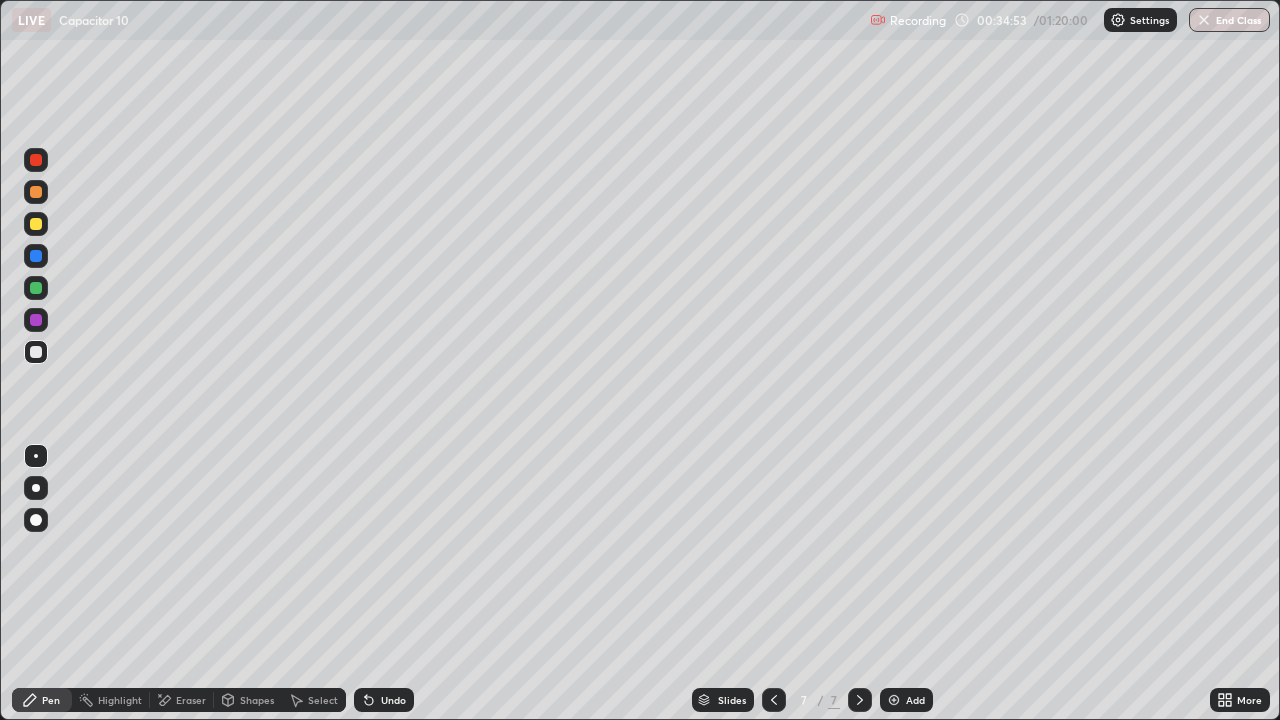 click 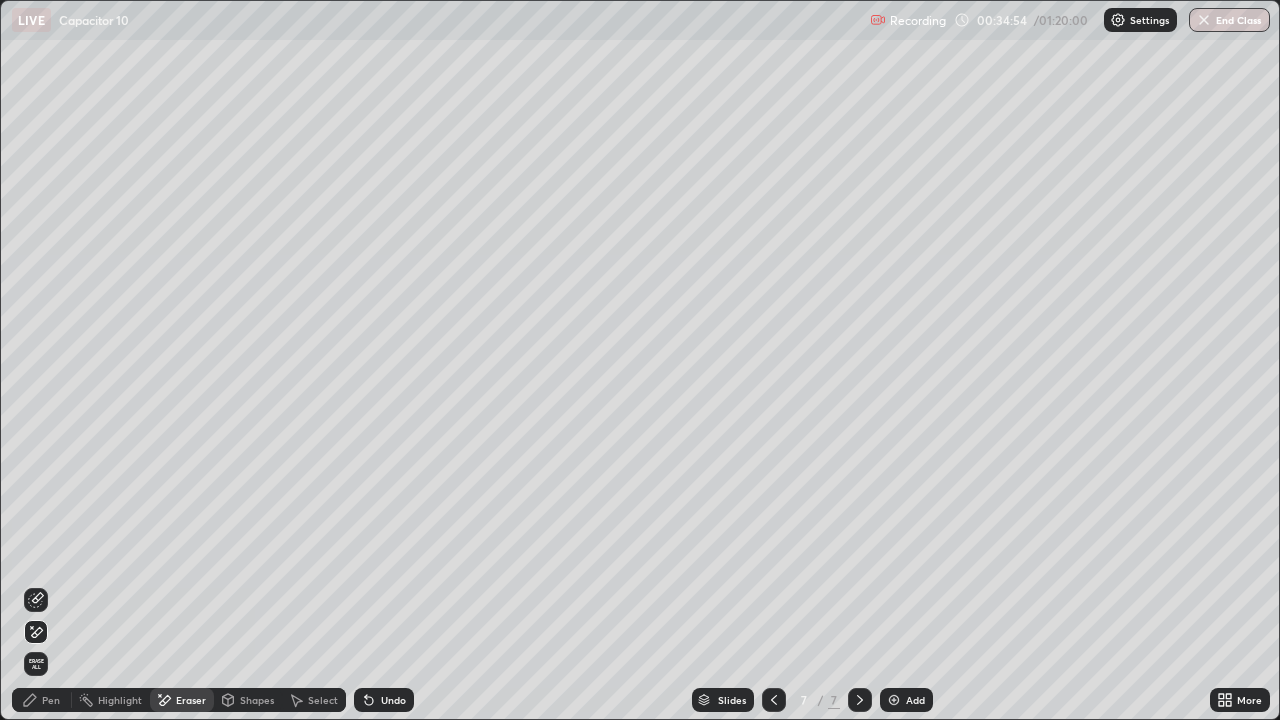 click 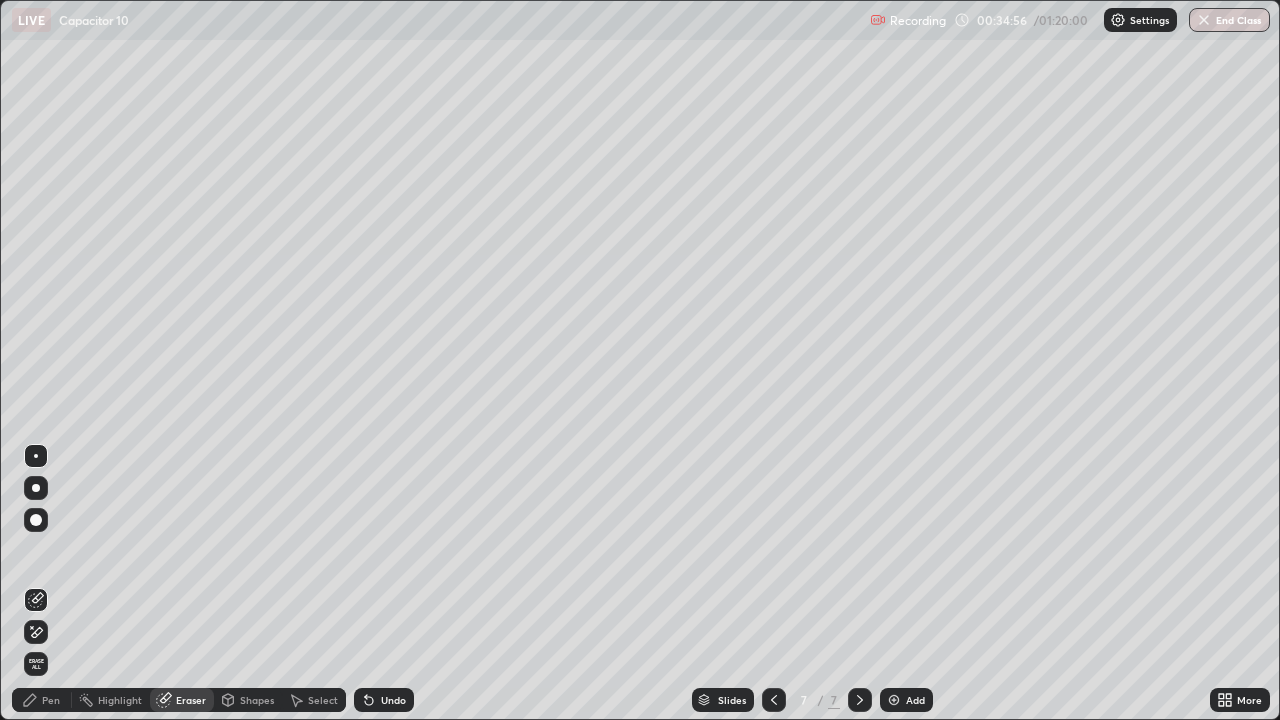 click on "Pen" at bounding box center (42, 700) 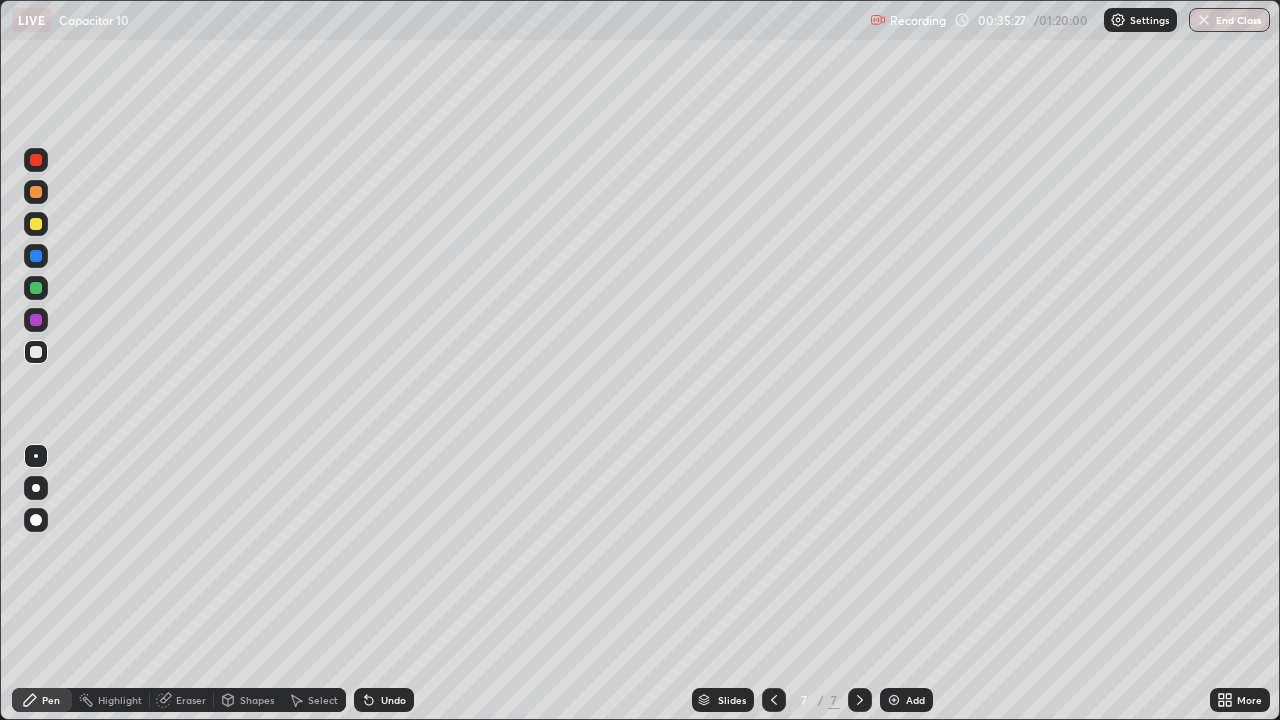 click at bounding box center (36, 224) 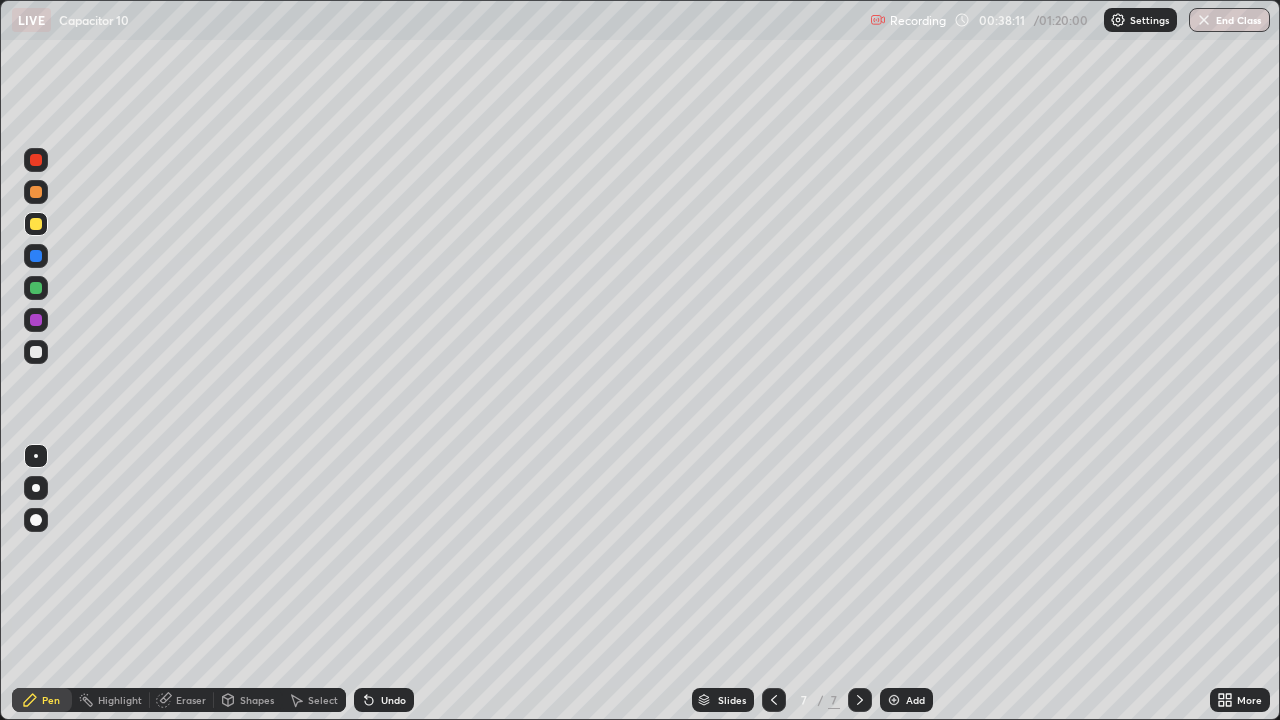 click on "Add" at bounding box center [915, 700] 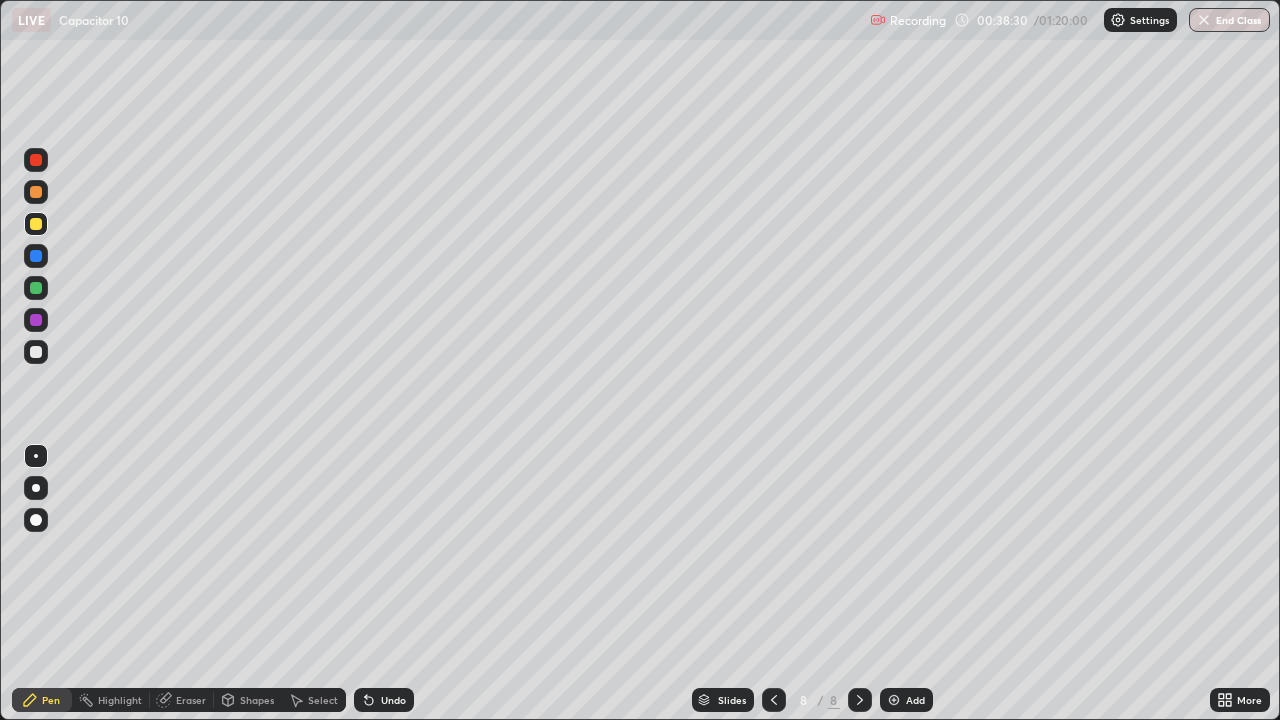 click at bounding box center (36, 352) 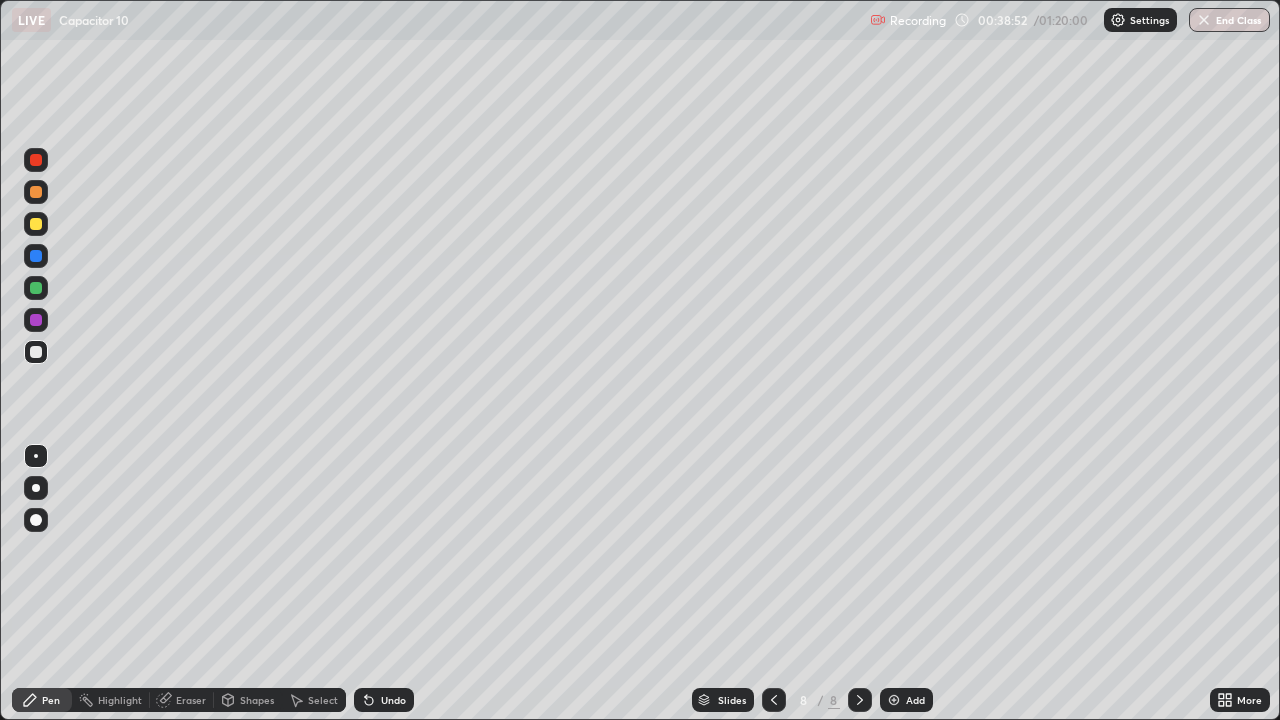 click at bounding box center (36, 352) 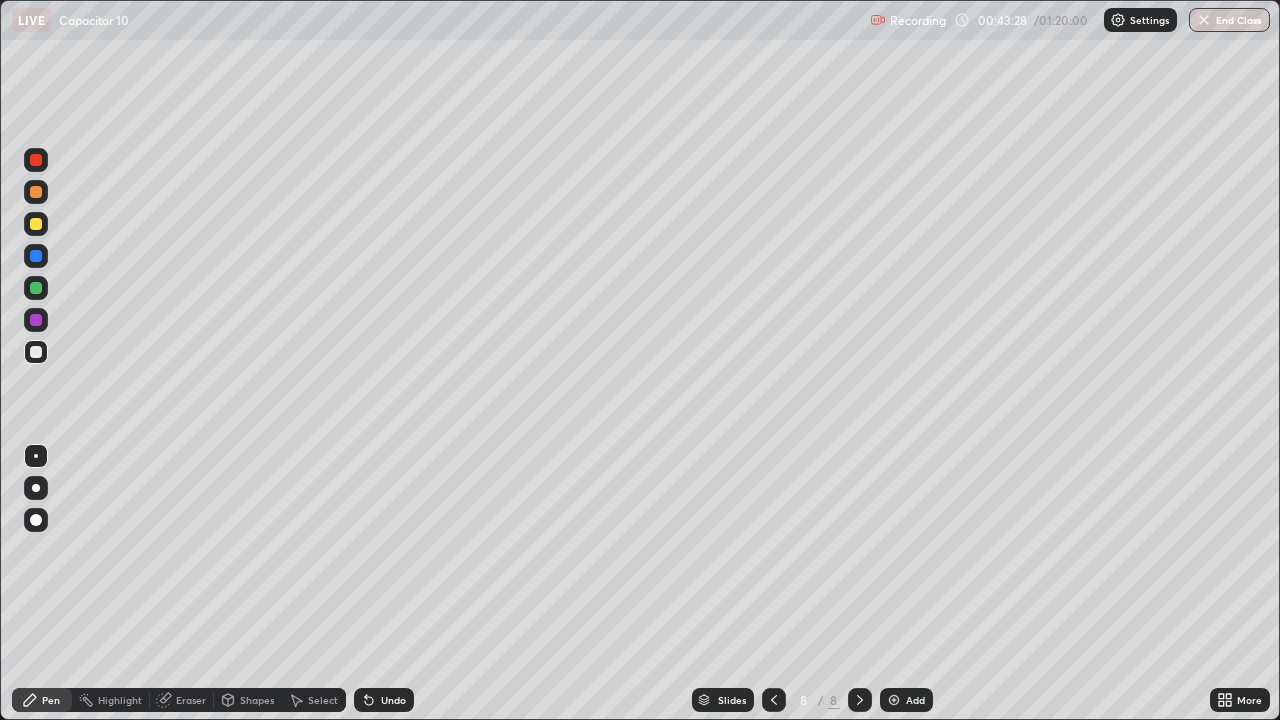 click 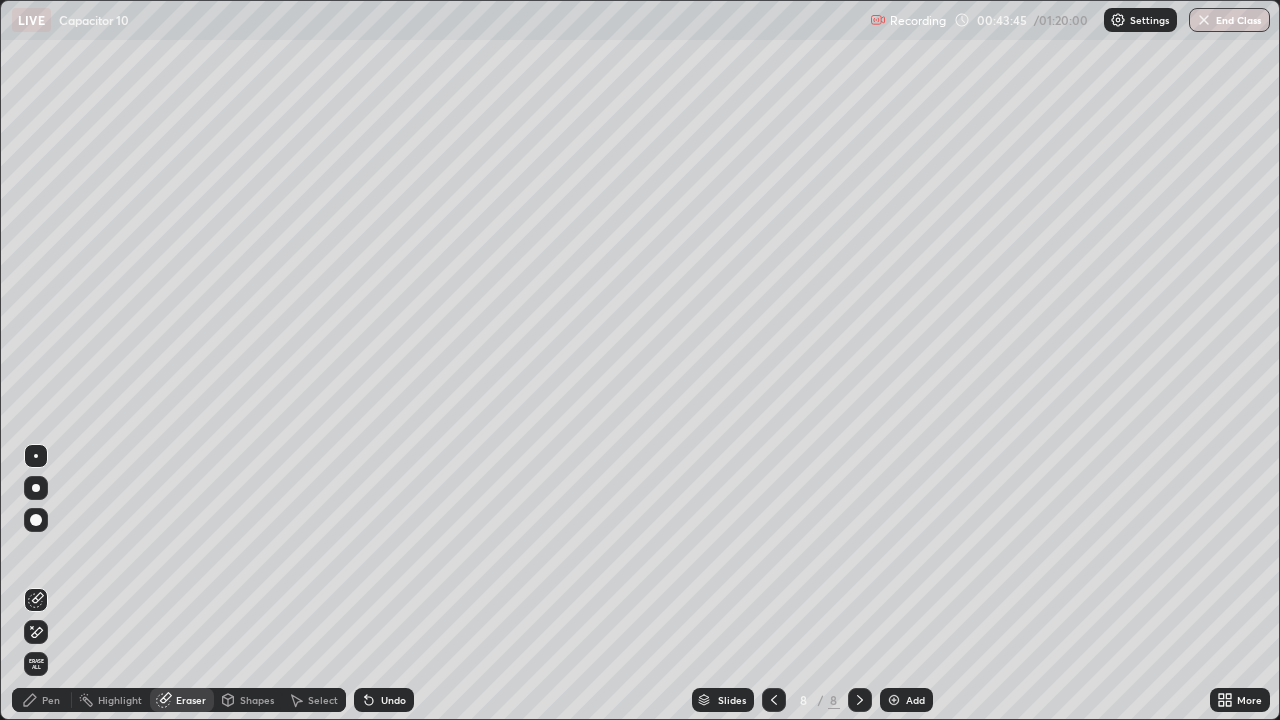 click on "Add" at bounding box center [906, 700] 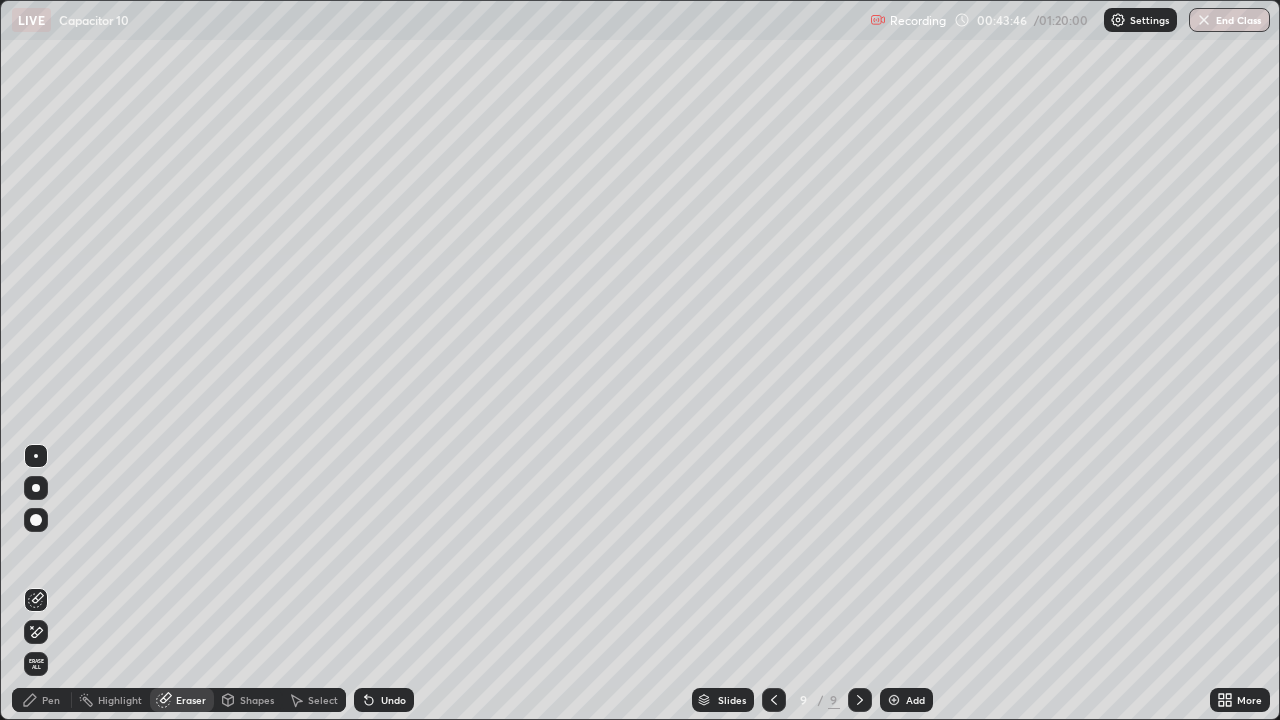 click on "Pen" at bounding box center [42, 700] 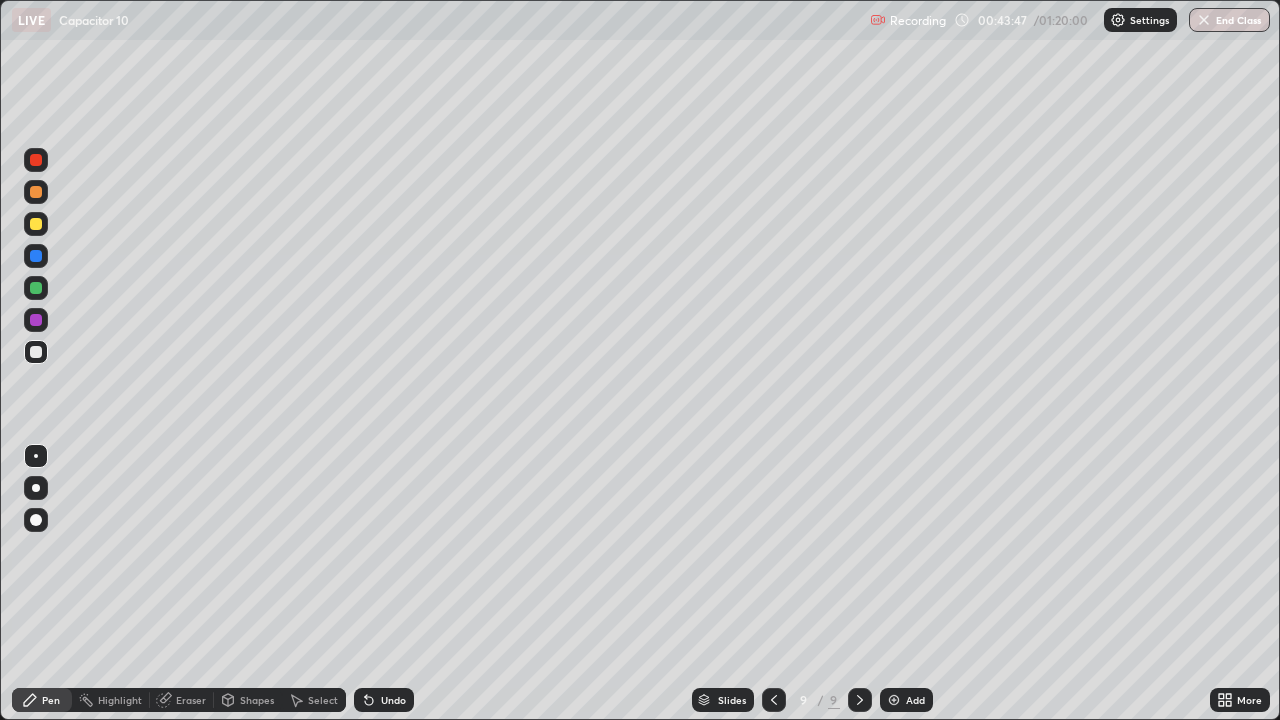 click at bounding box center [36, 224] 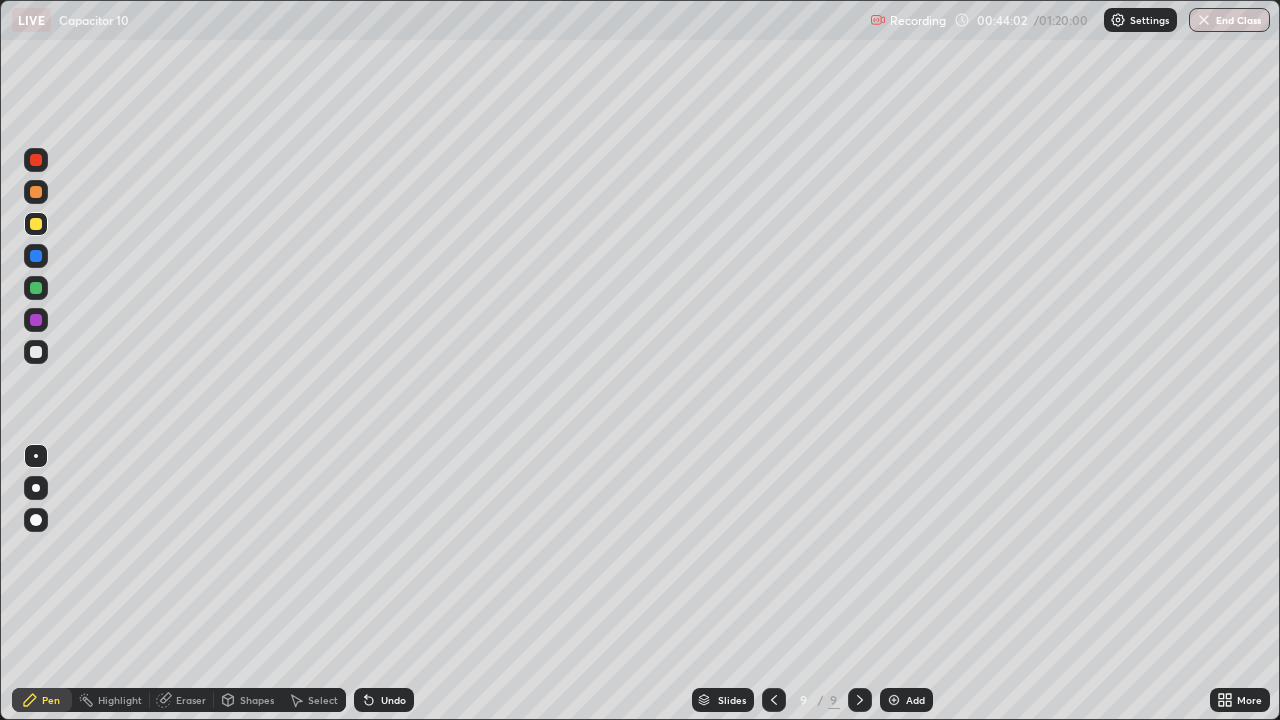 click 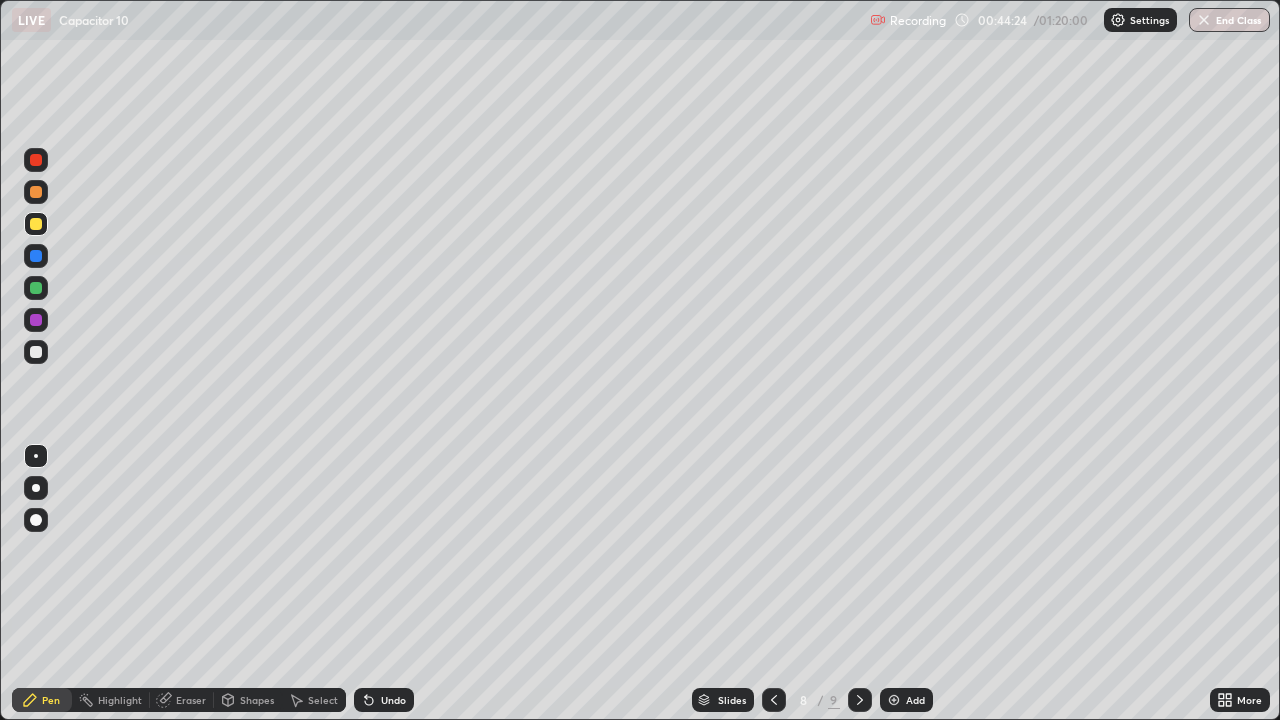 click on "Eraser" at bounding box center [191, 700] 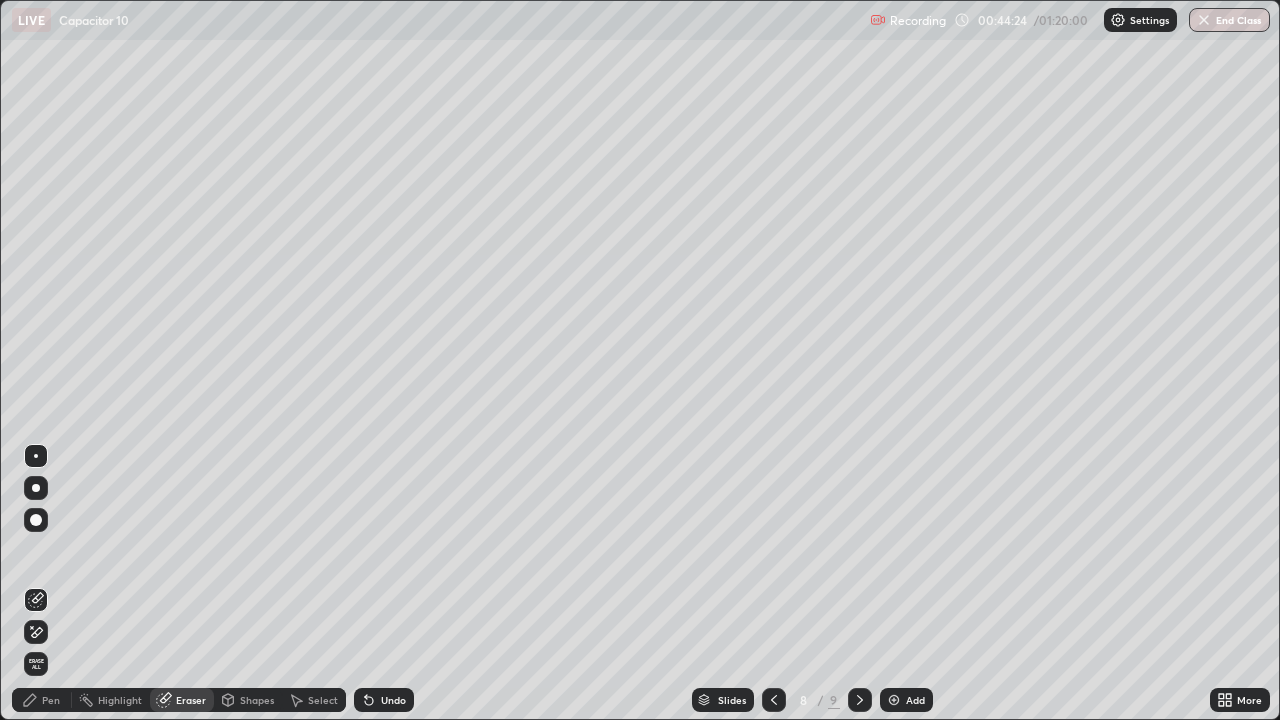 click at bounding box center (36, 632) 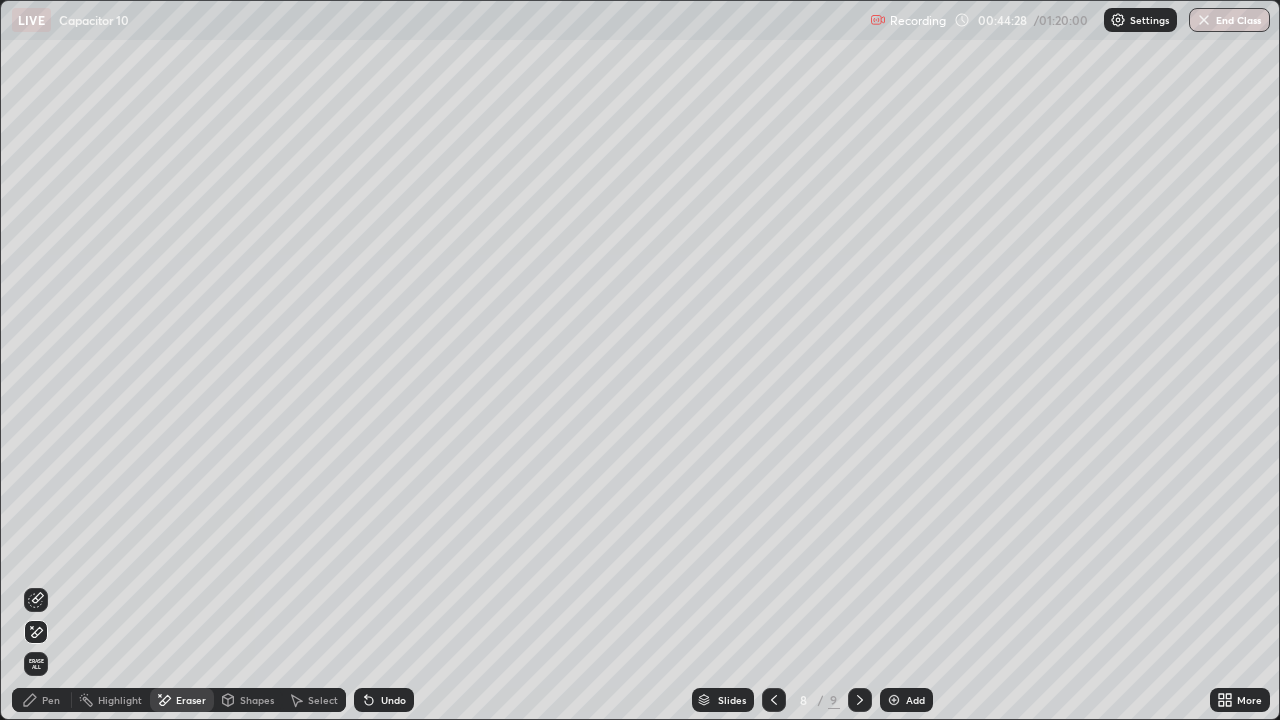 click on "Pen" at bounding box center [51, 700] 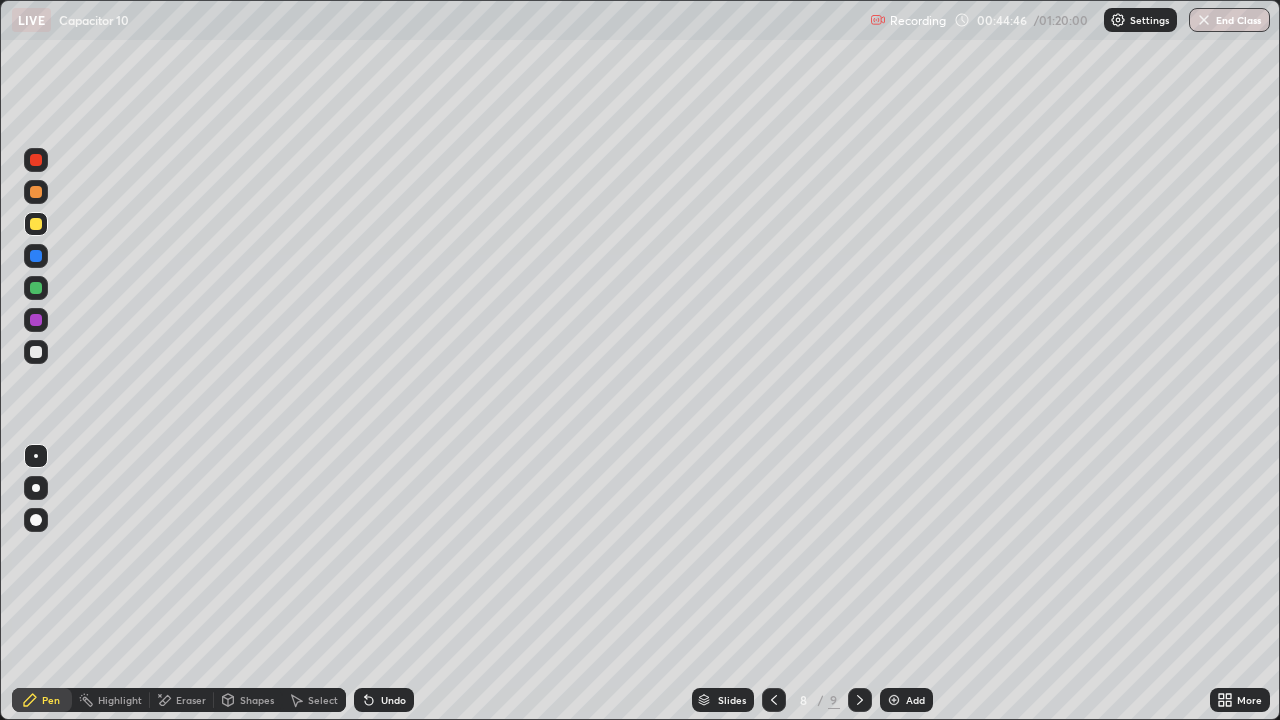 click on "Eraser" at bounding box center (191, 700) 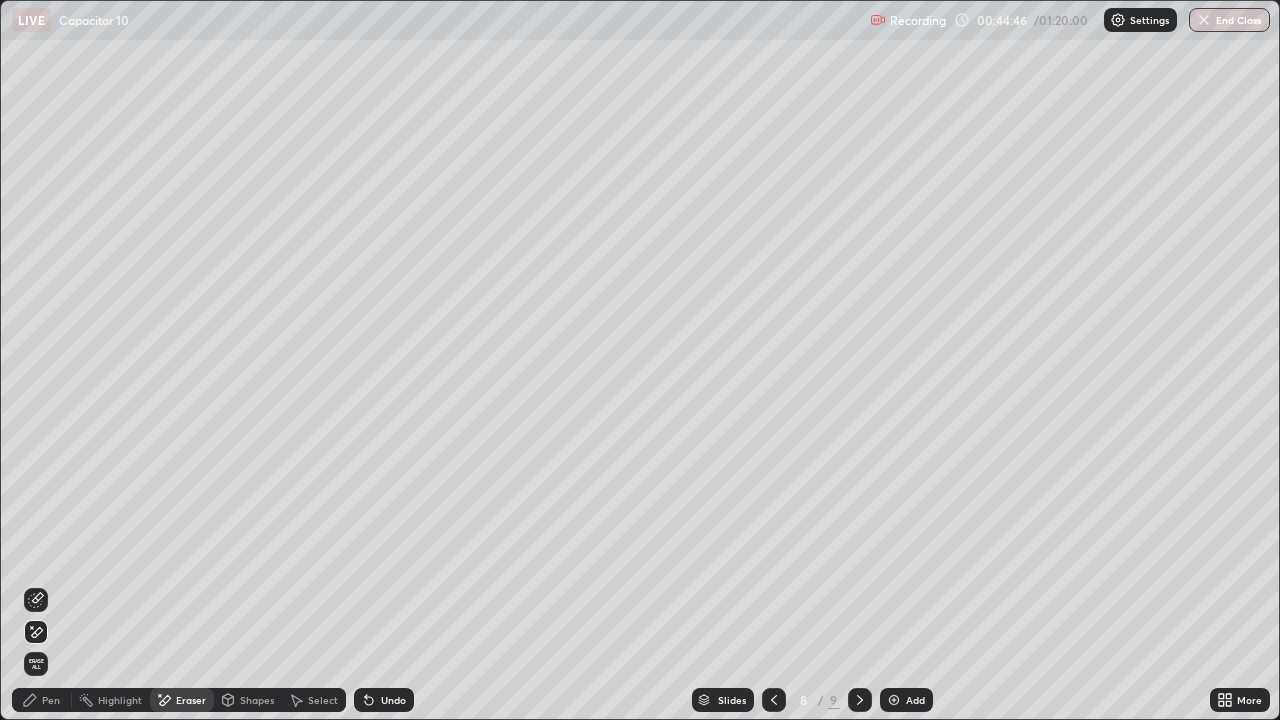 click 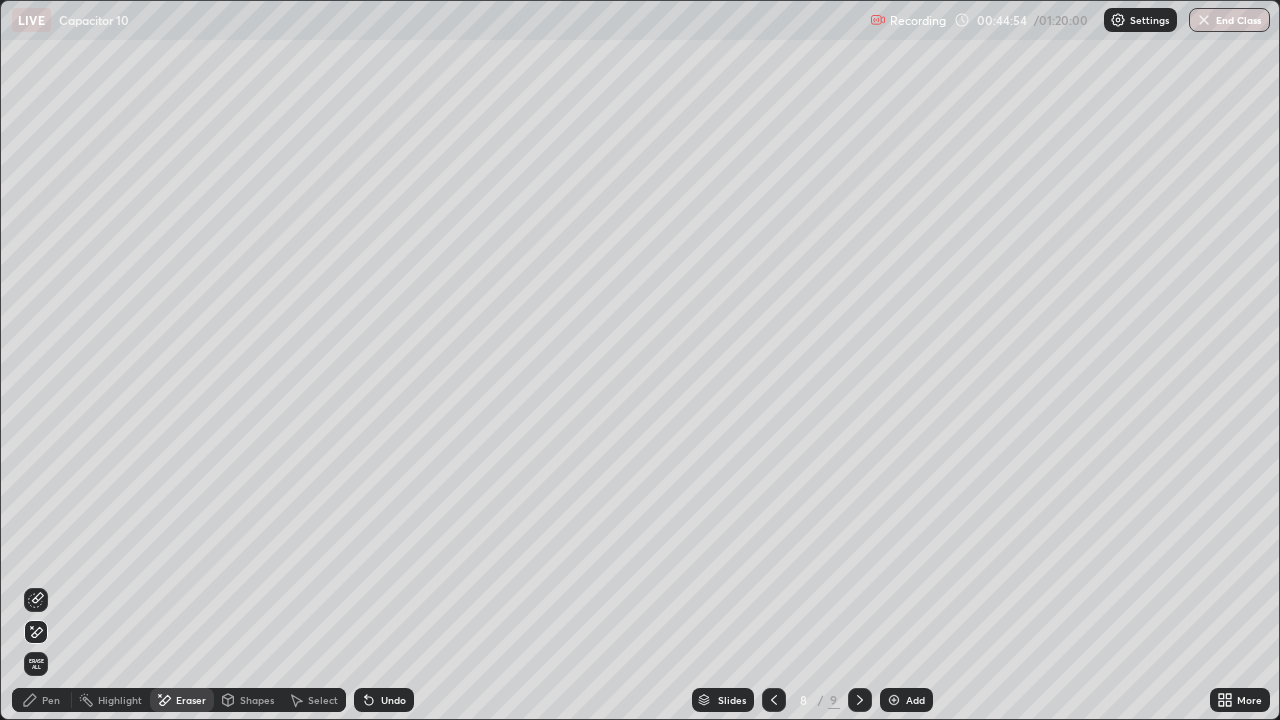 click on "Pen" at bounding box center (51, 700) 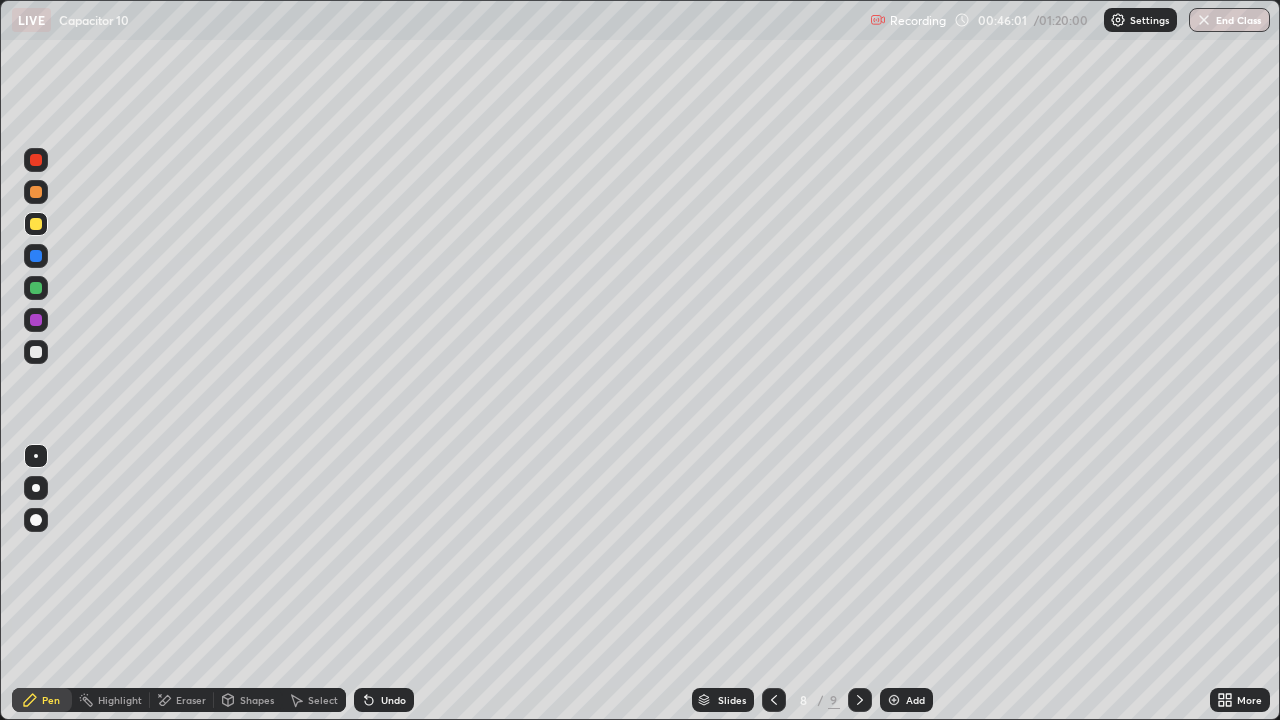 click 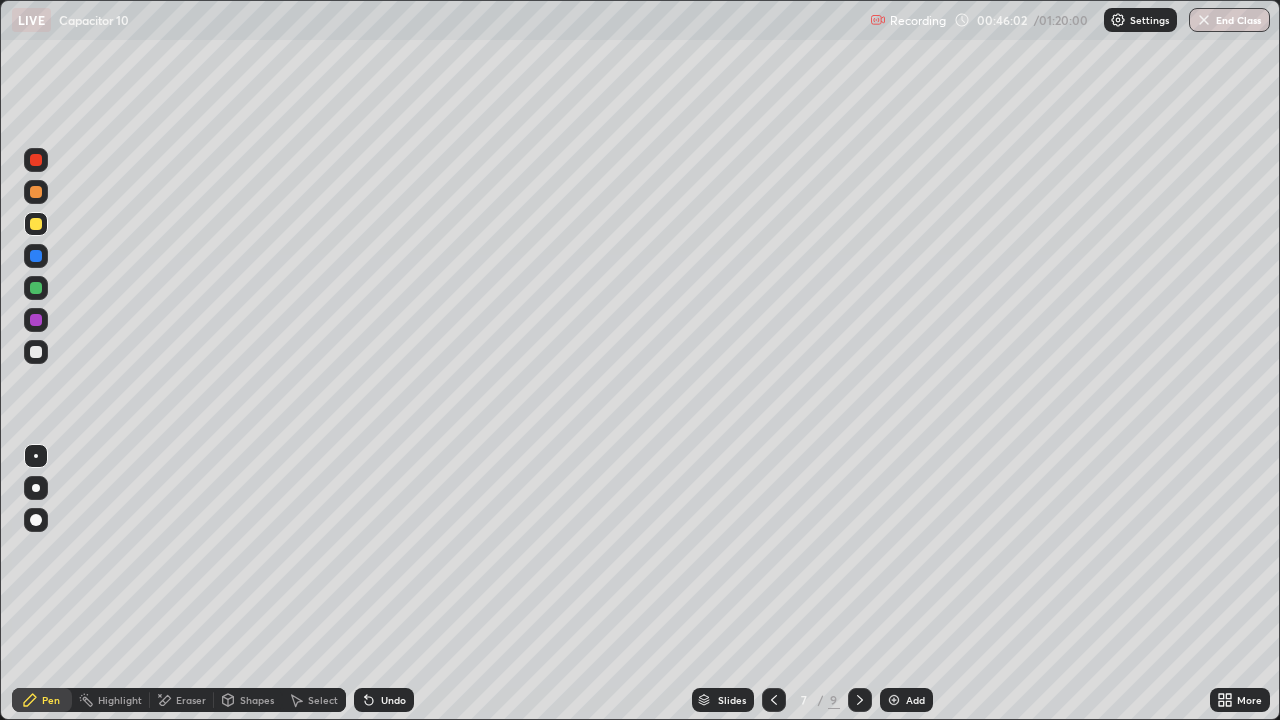 click 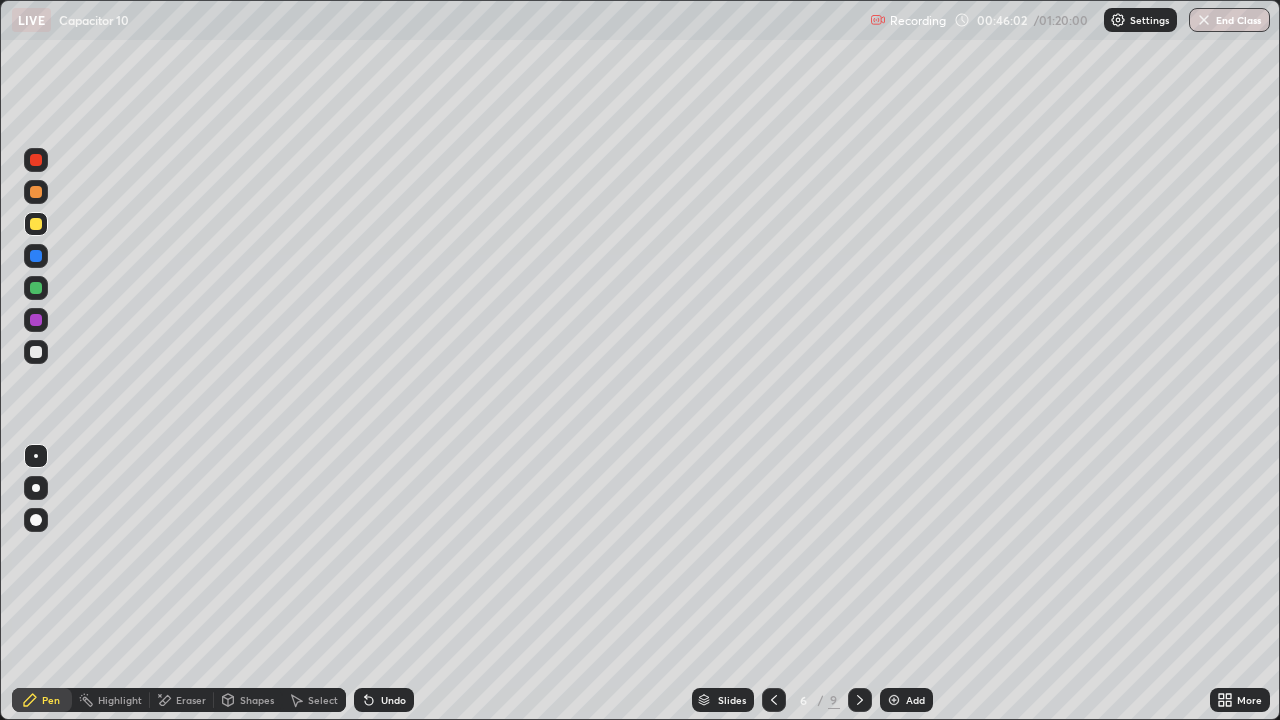 click 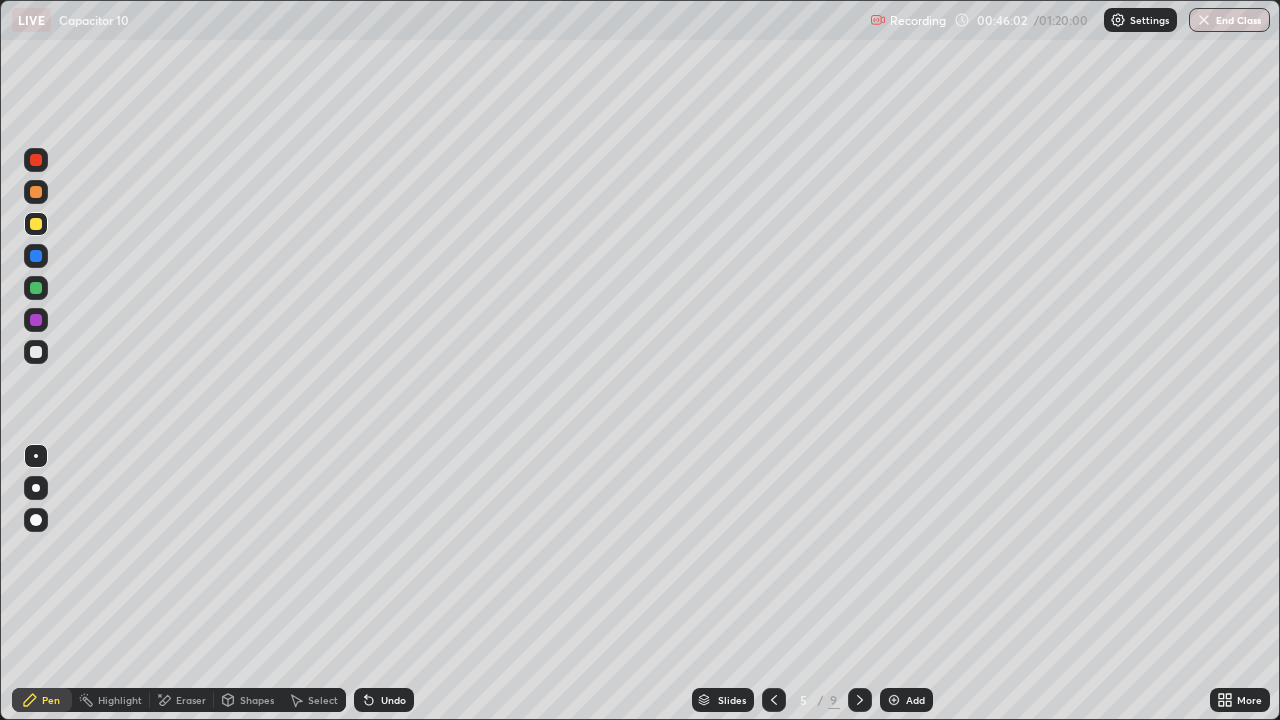 click 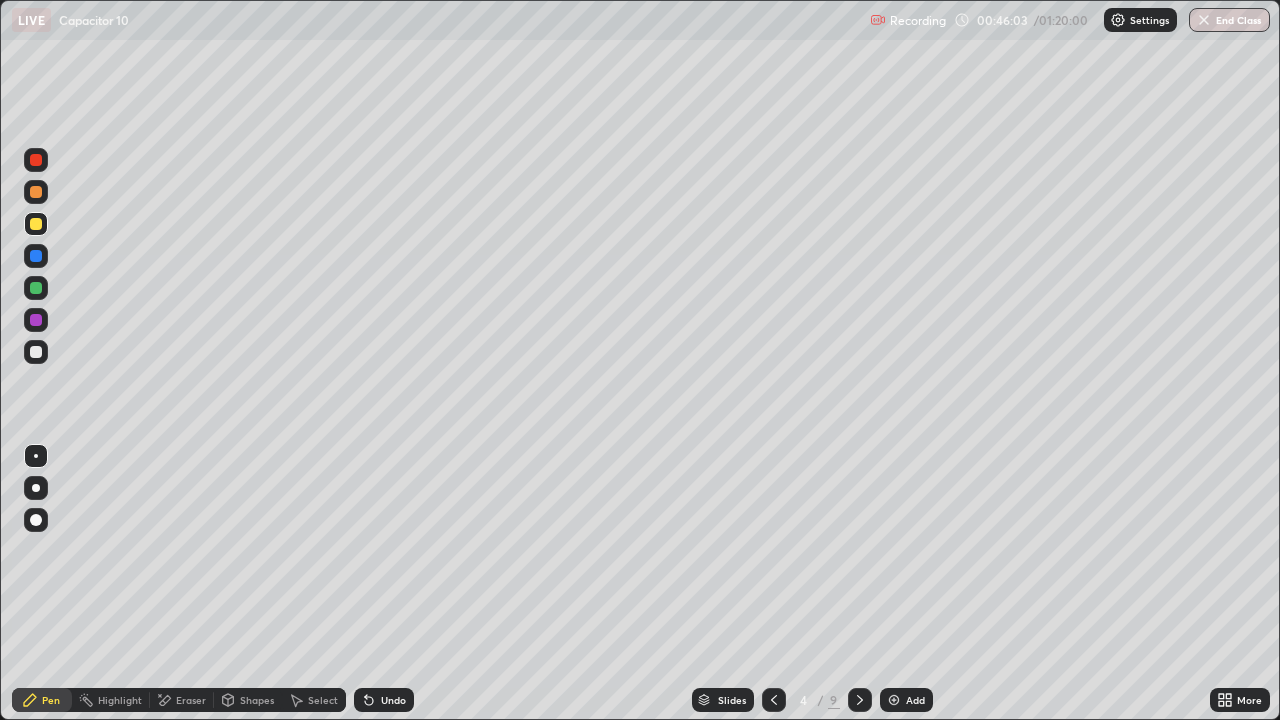 click 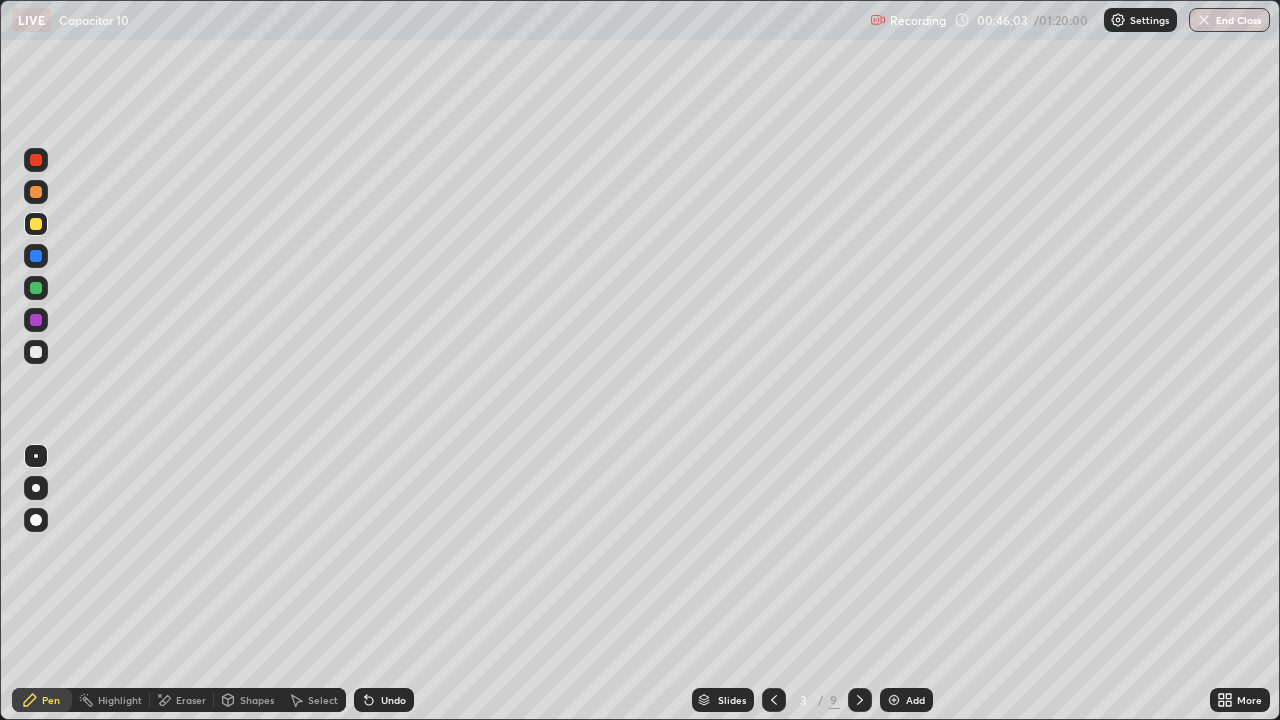 click on "9" at bounding box center [834, 700] 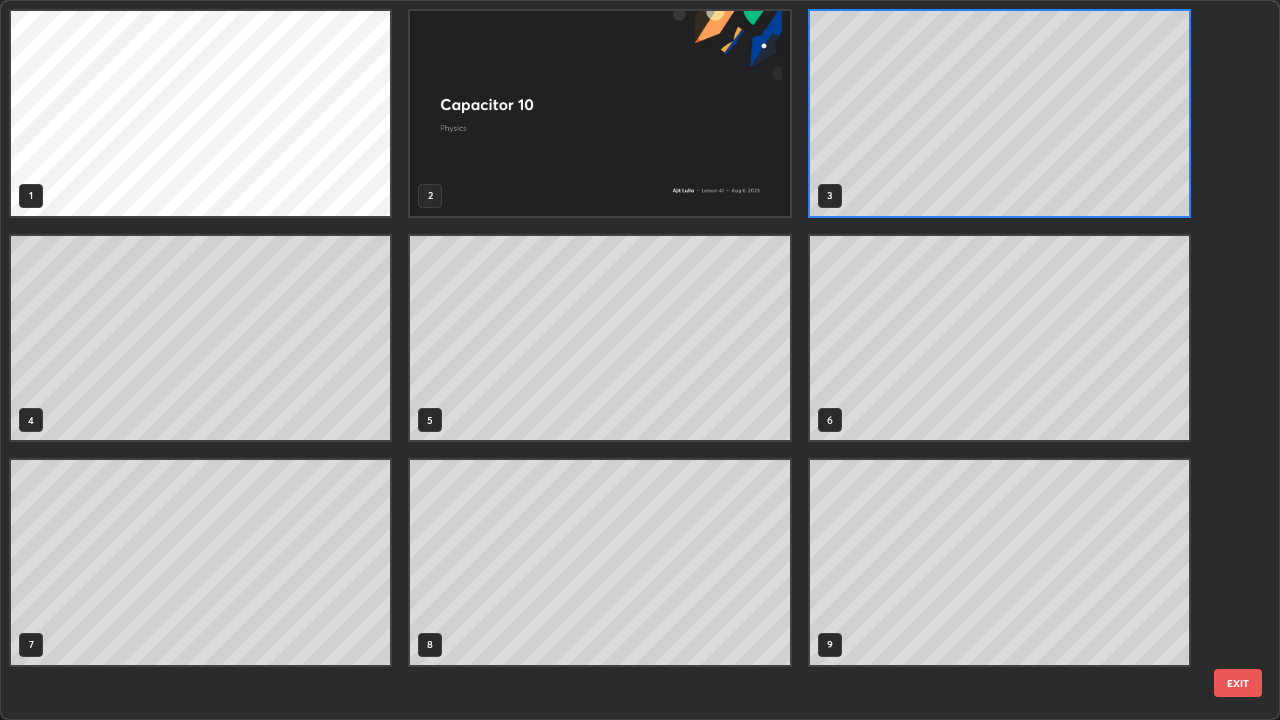 scroll, scrollTop: 7, scrollLeft: 11, axis: both 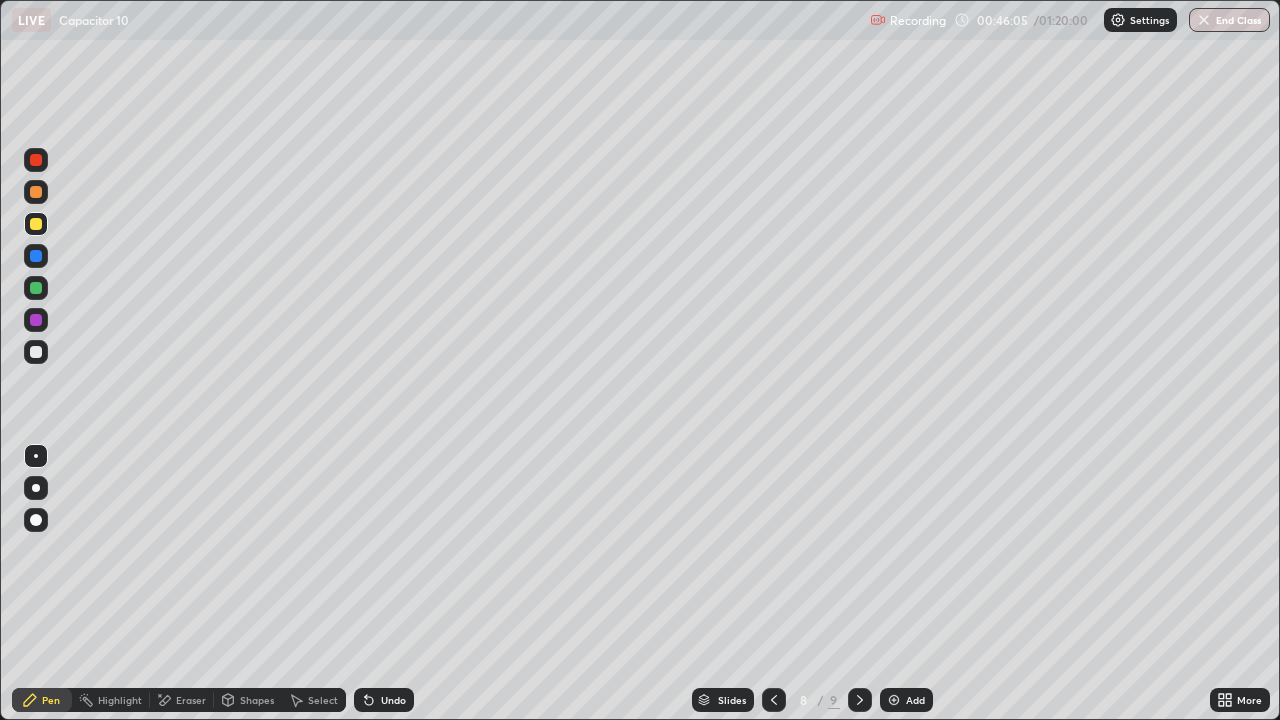click 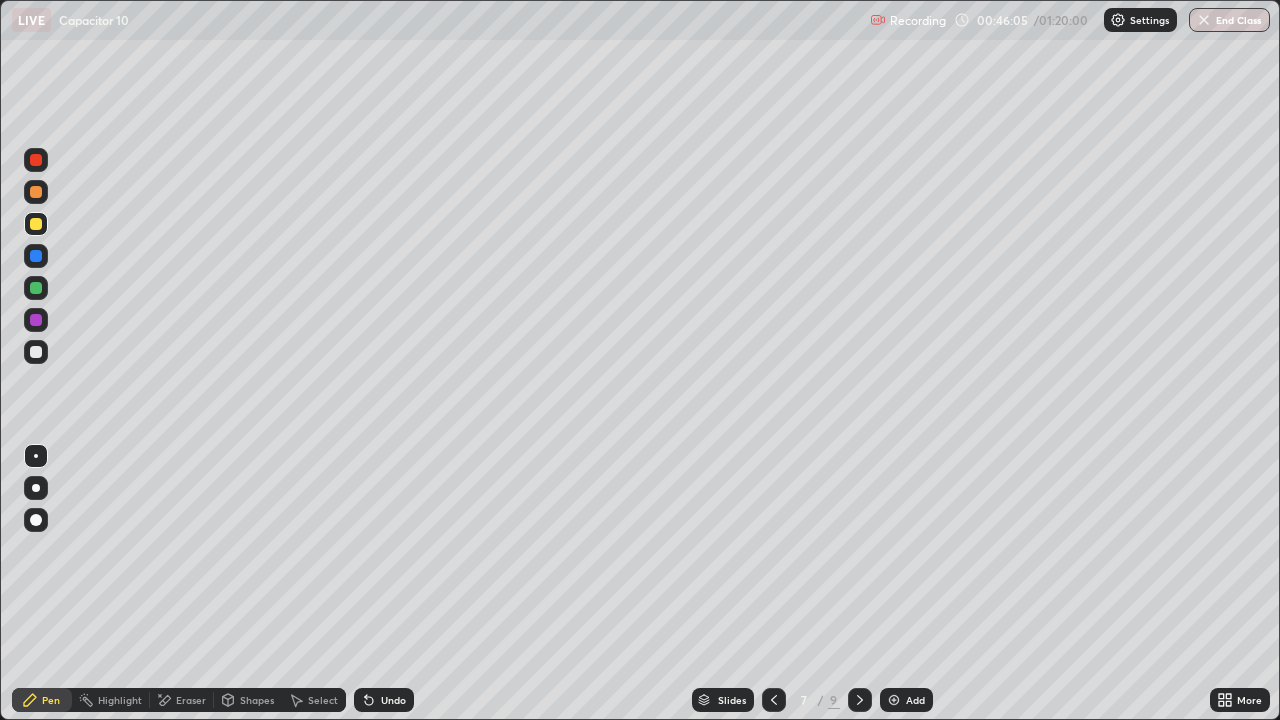 click 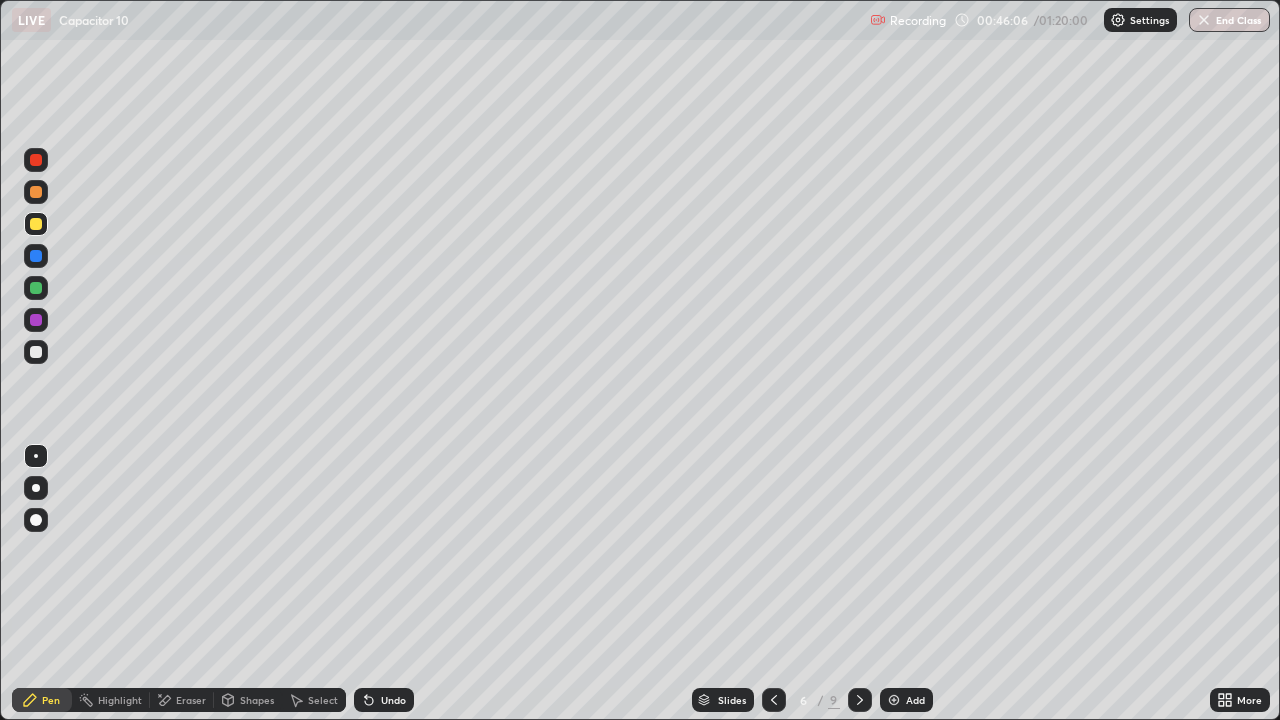 click 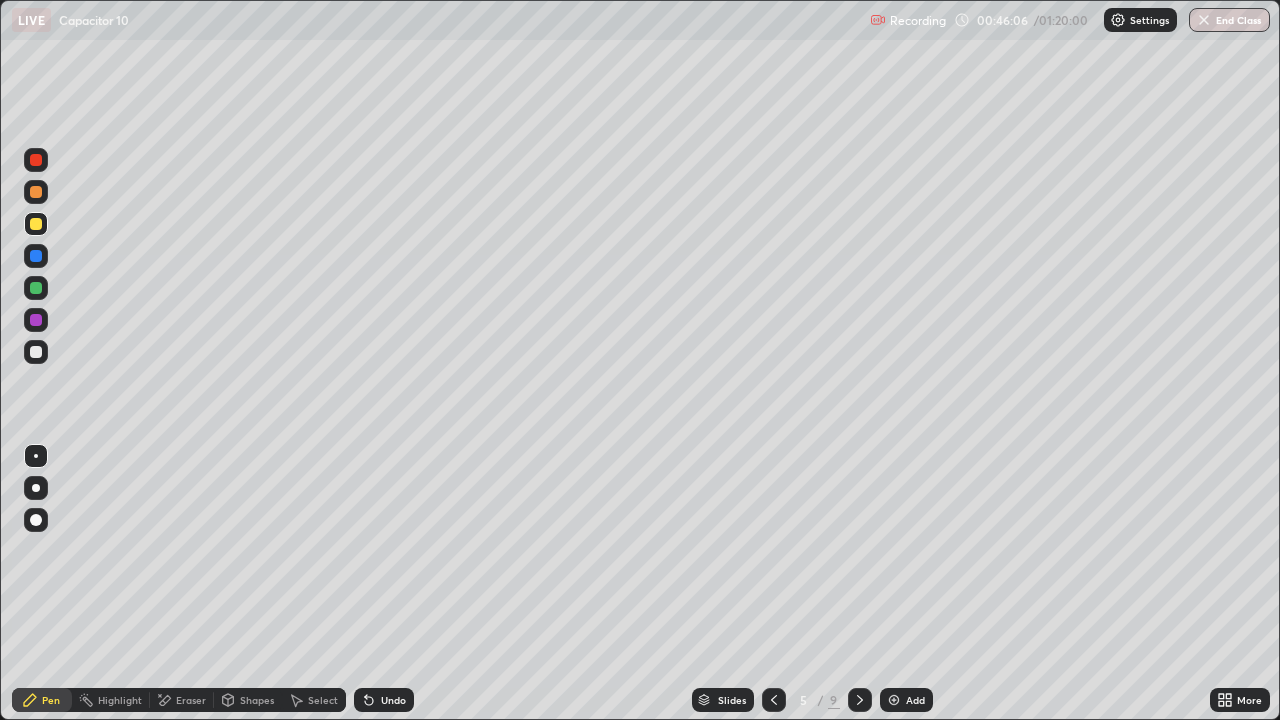 click at bounding box center [774, 700] 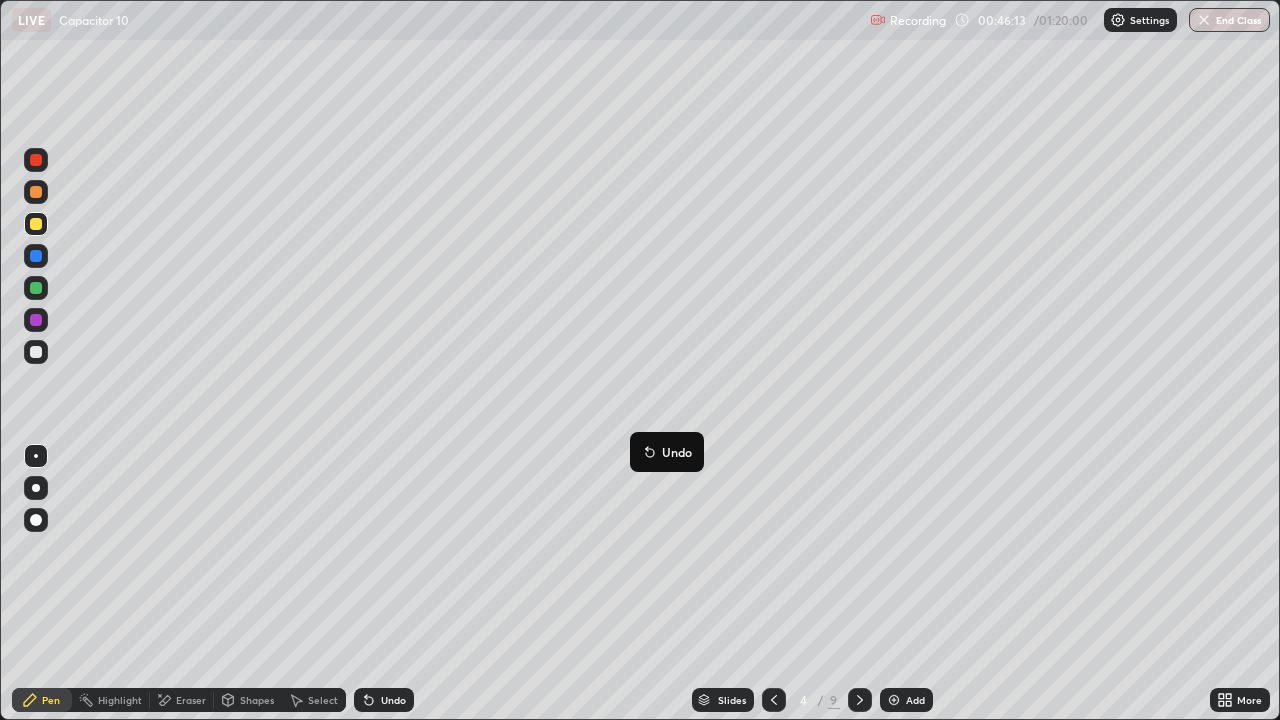 click 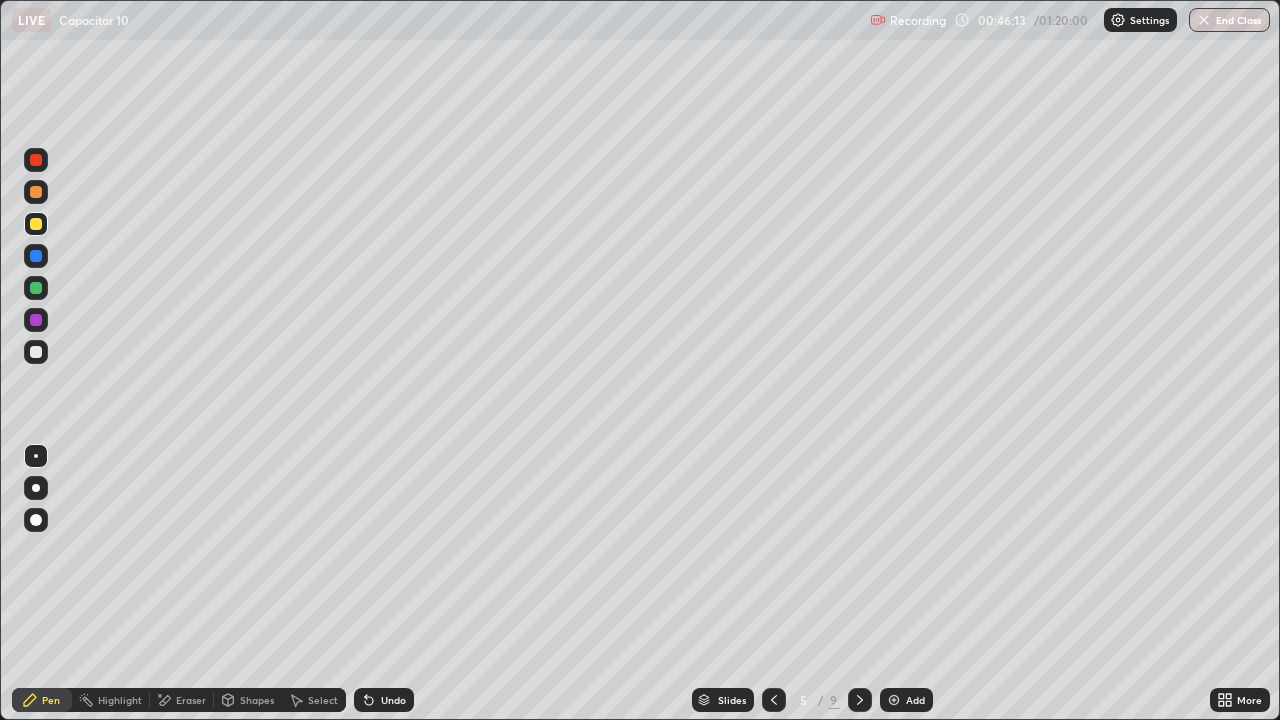 click 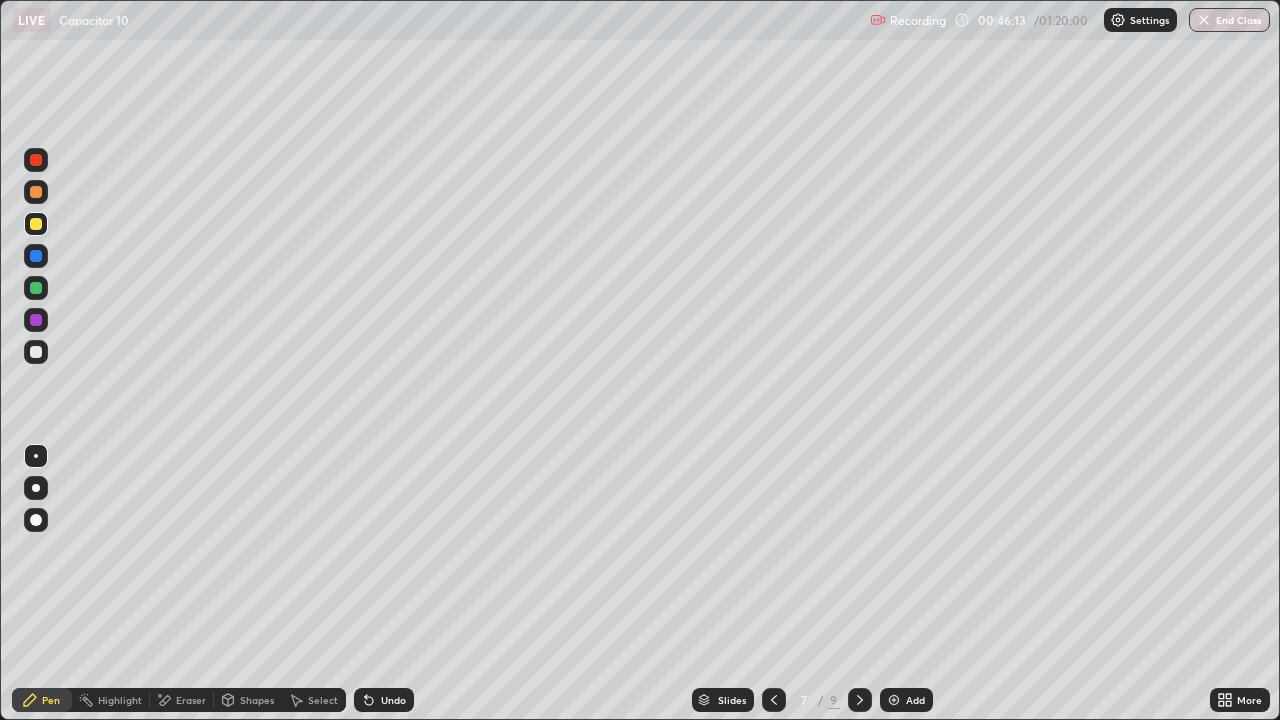 click 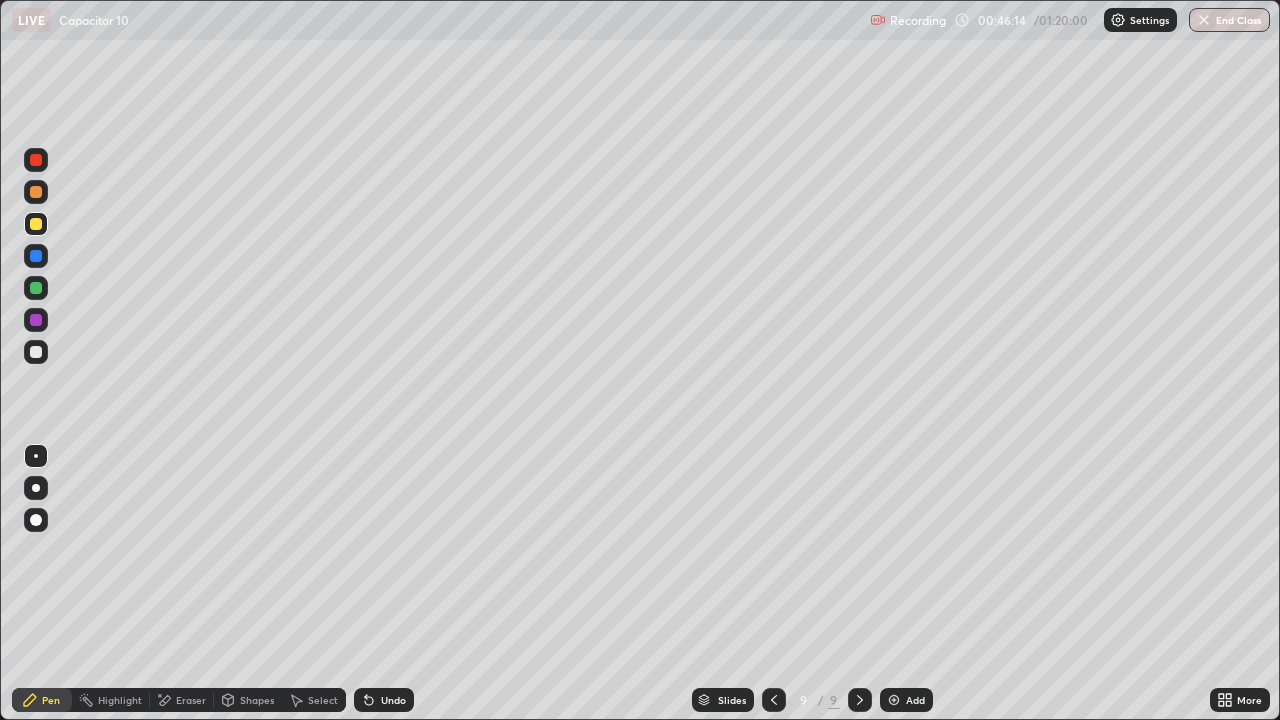 click 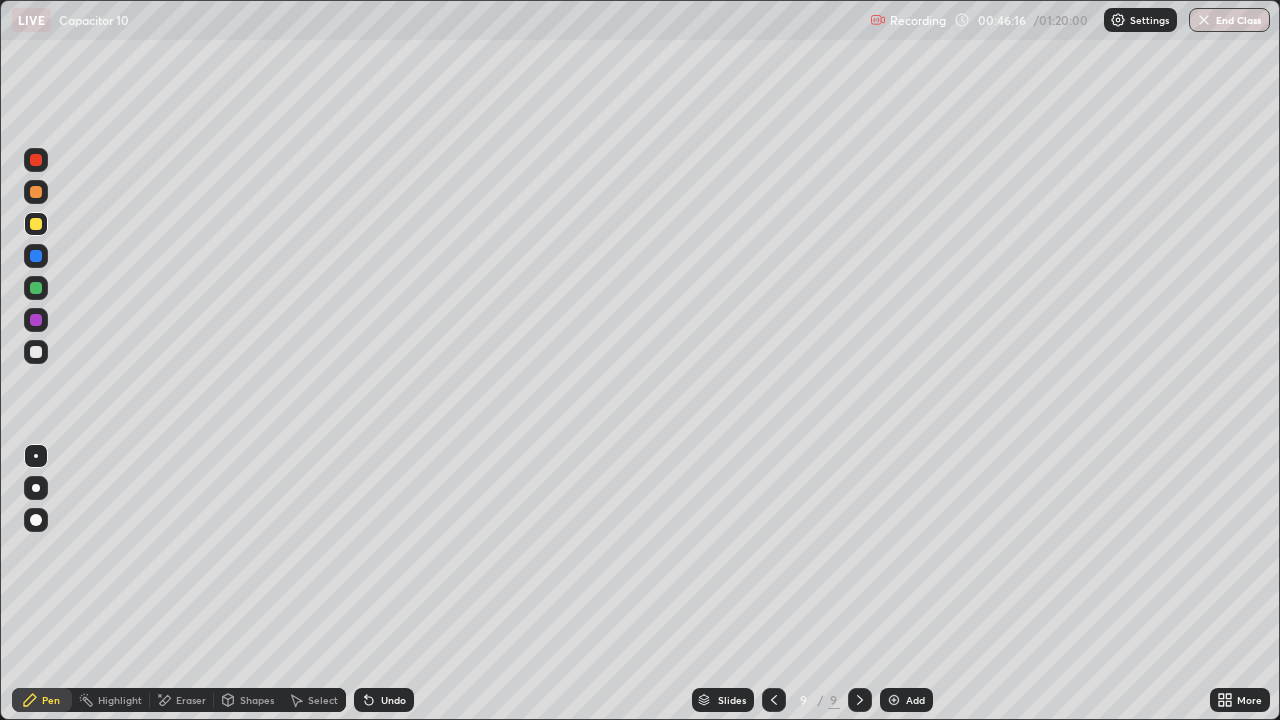 click on "Eraser" at bounding box center [182, 700] 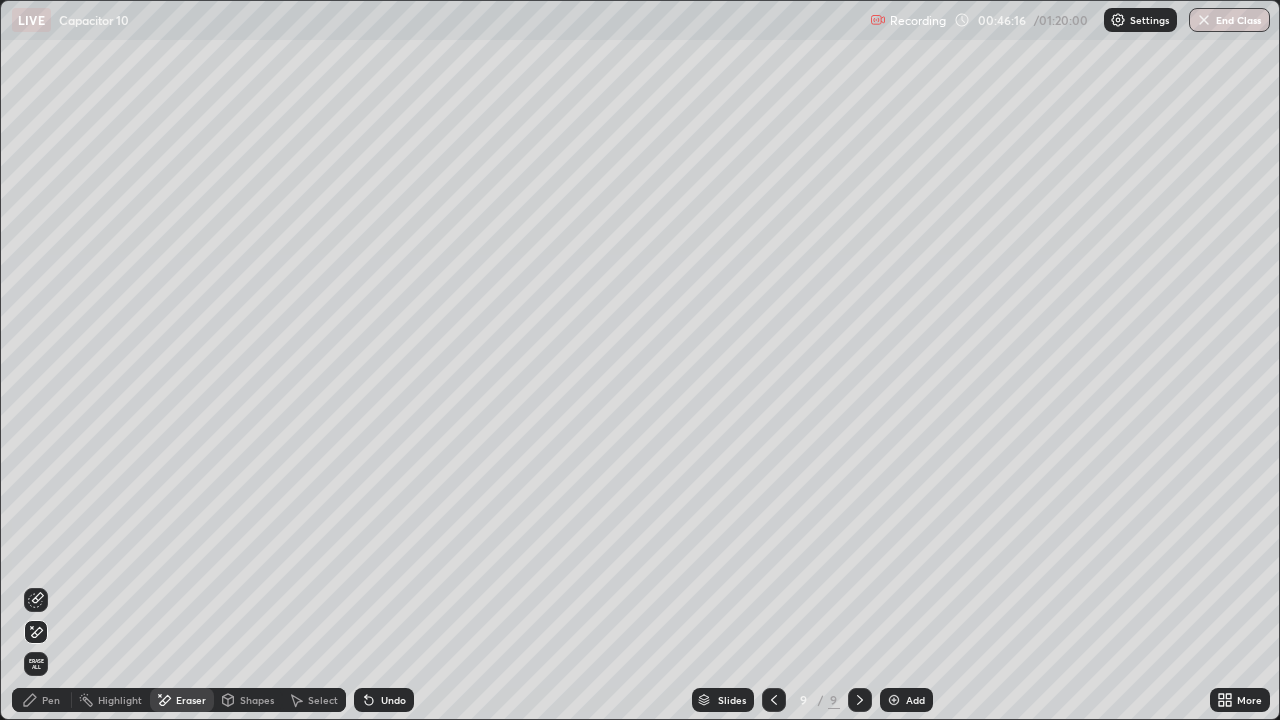 click on "Erase all" at bounding box center [36, 664] 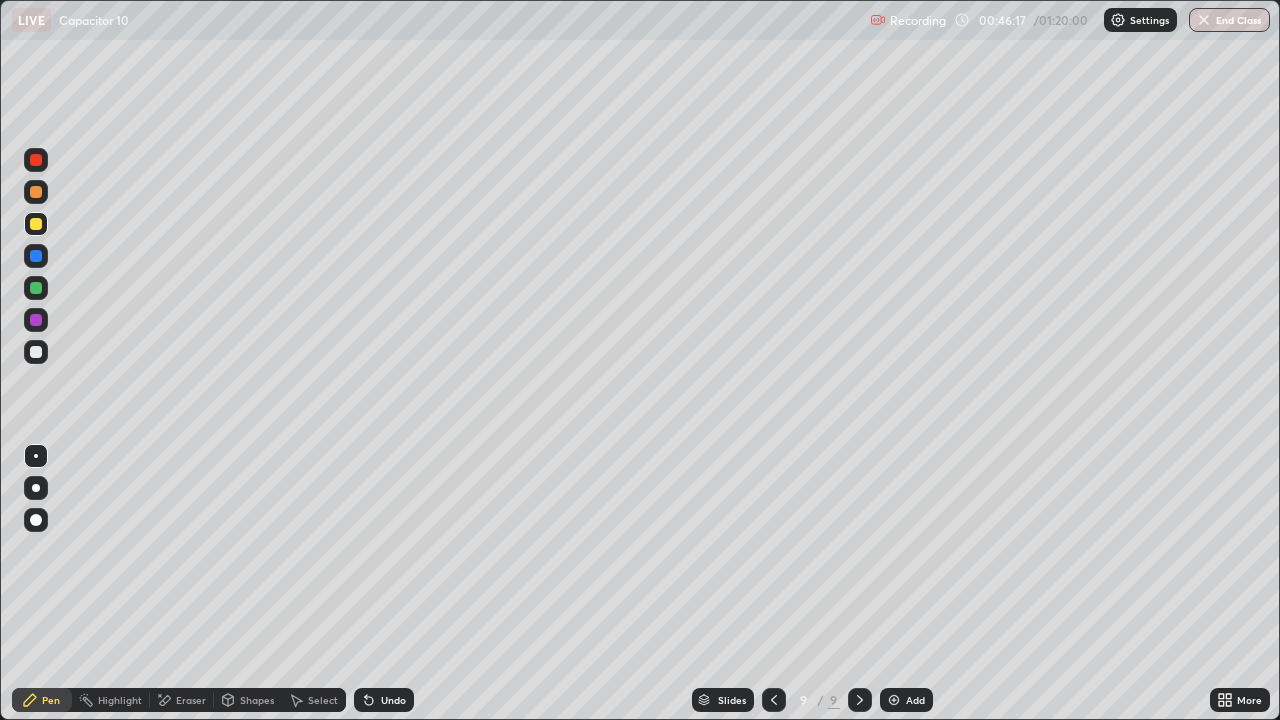 click on "Pen" at bounding box center (42, 700) 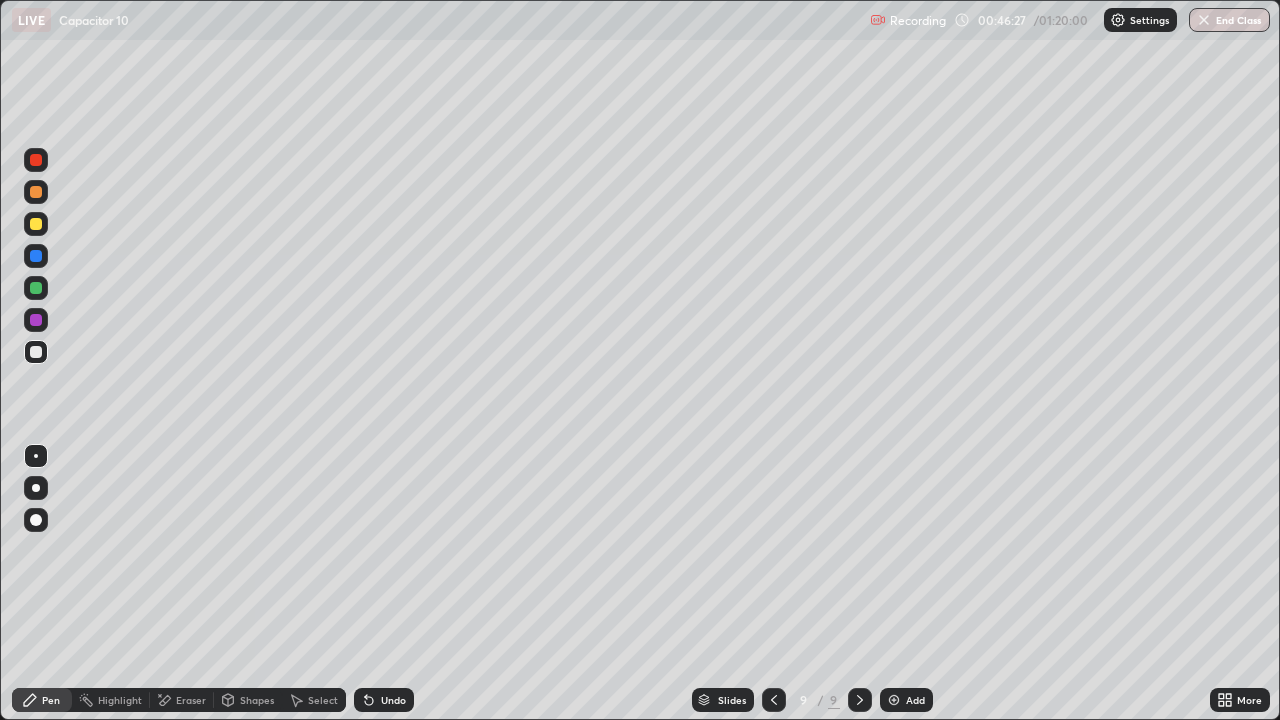 click on "Eraser" at bounding box center [191, 700] 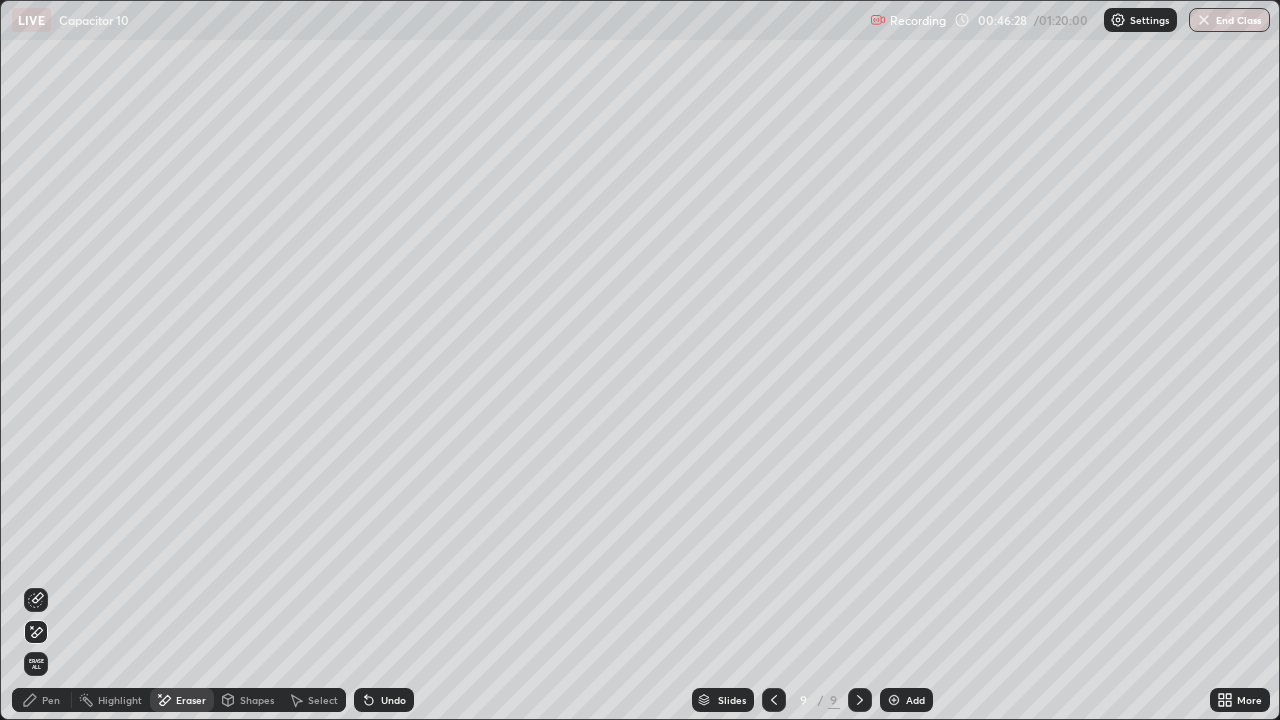 click on "Pen" at bounding box center [51, 700] 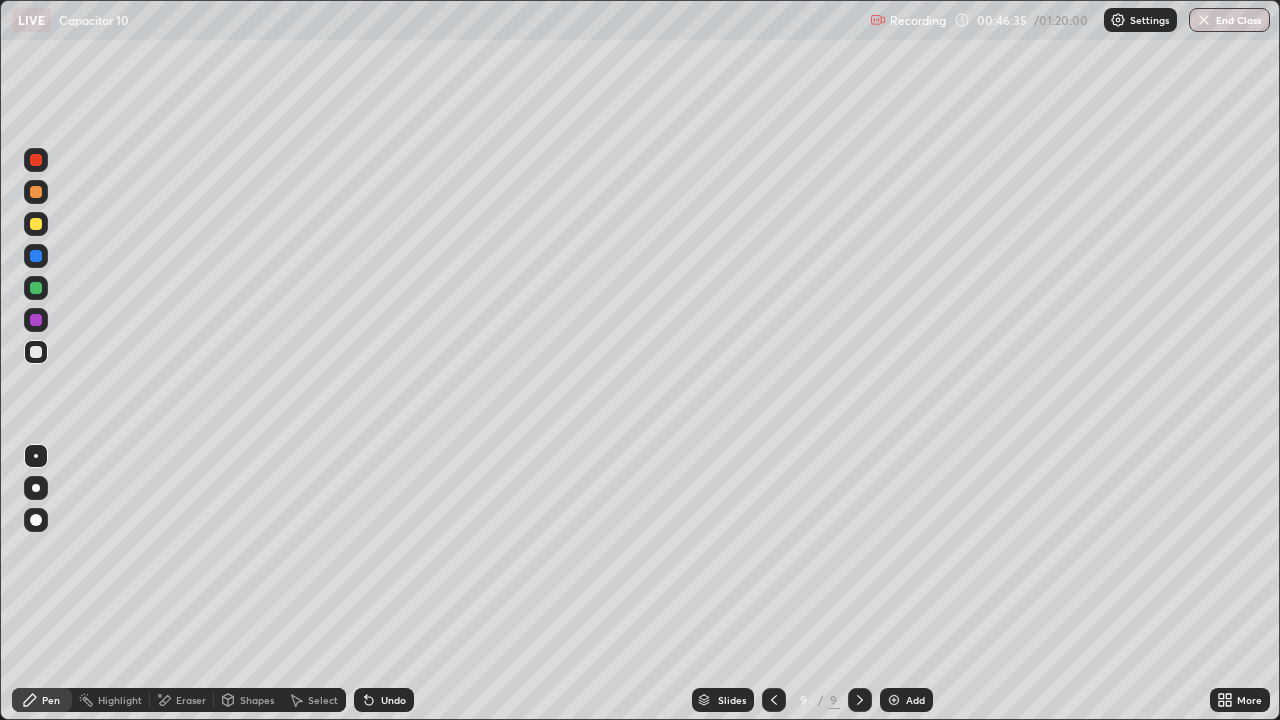 click at bounding box center [36, 224] 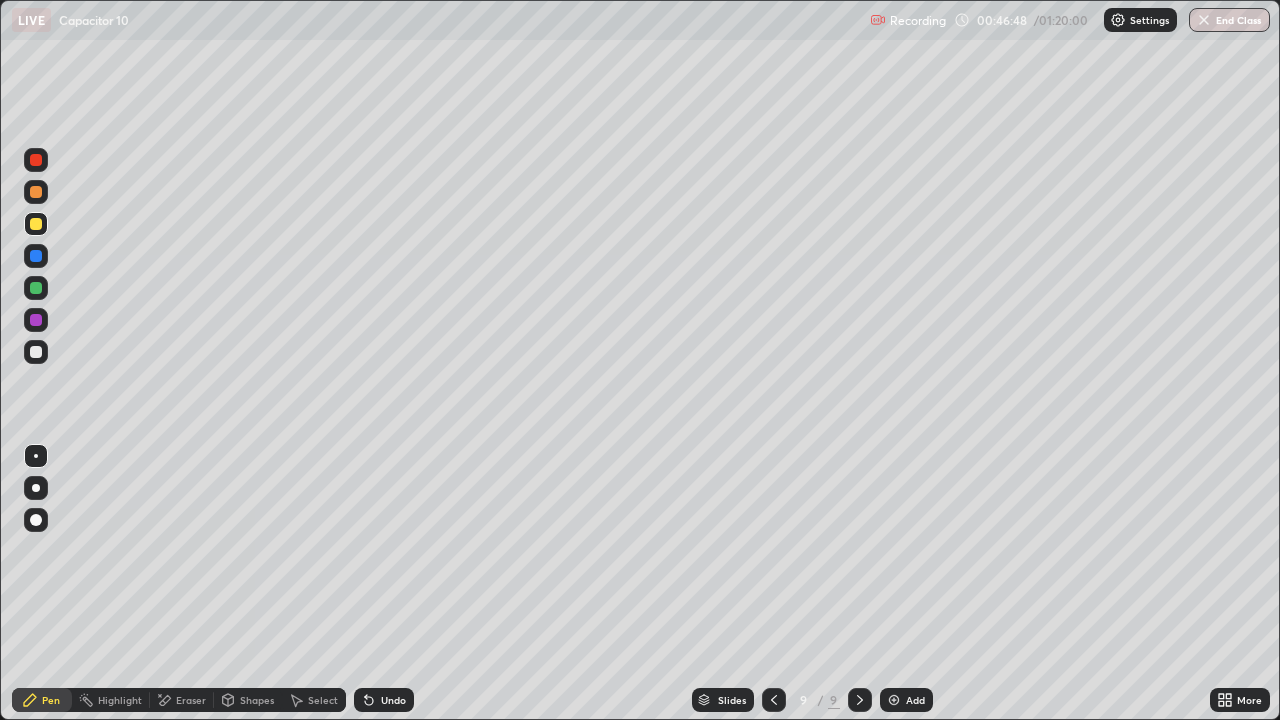 click at bounding box center (36, 352) 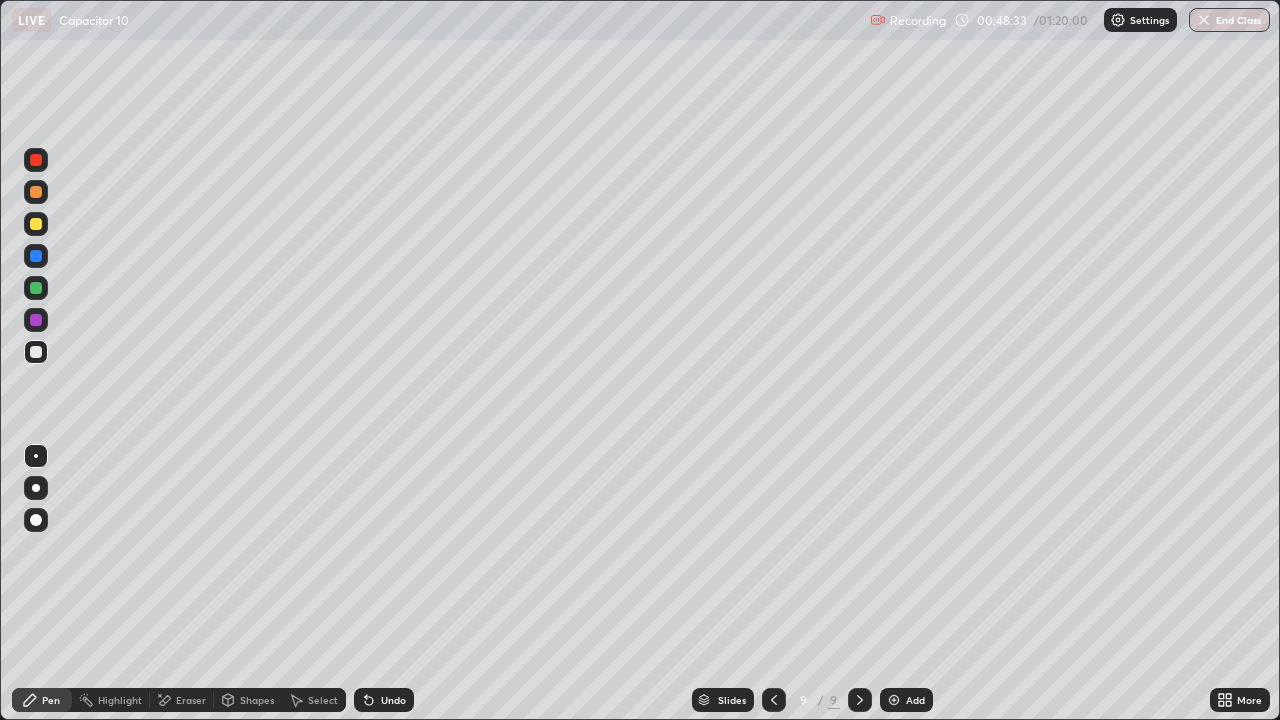 click at bounding box center (36, 224) 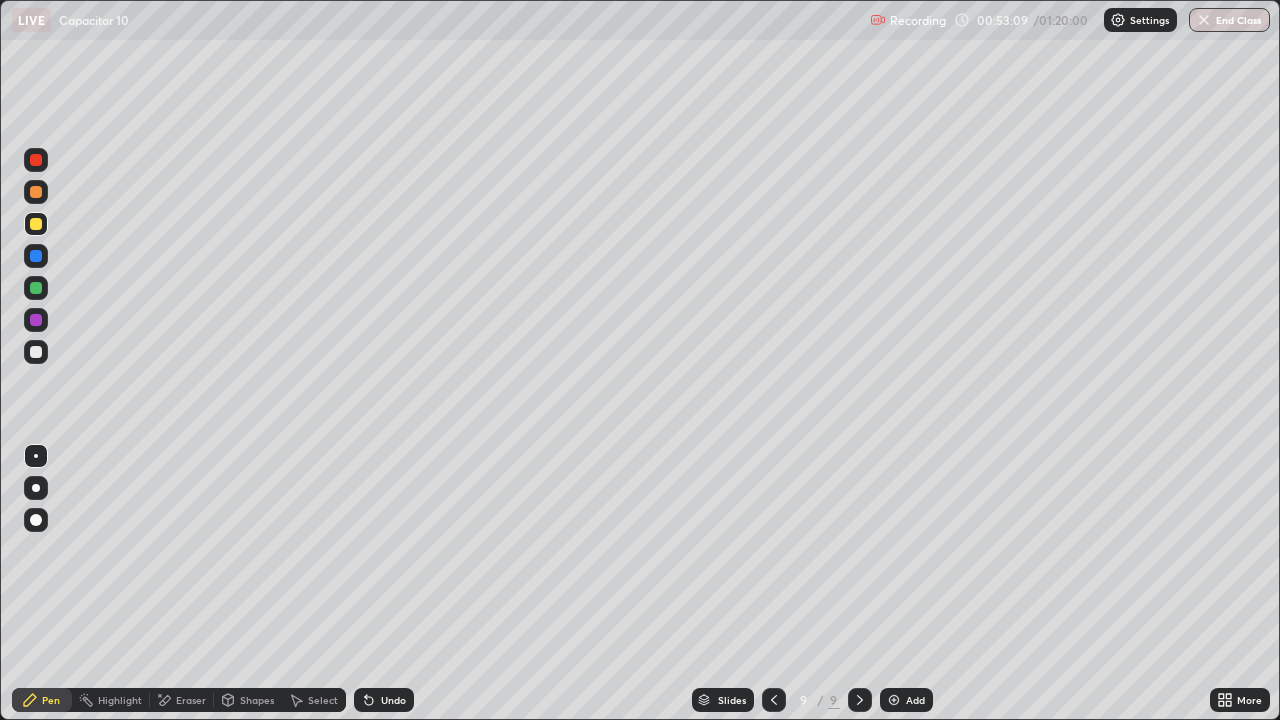 click at bounding box center (36, 352) 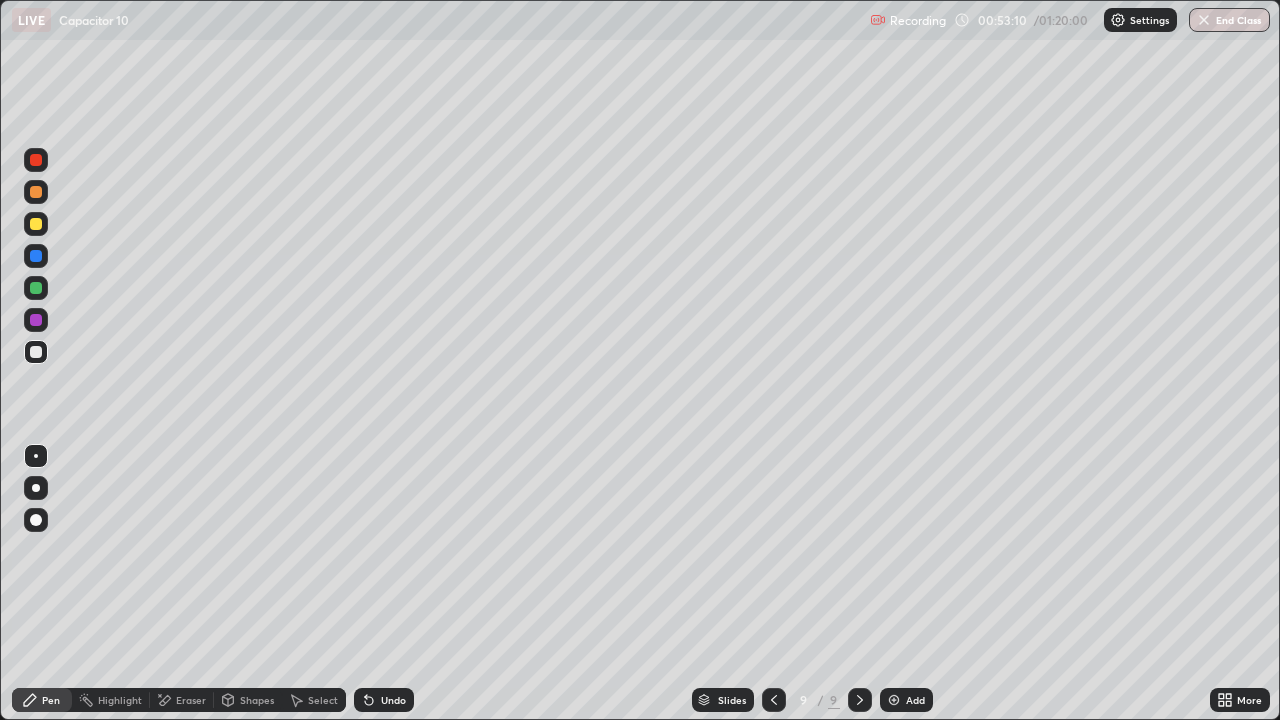 click at bounding box center [894, 700] 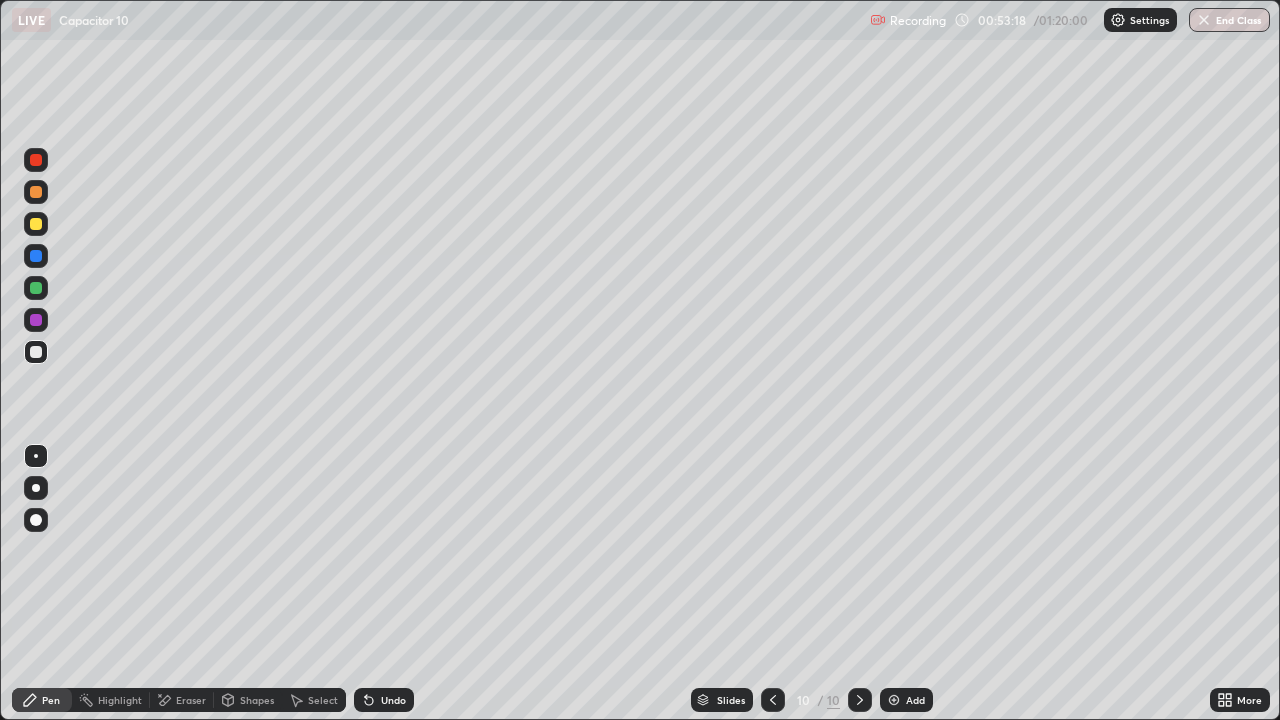 click at bounding box center [36, 224] 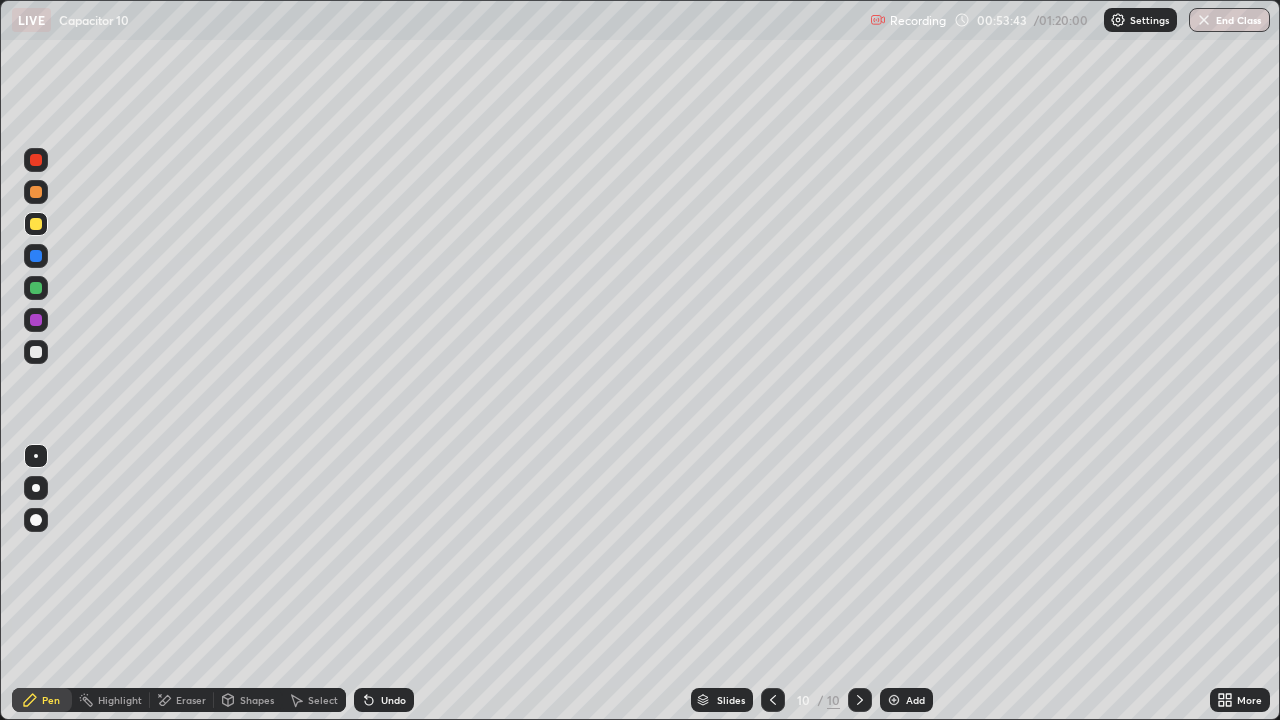 click on "Eraser" at bounding box center [182, 700] 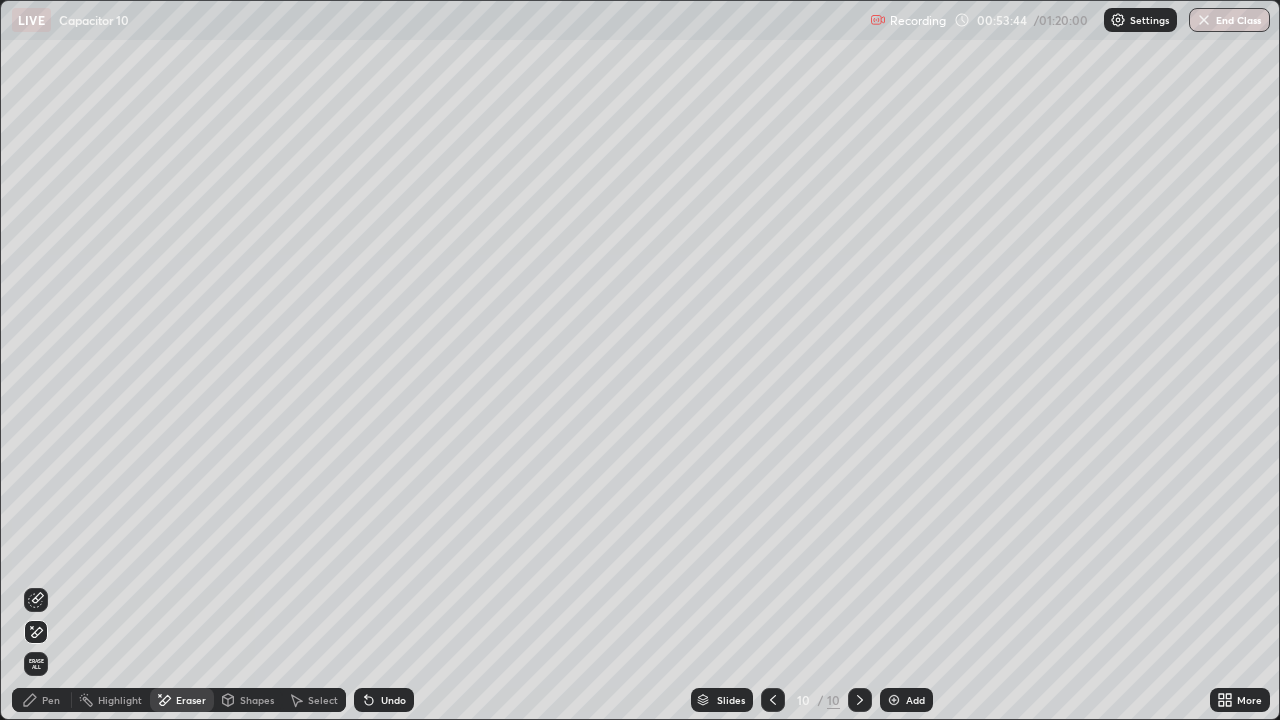 click 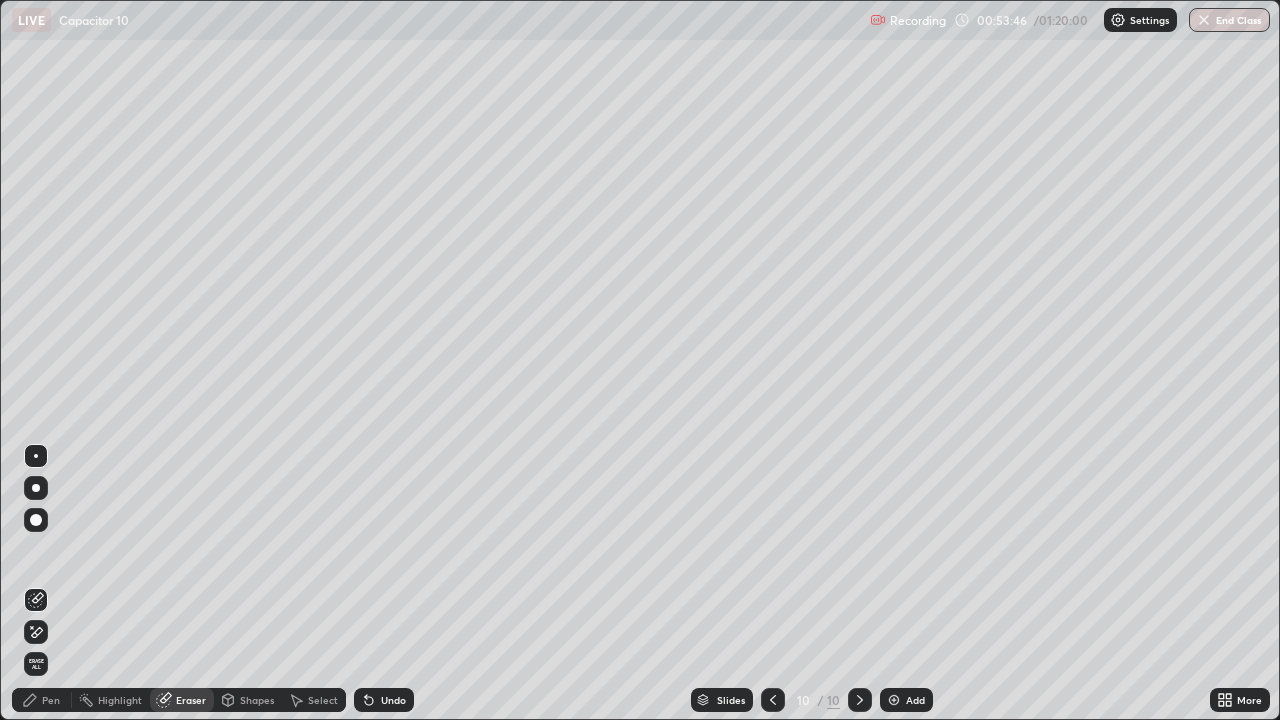 click on "Pen" at bounding box center [51, 700] 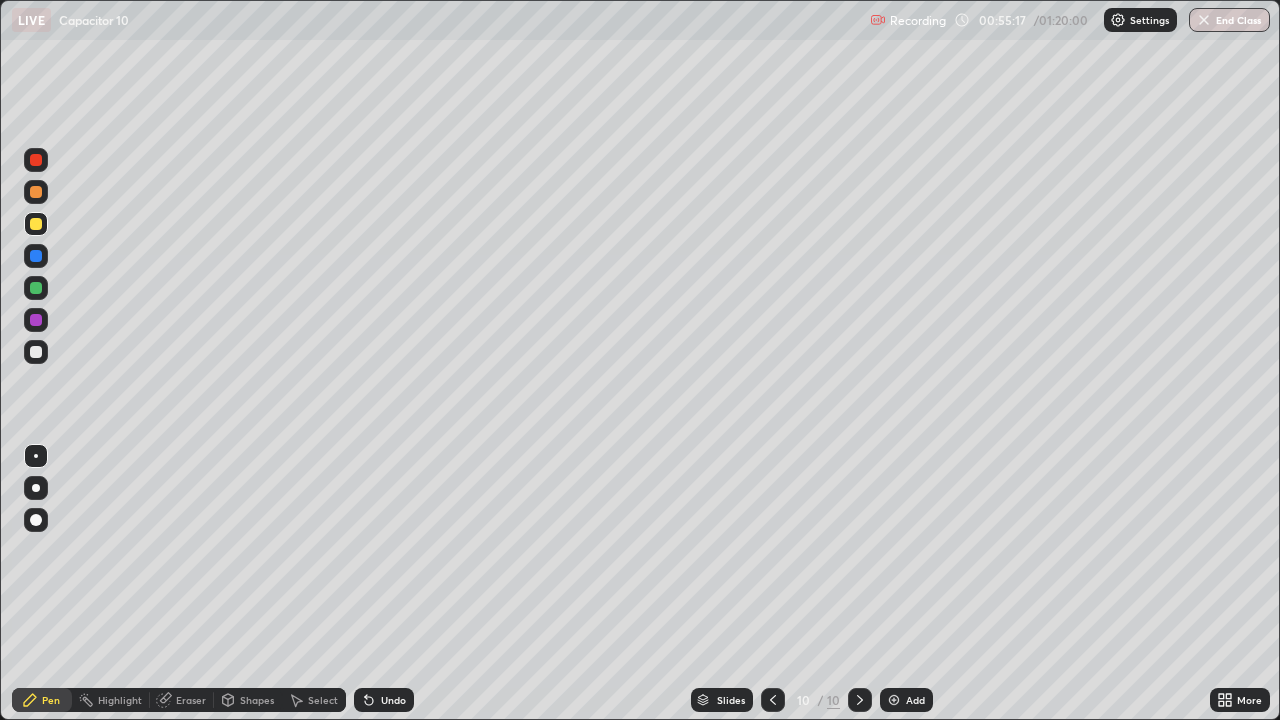 click on "Add" at bounding box center [906, 700] 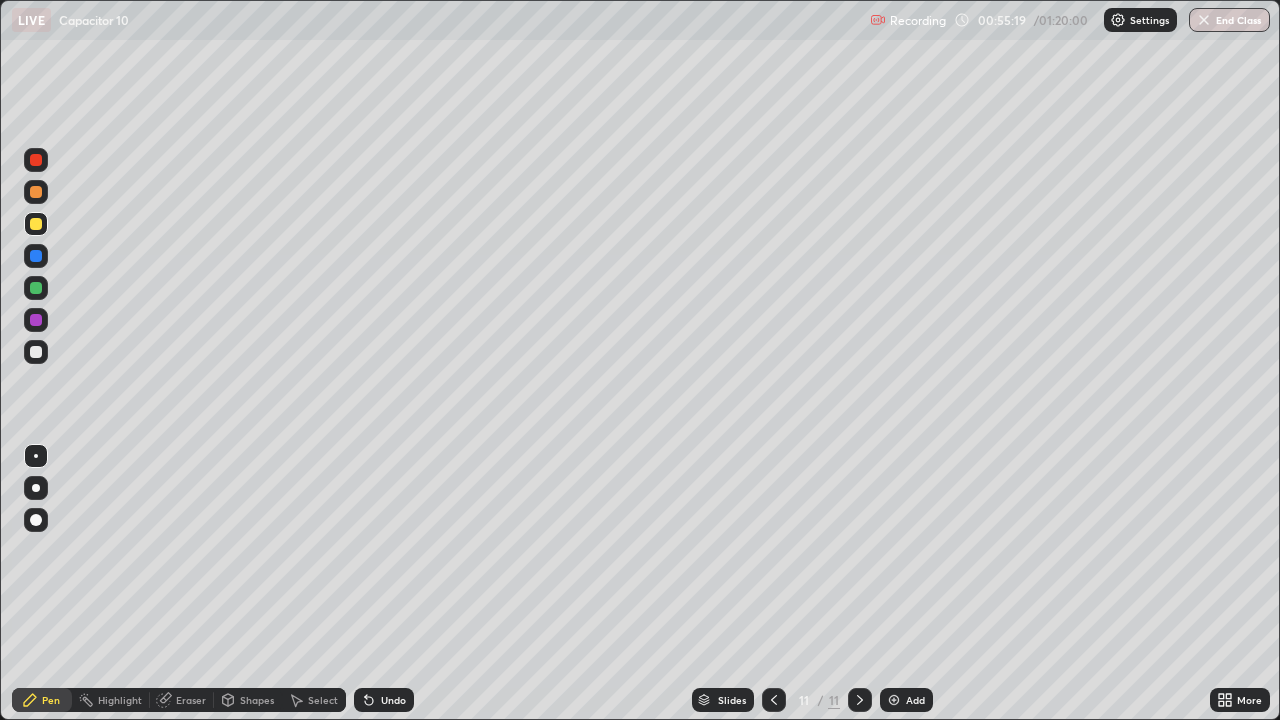 click at bounding box center (36, 352) 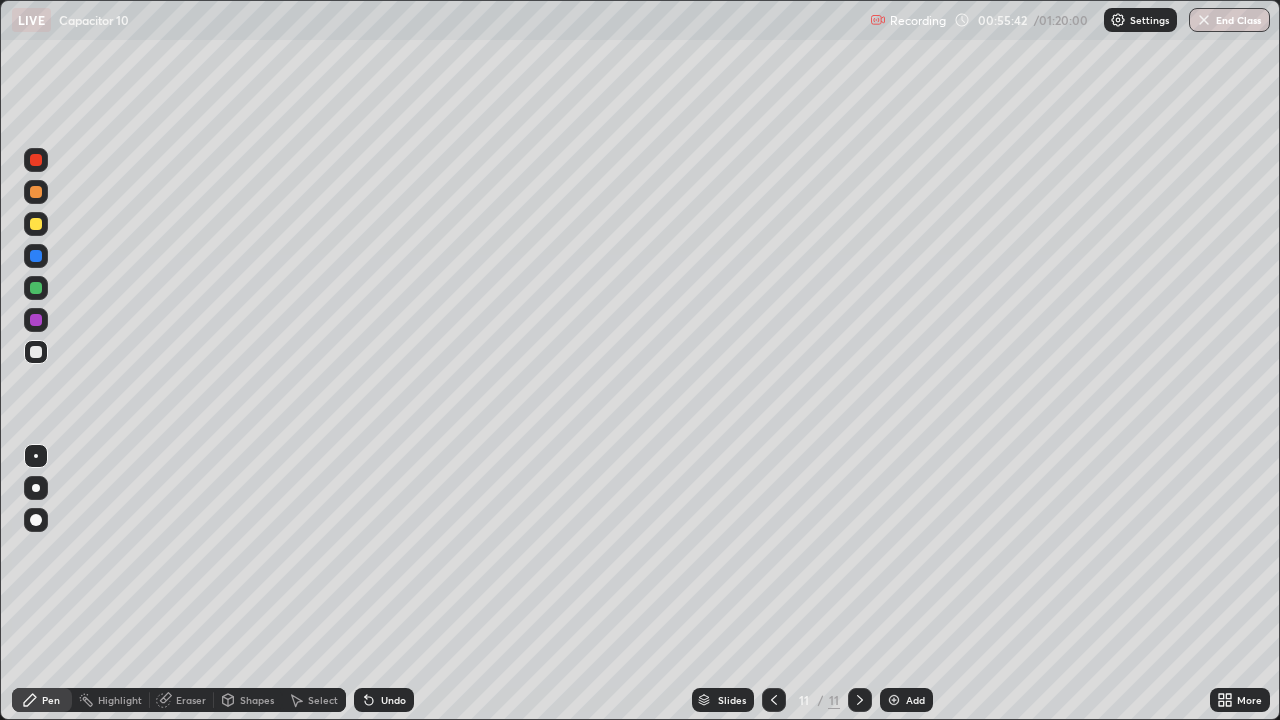 click at bounding box center [36, 352] 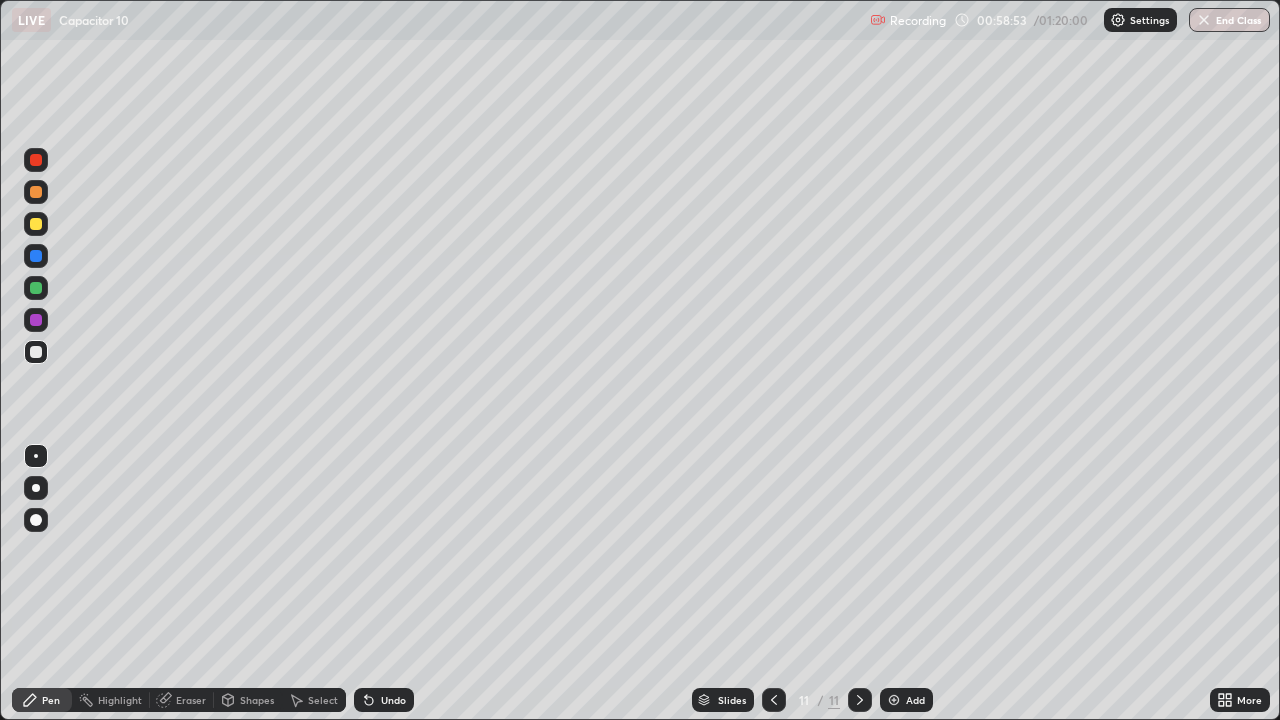 click at bounding box center [36, 288] 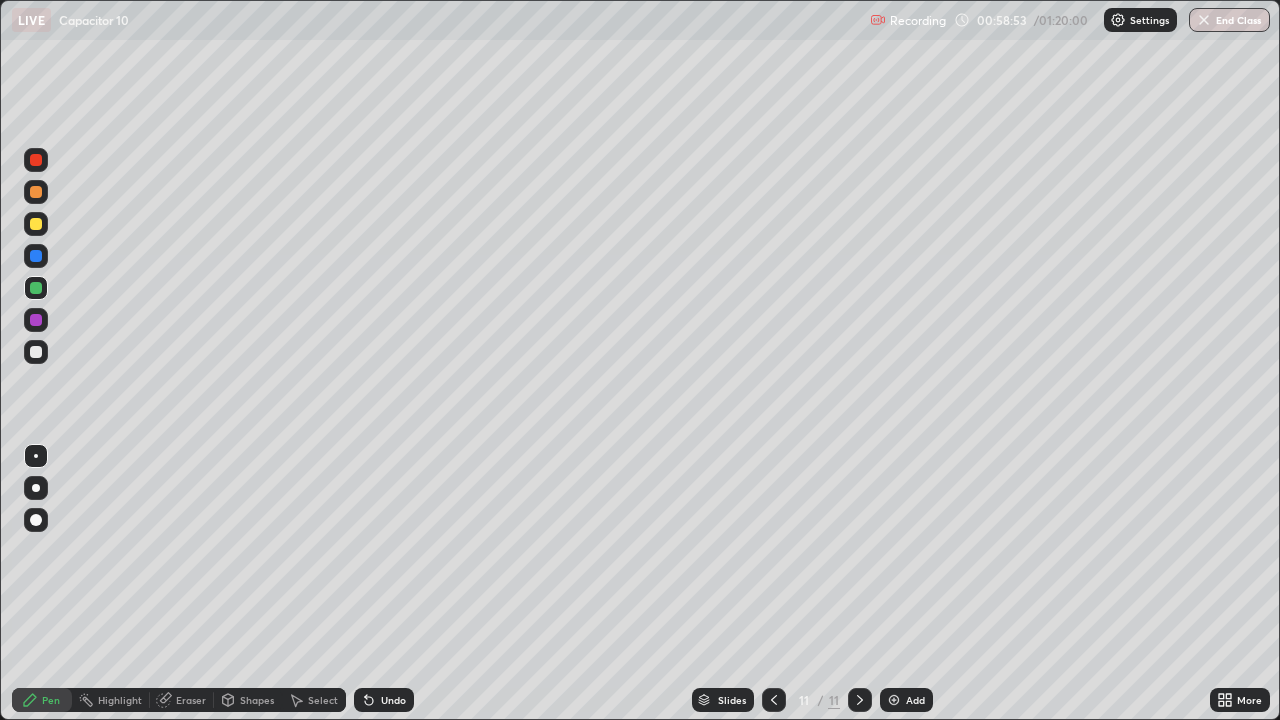 click at bounding box center [36, 224] 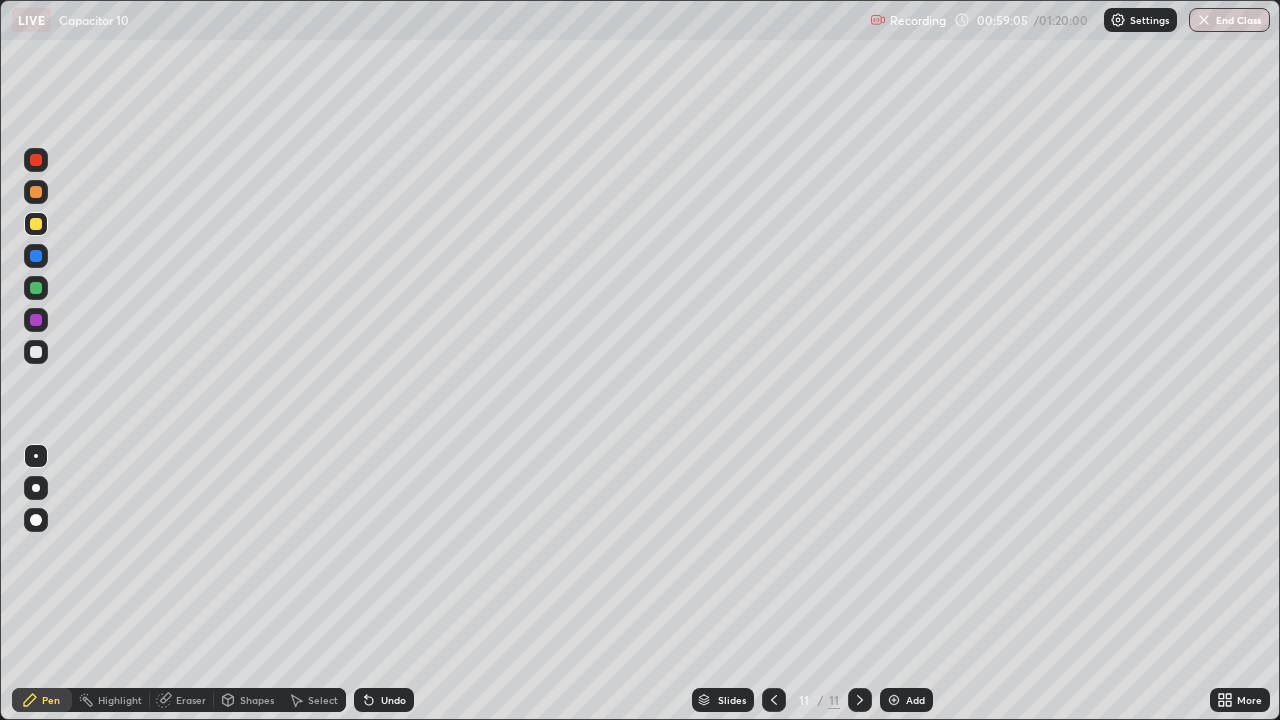 click on "Add" at bounding box center (915, 700) 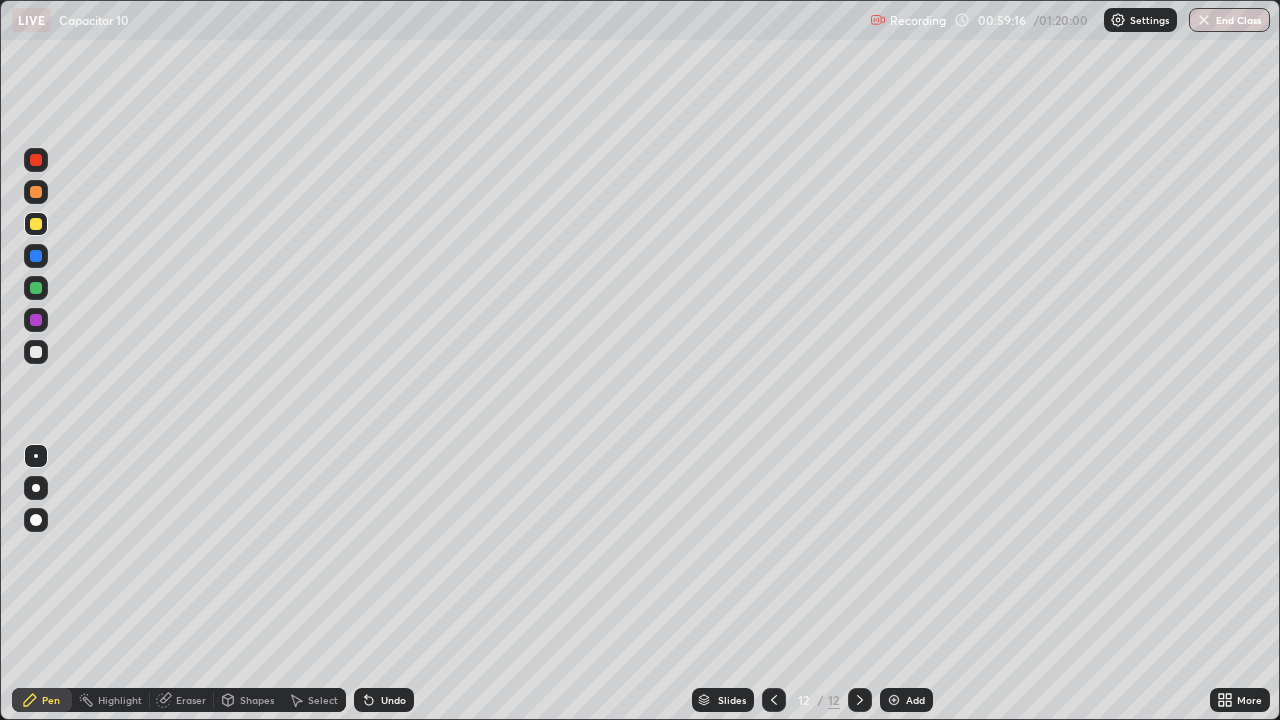 click at bounding box center [36, 352] 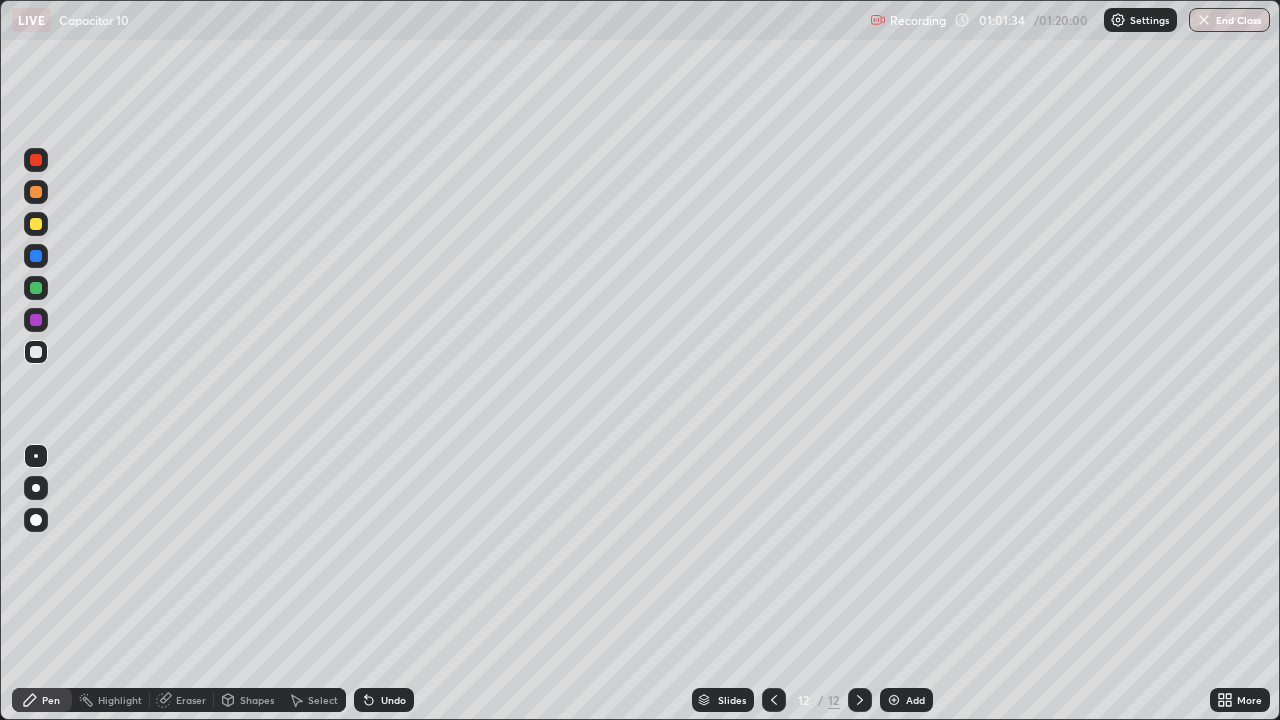 click at bounding box center [36, 352] 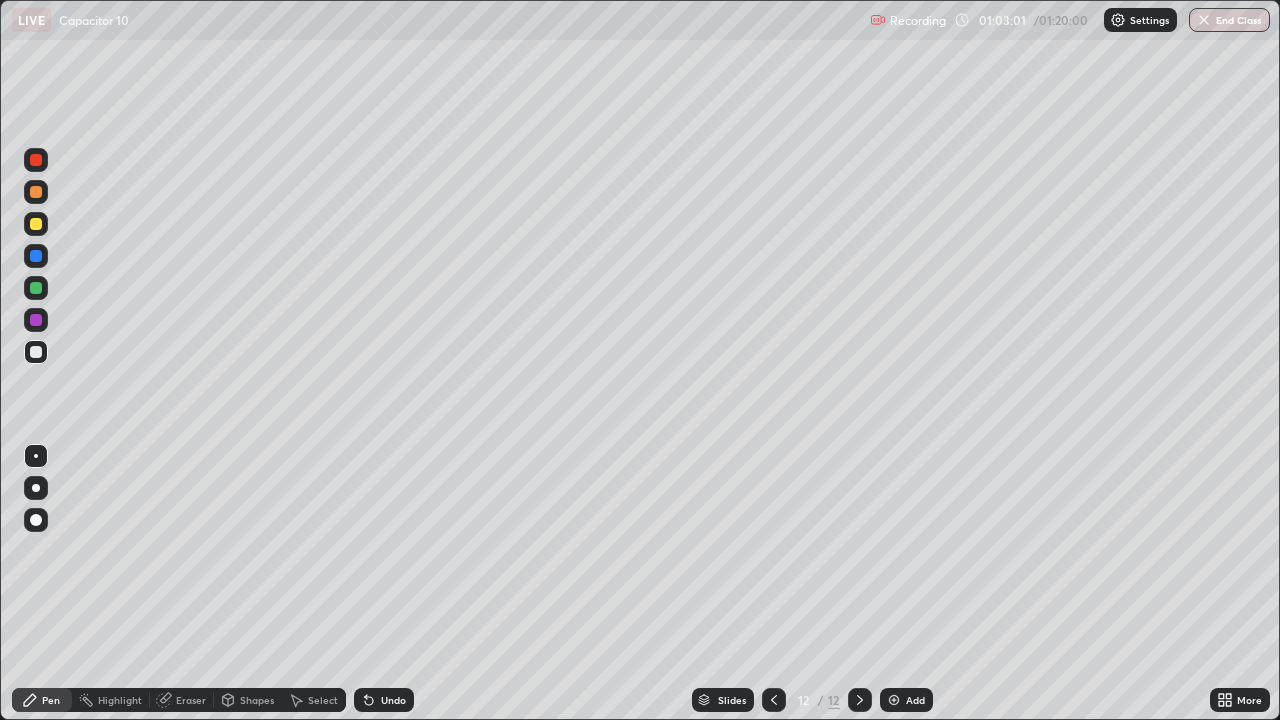 click at bounding box center (894, 700) 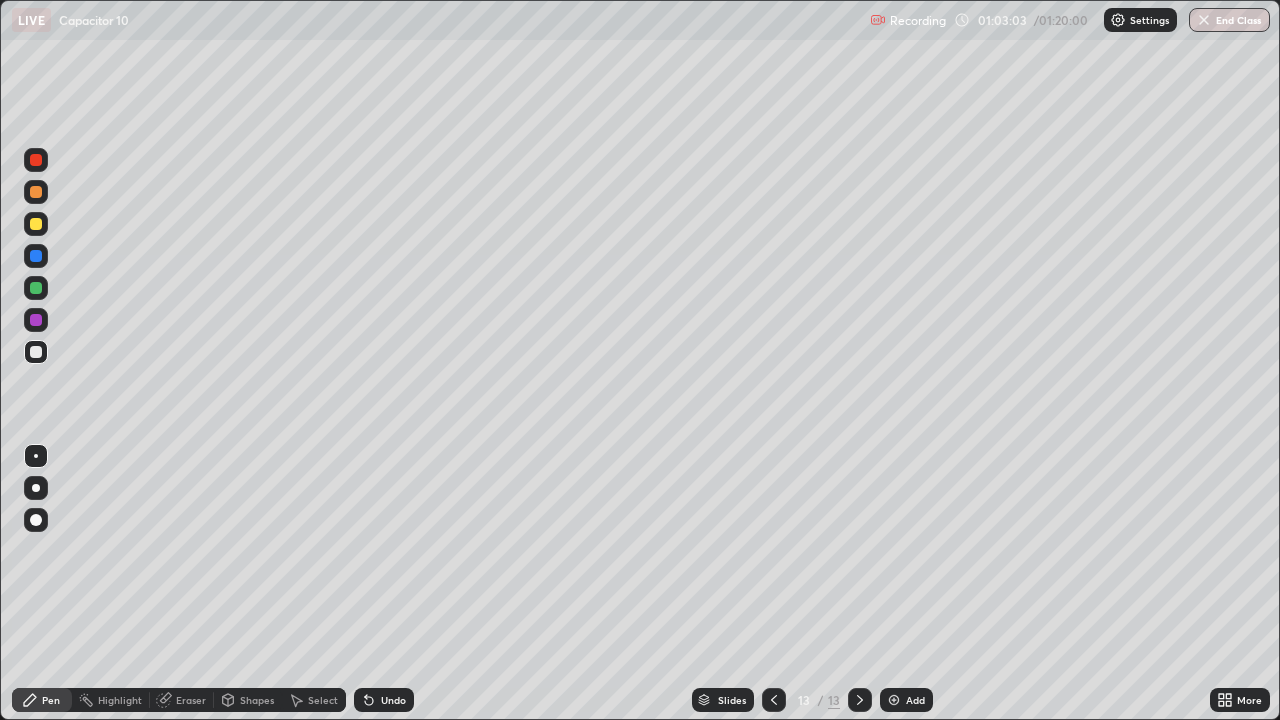 click at bounding box center (36, 288) 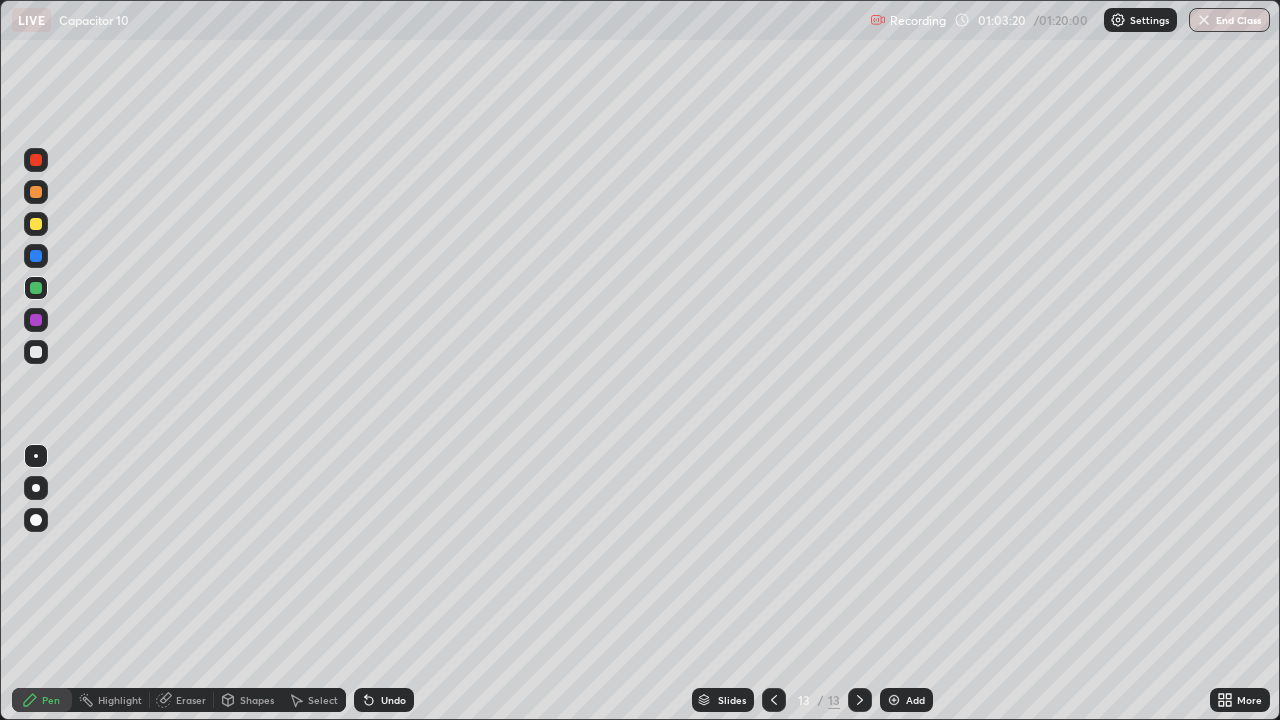 click at bounding box center [36, 352] 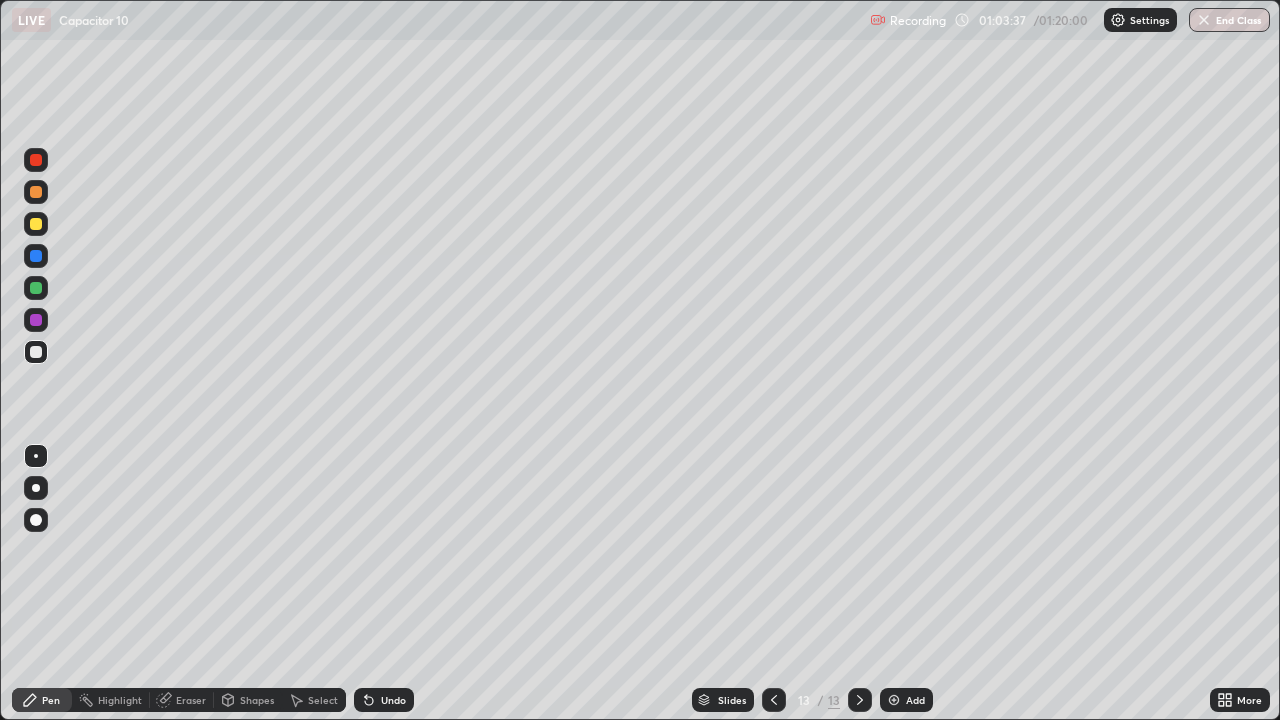 click on "Eraser" at bounding box center [191, 700] 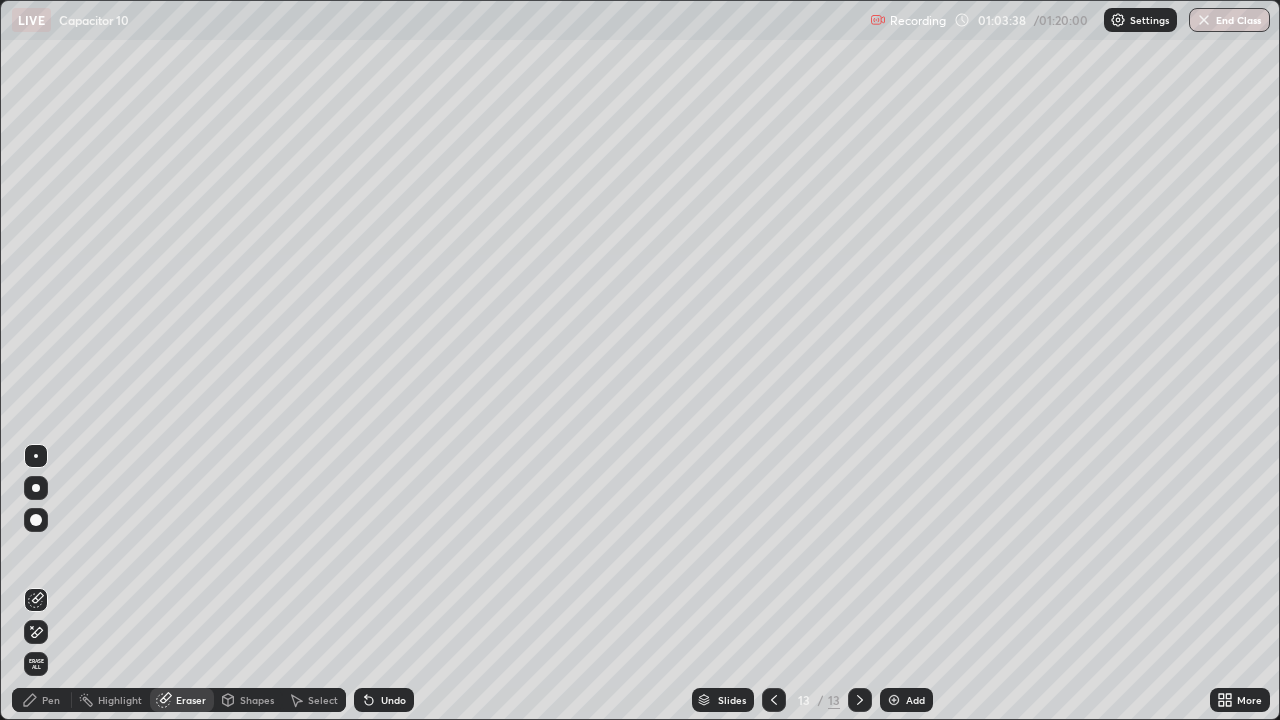 click on "Pen" at bounding box center [42, 700] 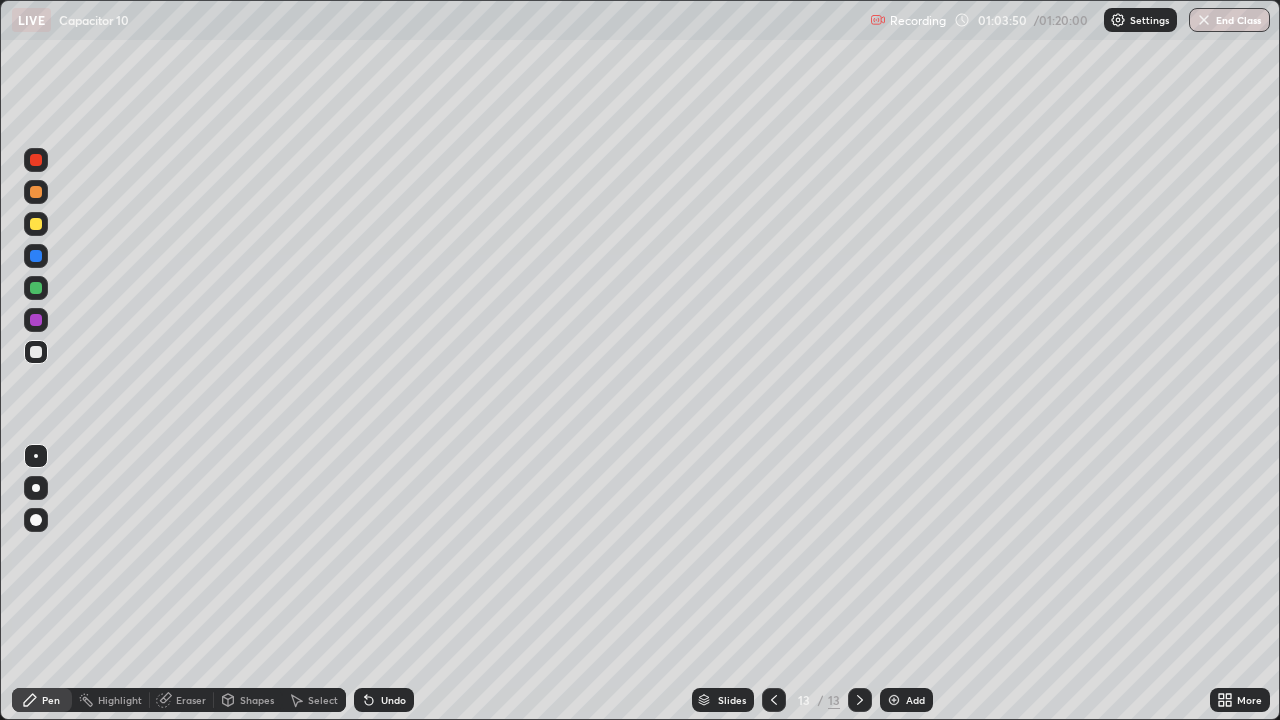 click on "Eraser" at bounding box center (182, 700) 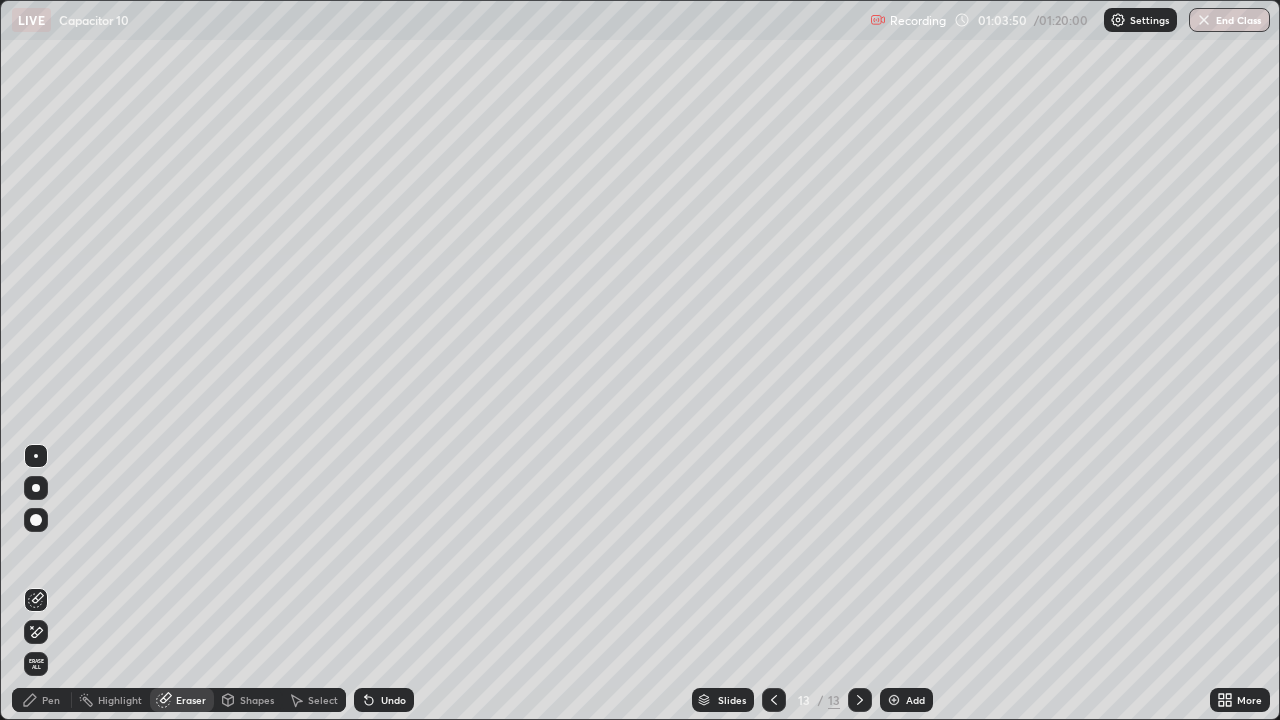 click on "Eraser" at bounding box center [182, 700] 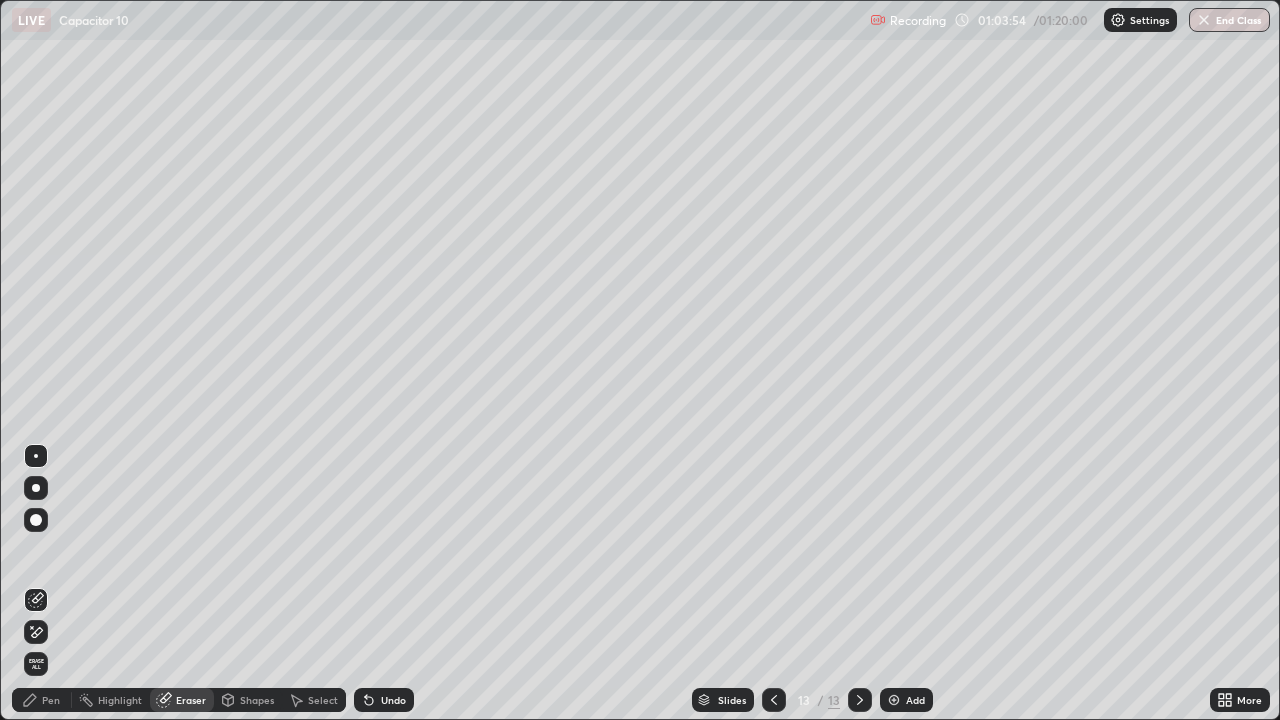 click on "Undo" at bounding box center (393, 700) 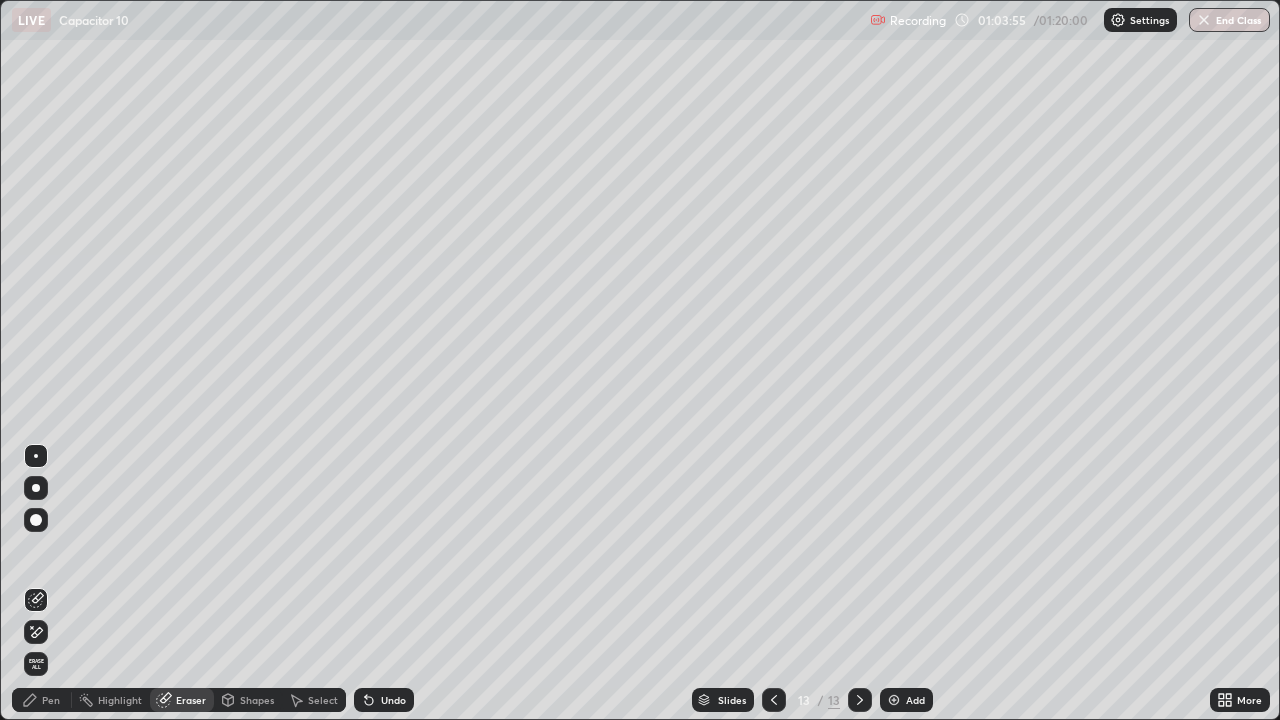 click on "Undo" at bounding box center (393, 700) 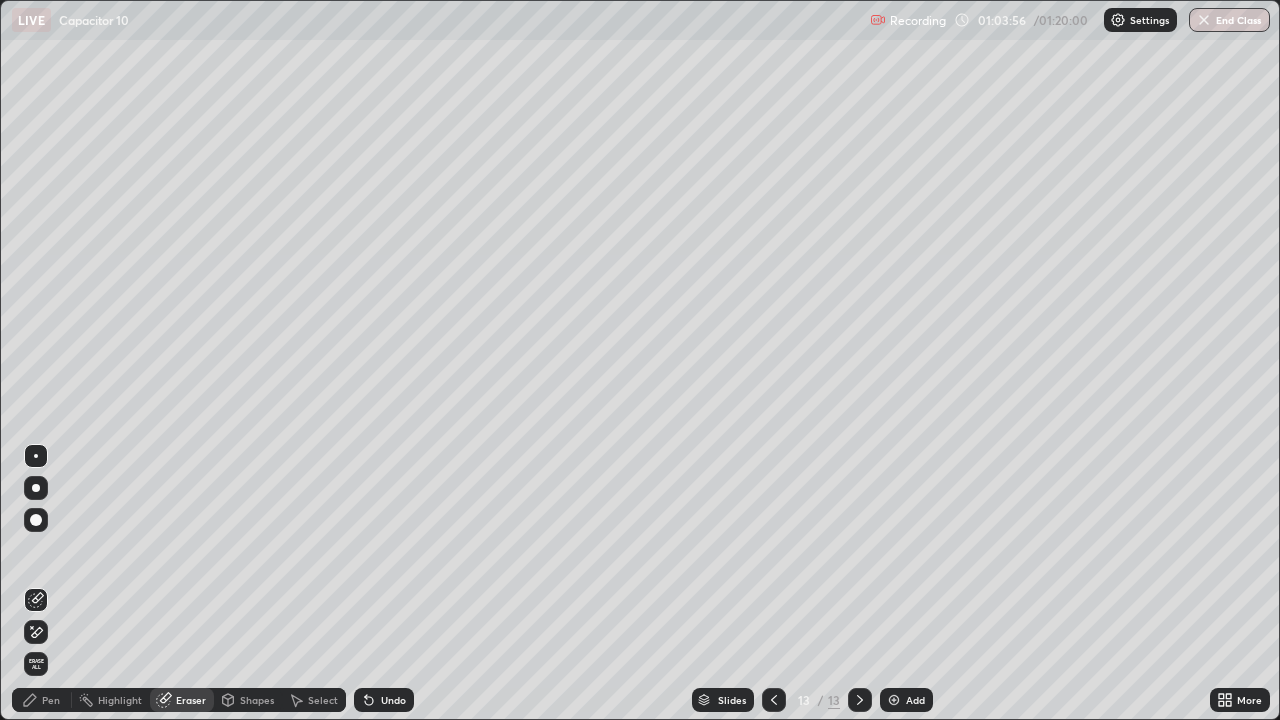 click on "Undo" at bounding box center (393, 700) 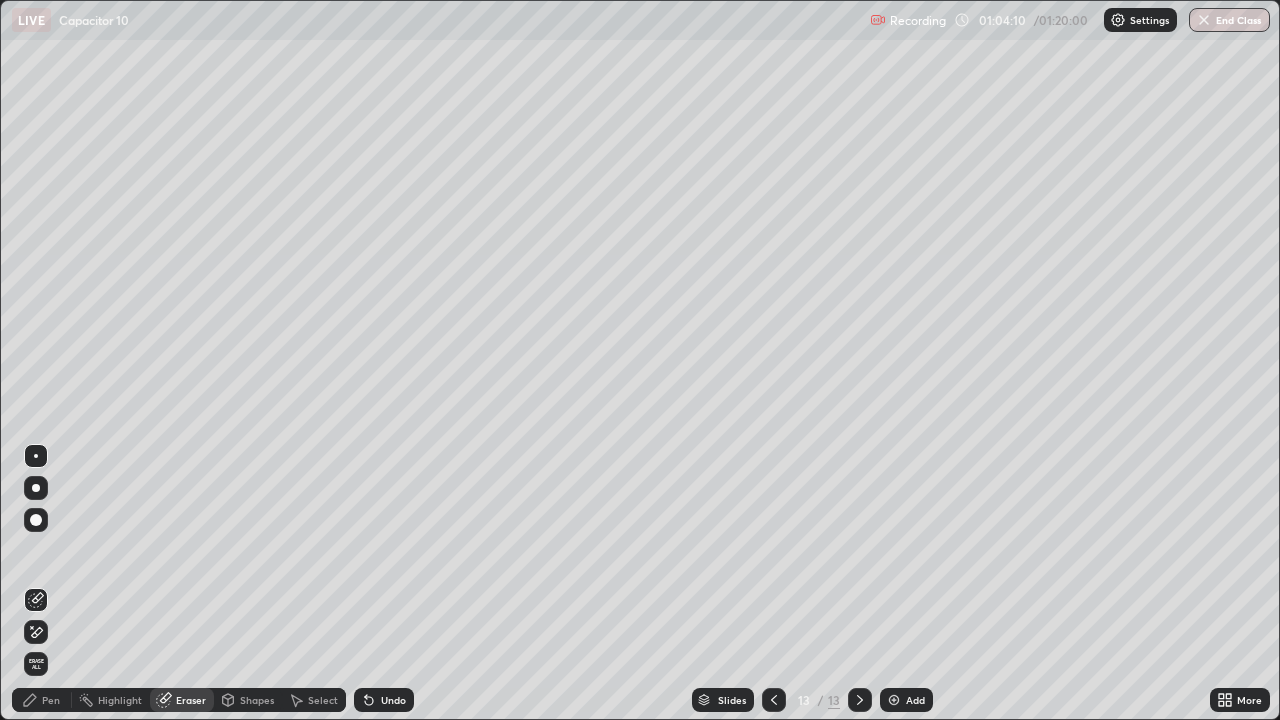 click on "Erase all" at bounding box center (36, 664) 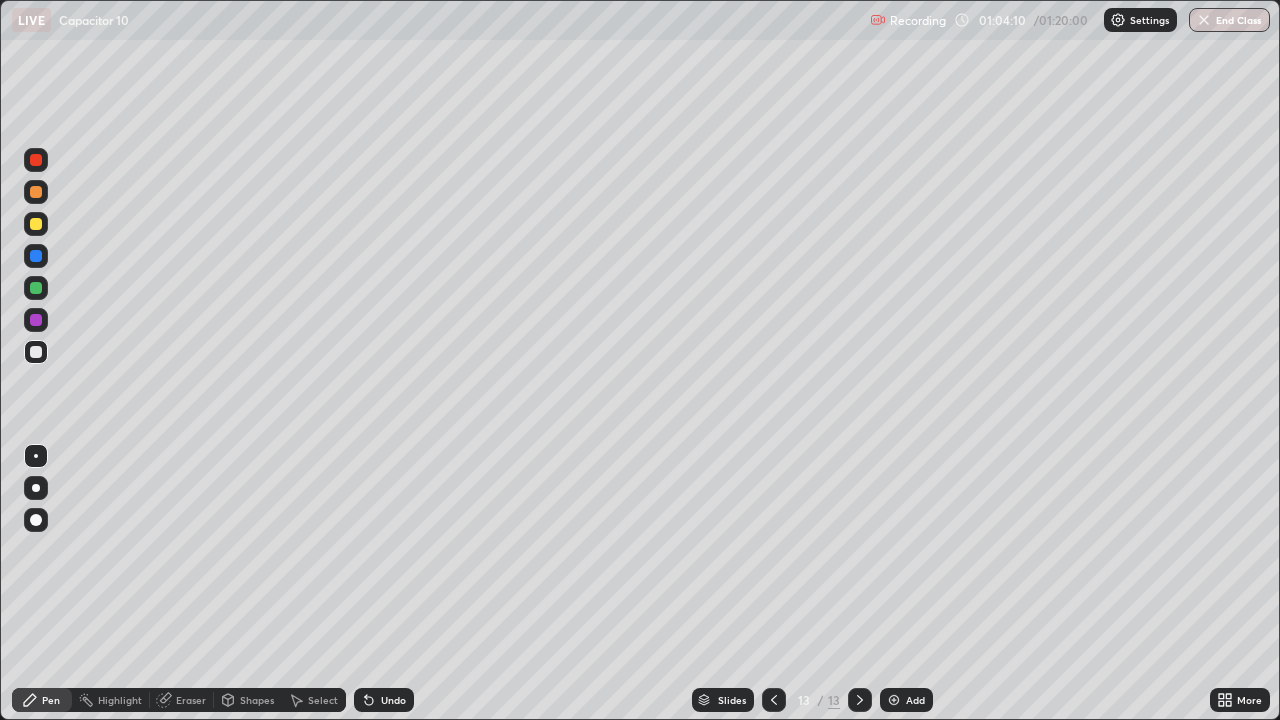 click at bounding box center (36, 352) 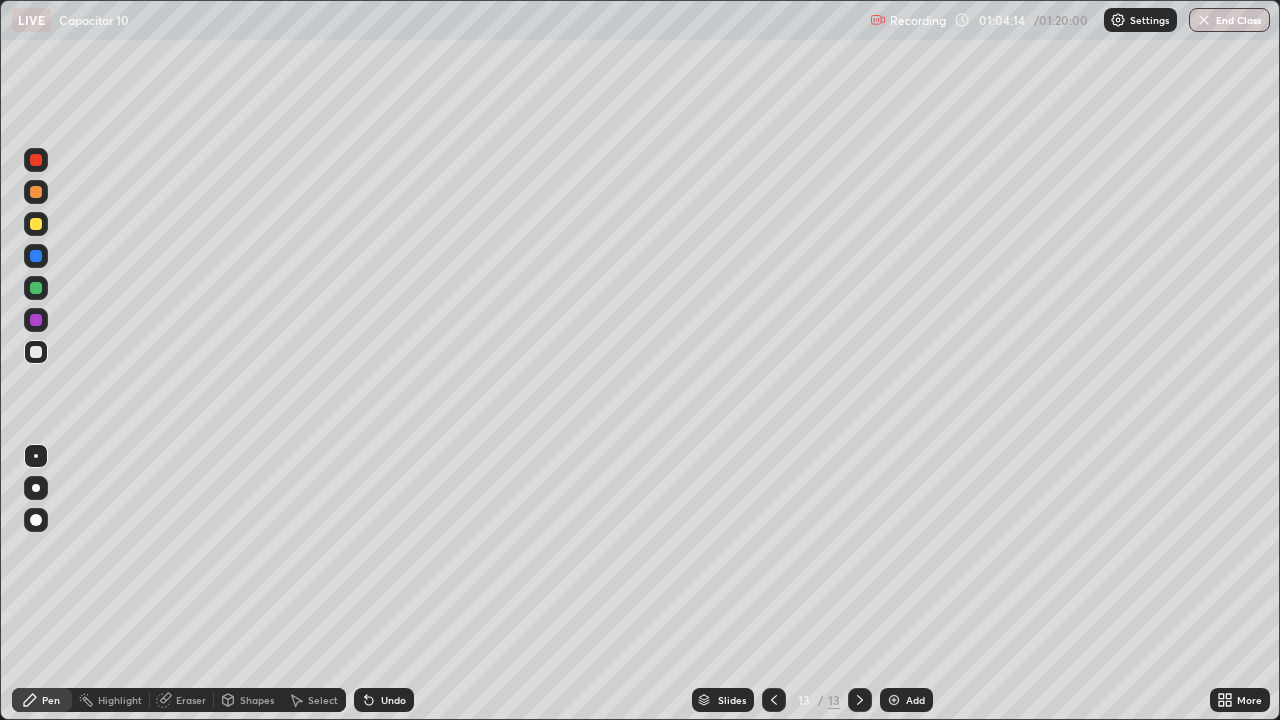 click 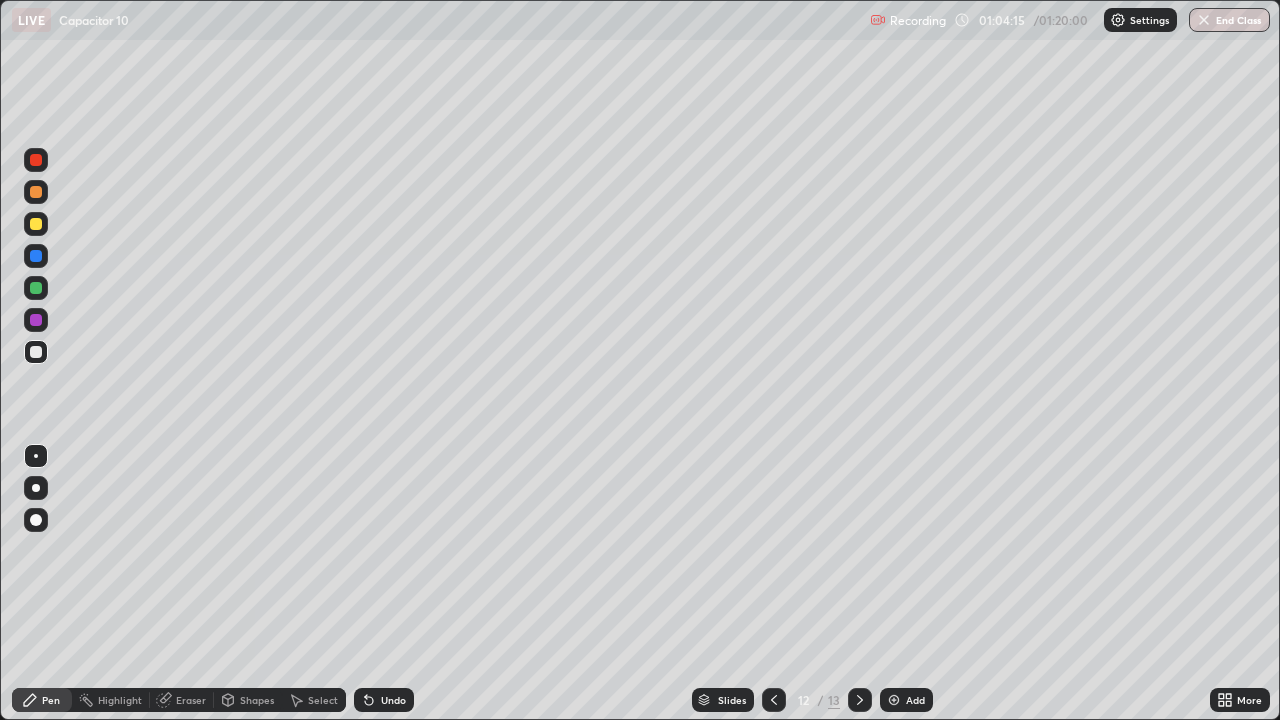 click 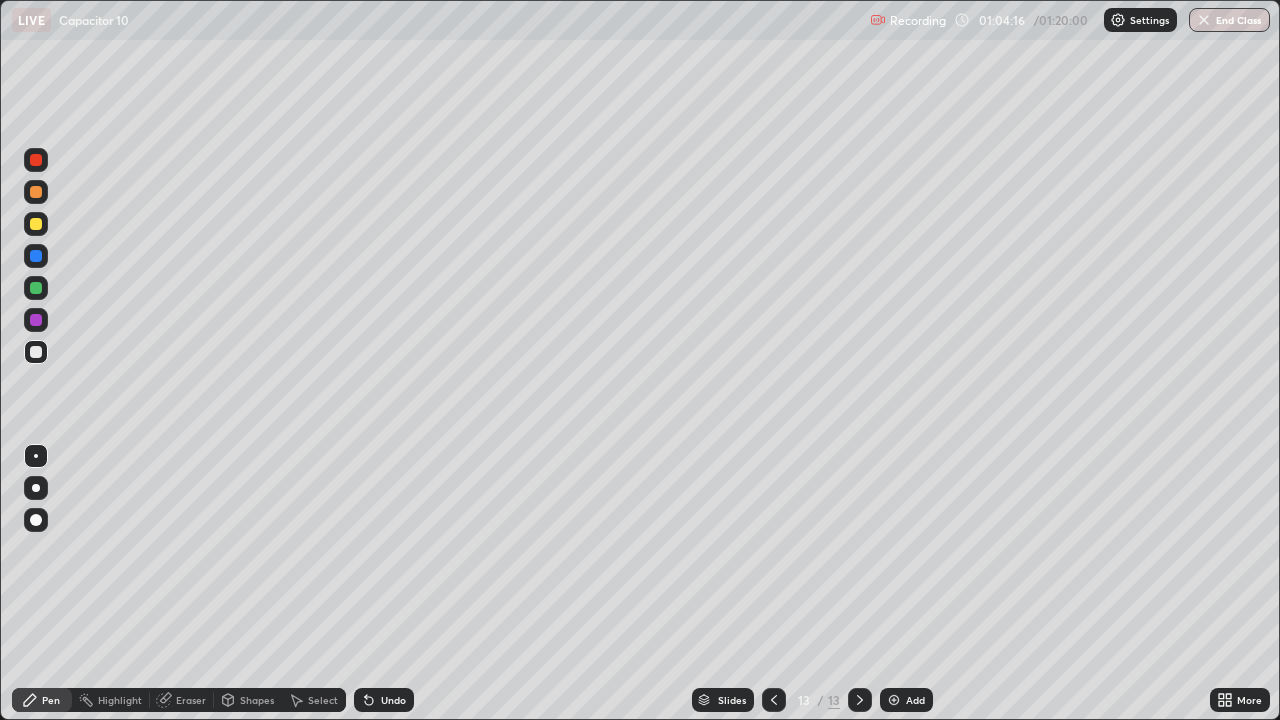 click on "Undo" at bounding box center [393, 700] 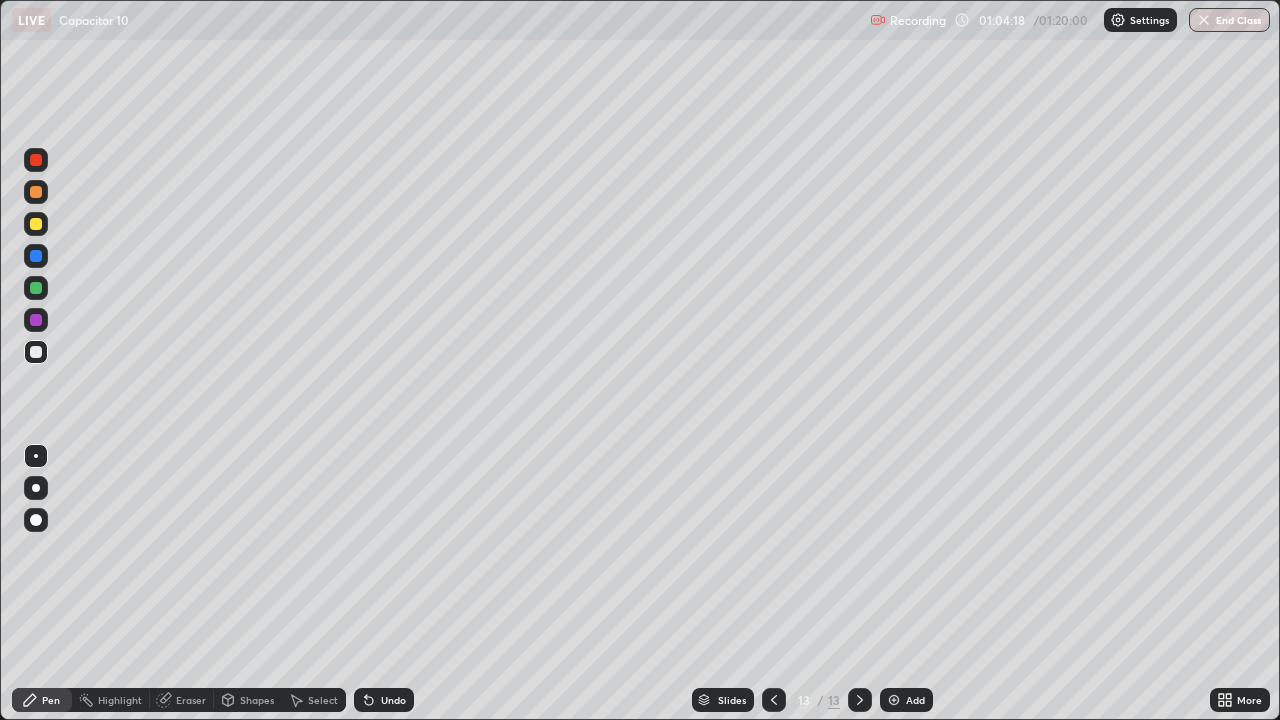 click 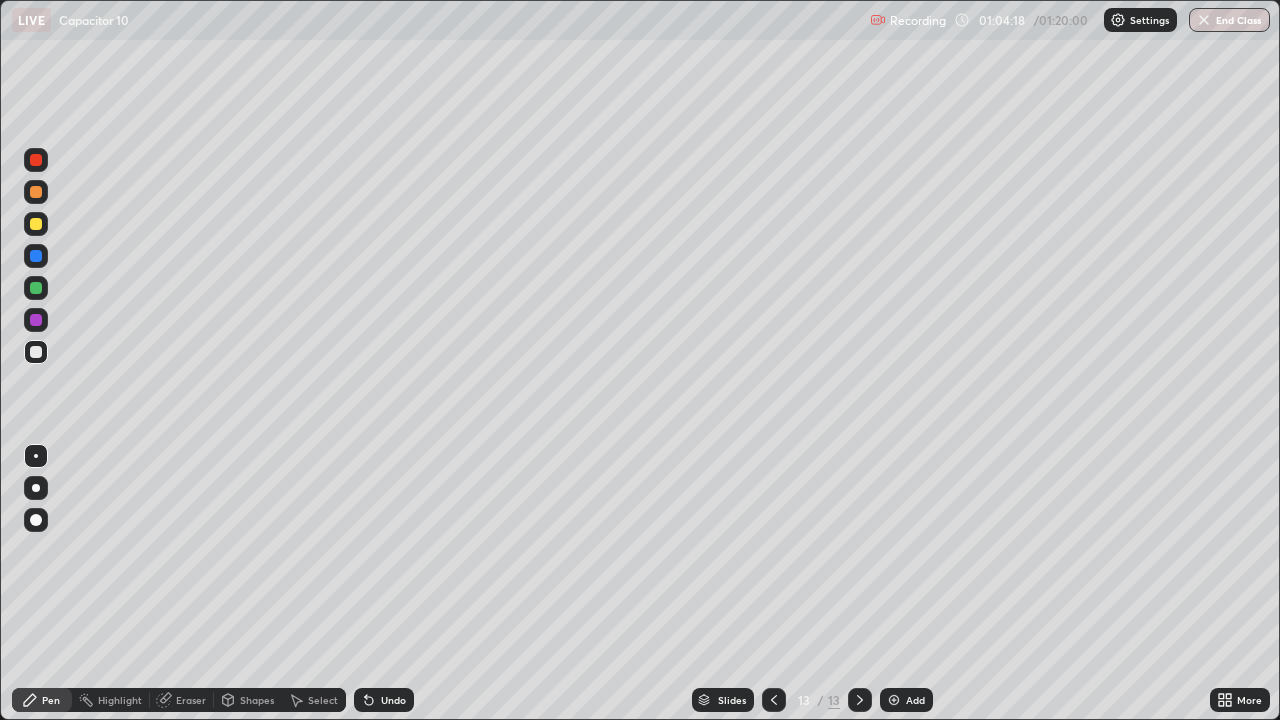 click on "Undo" at bounding box center [384, 700] 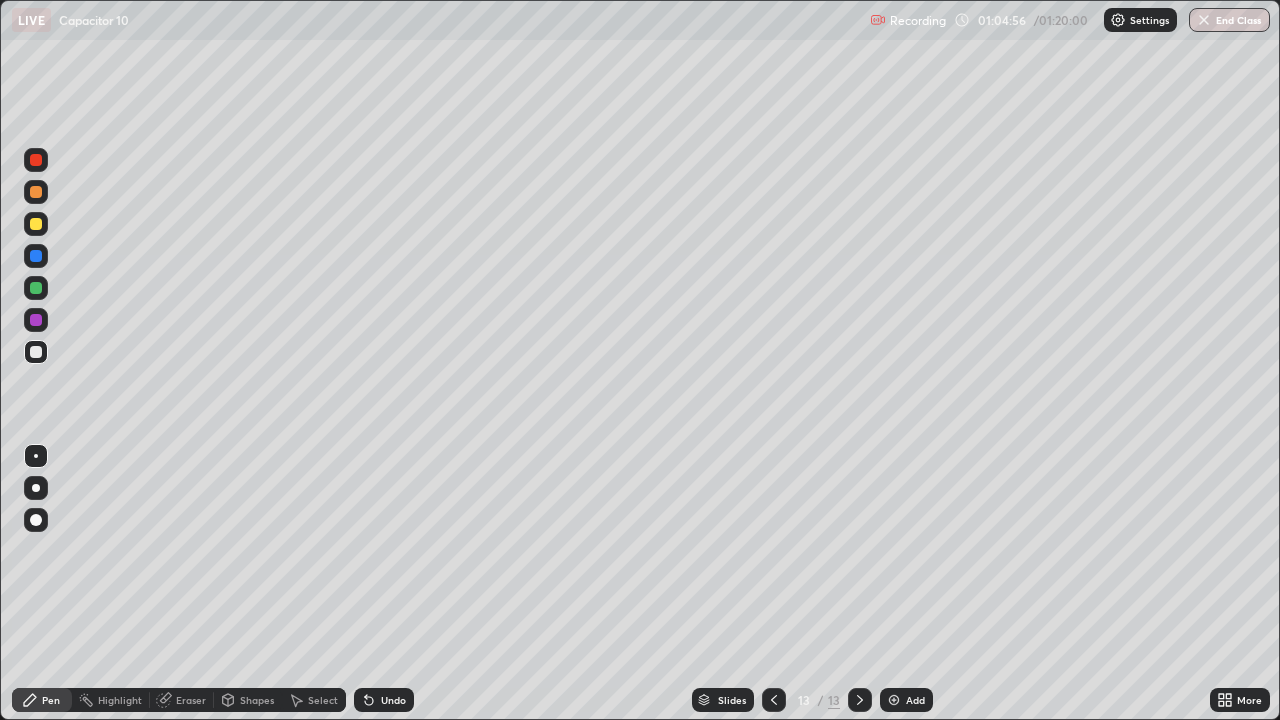 click on "Eraser" at bounding box center (191, 700) 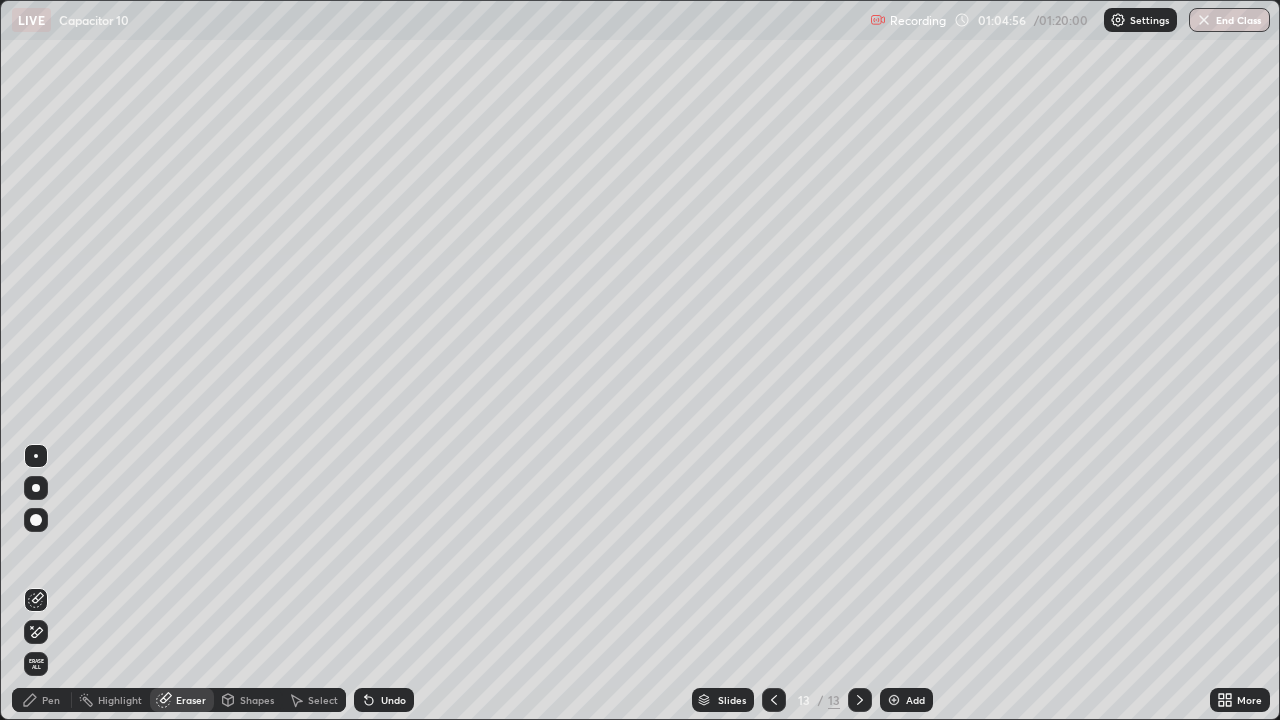 click 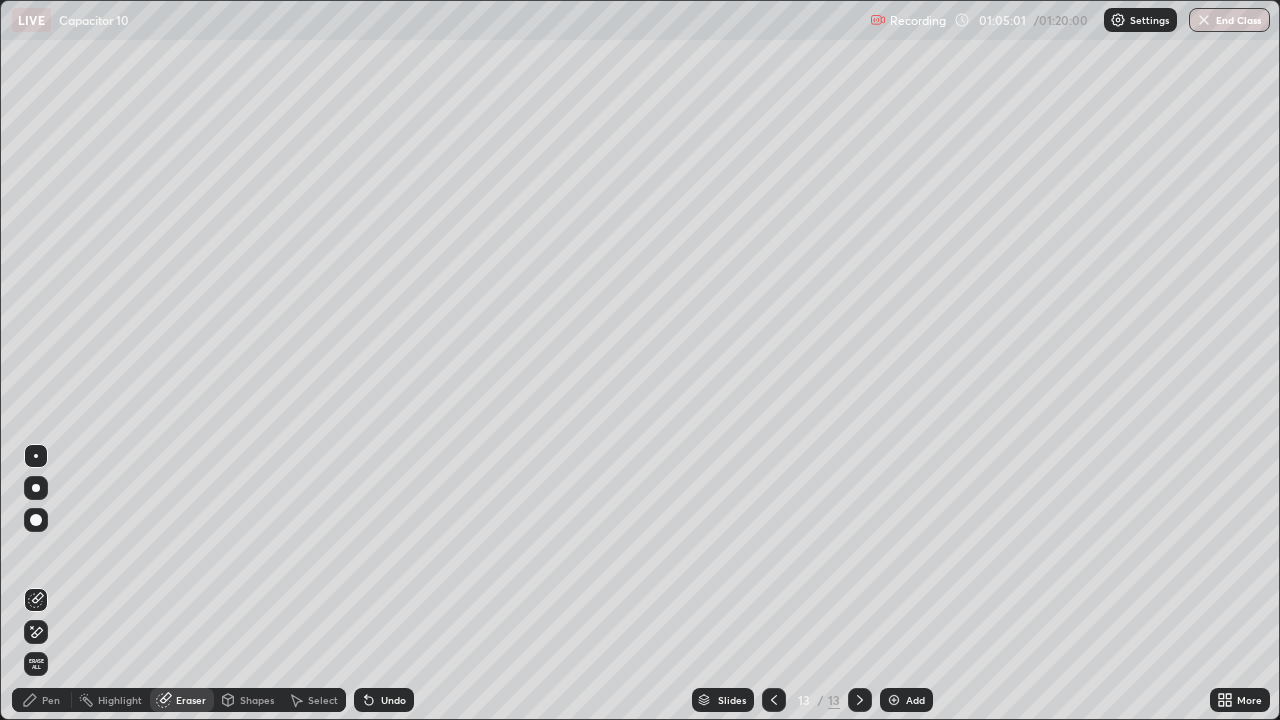 click on "Pen" at bounding box center [51, 700] 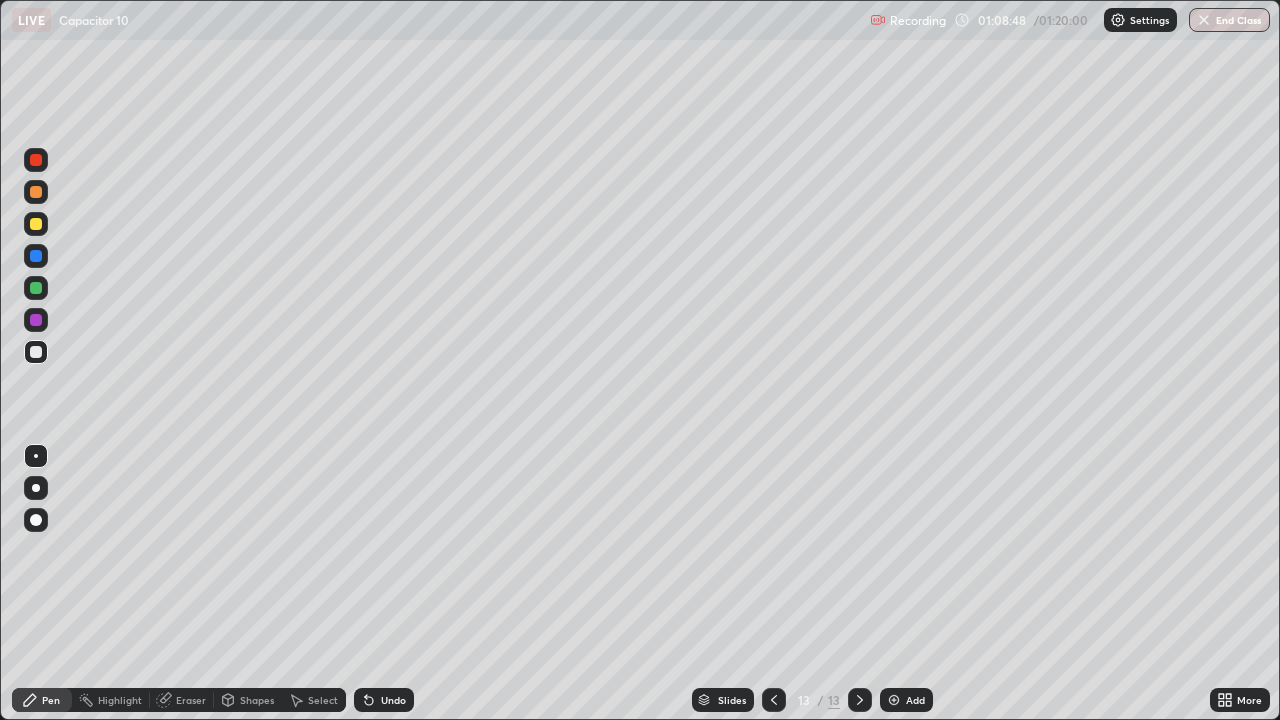 click at bounding box center [36, 352] 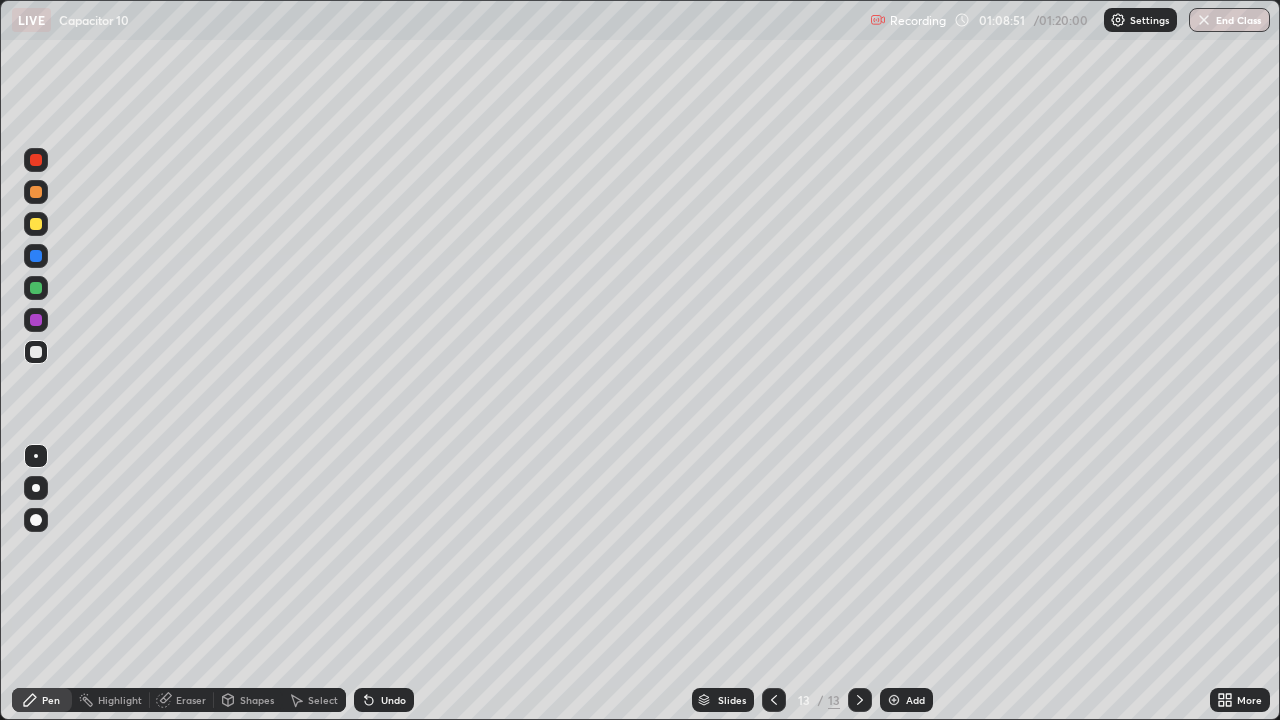 click on "Eraser" at bounding box center [191, 700] 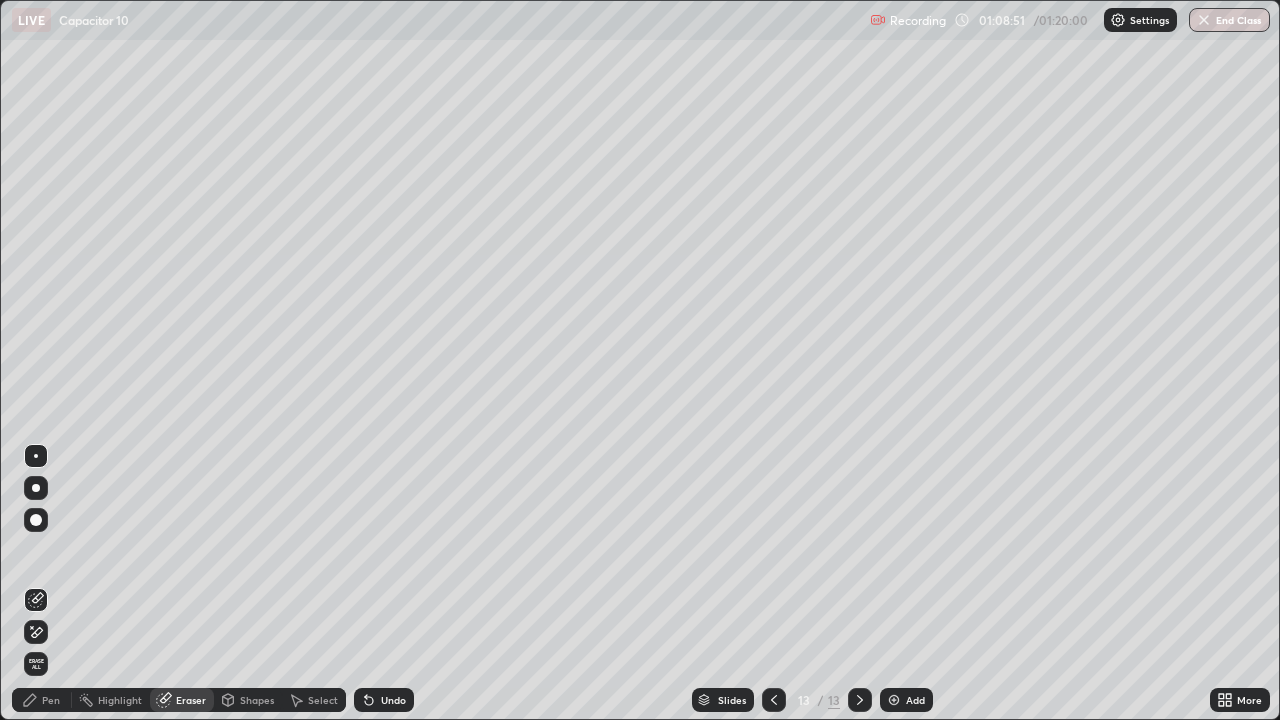 click 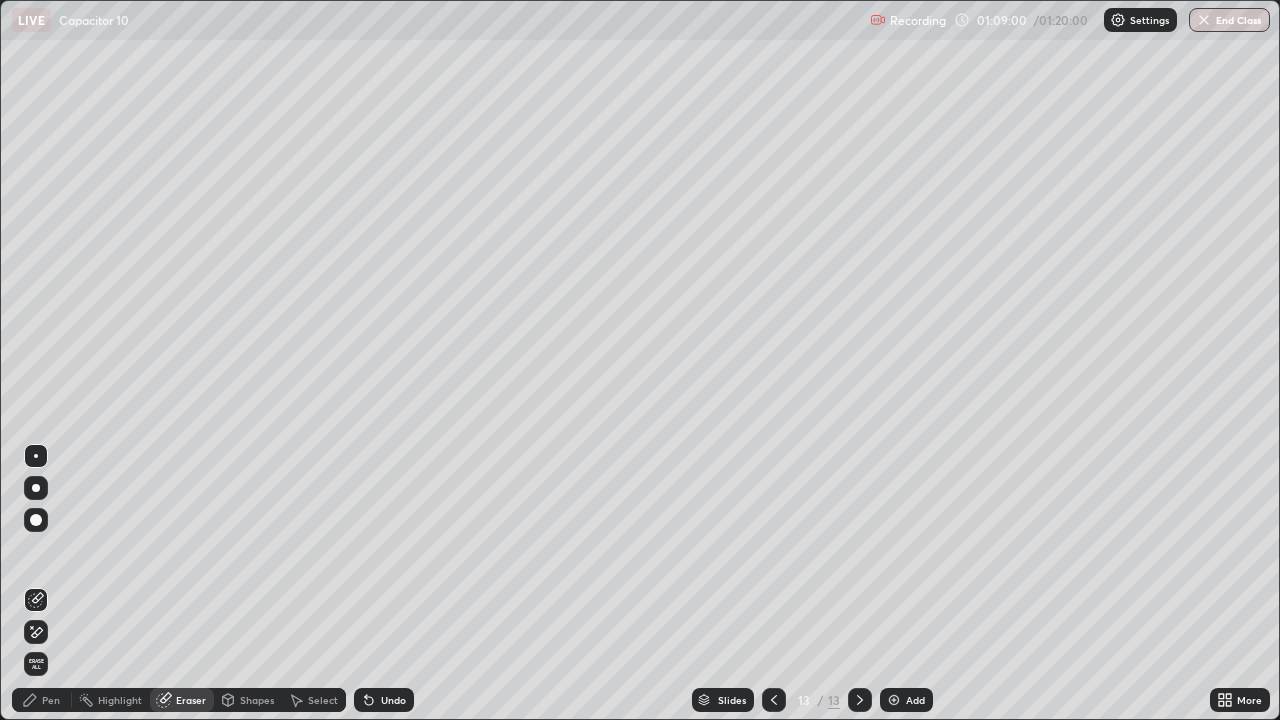 click on "Pen" at bounding box center (42, 700) 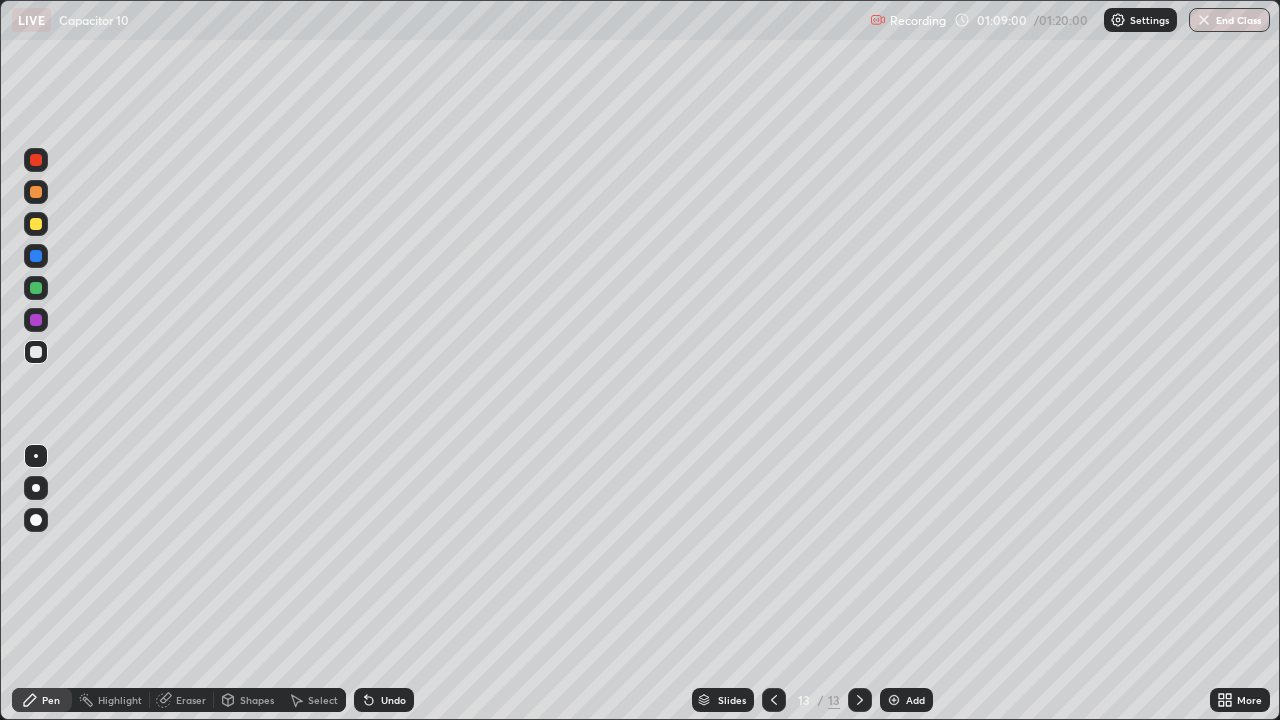 click at bounding box center (36, 352) 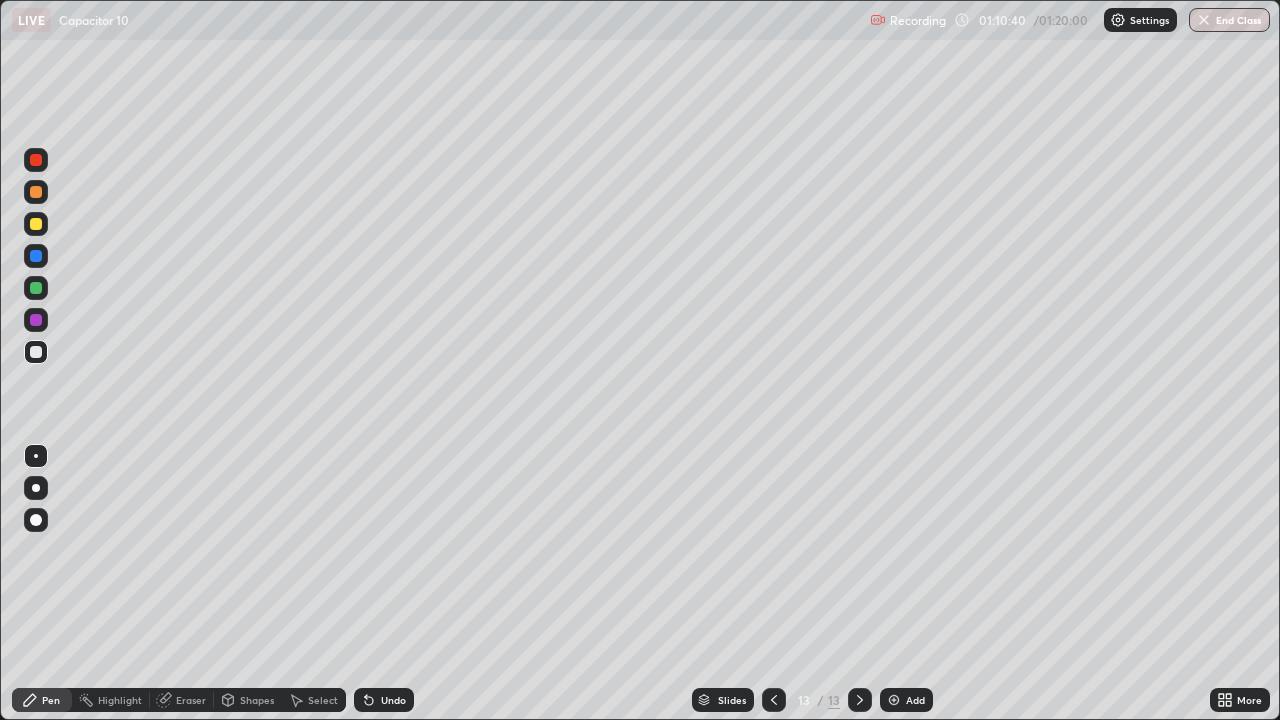 click on "Add" at bounding box center (906, 700) 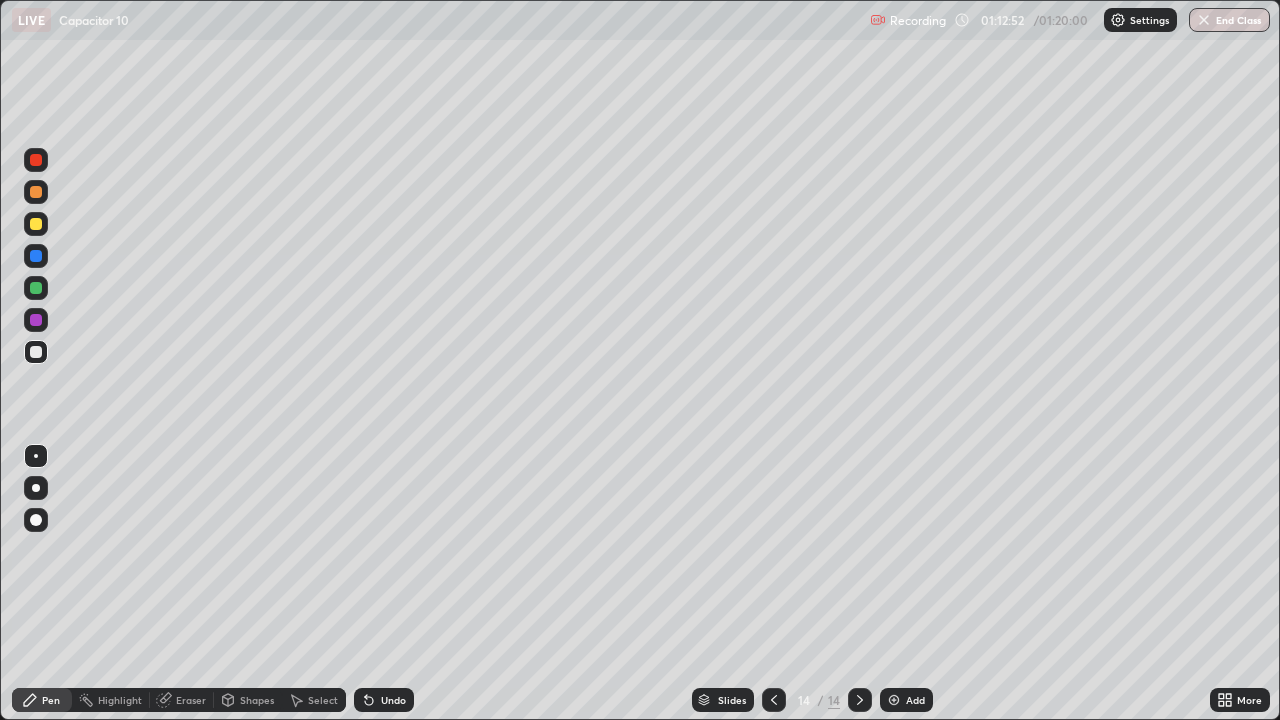 click on "End Class" at bounding box center (1229, 20) 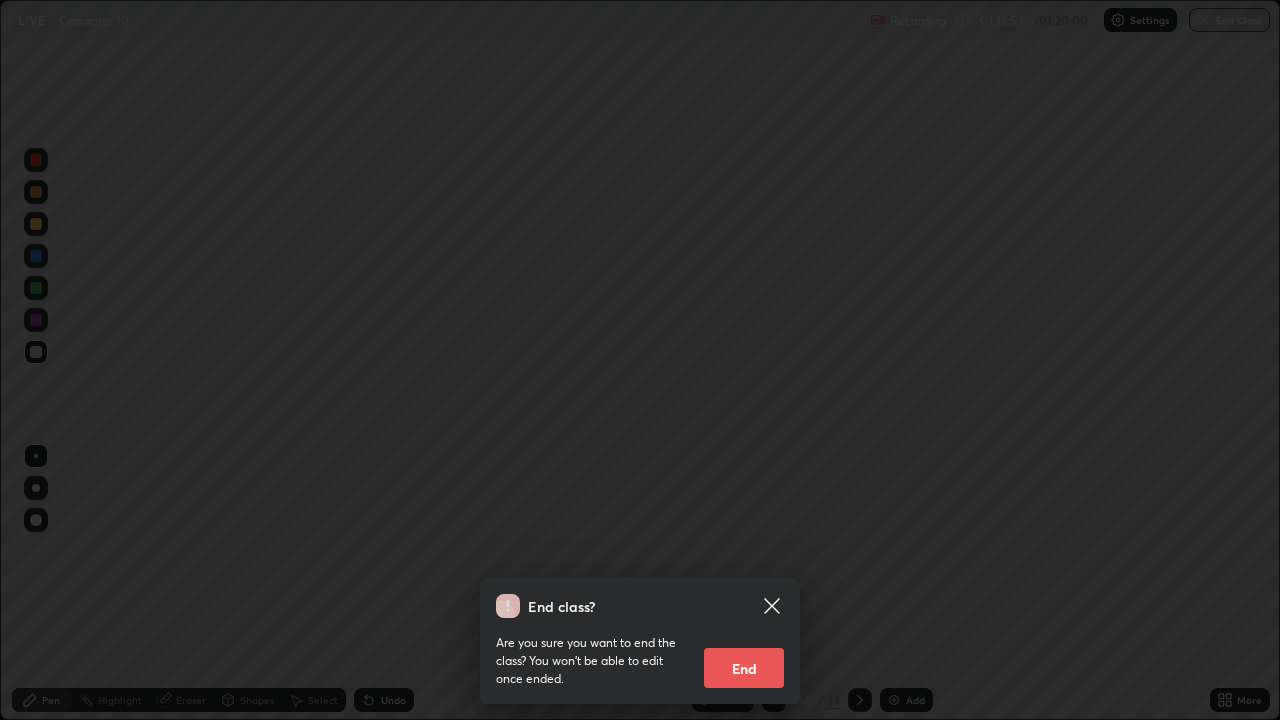 click on "End" at bounding box center [744, 668] 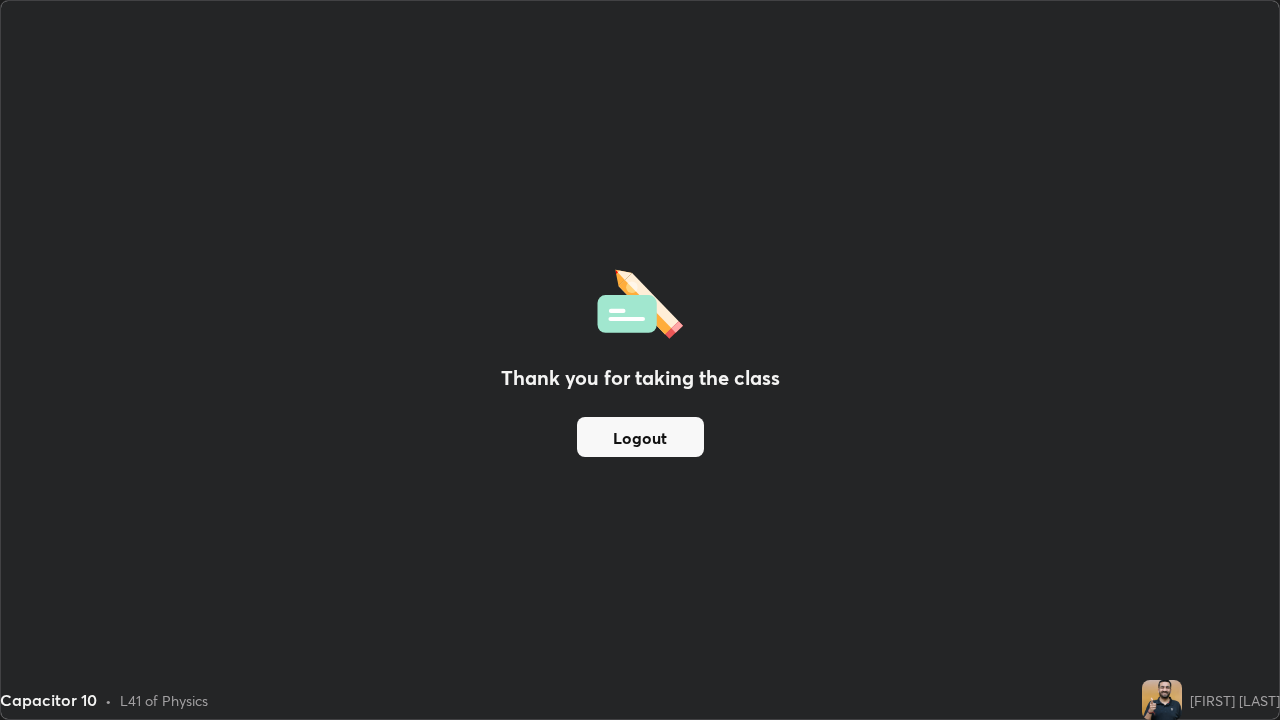 click on "Logout" at bounding box center [640, 437] 